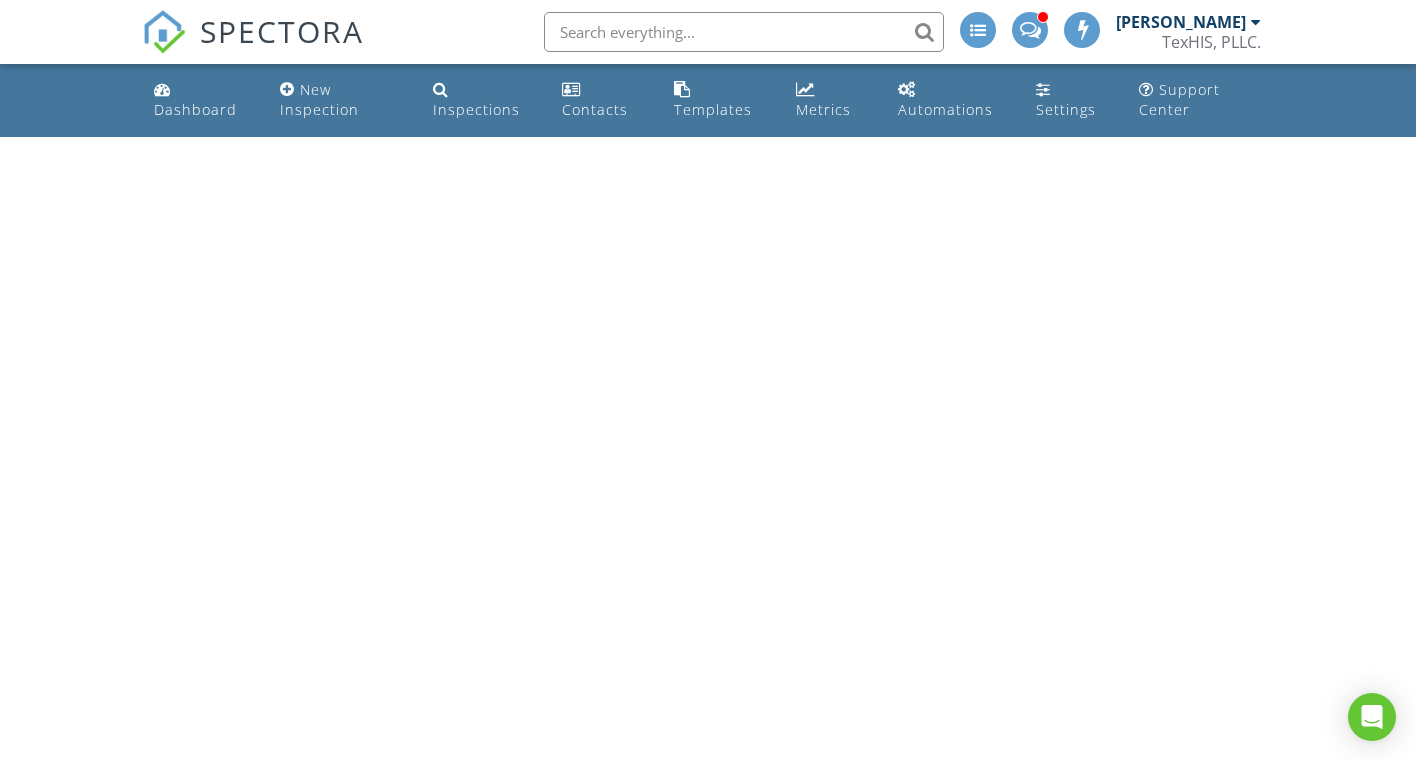 scroll, scrollTop: 0, scrollLeft: 0, axis: both 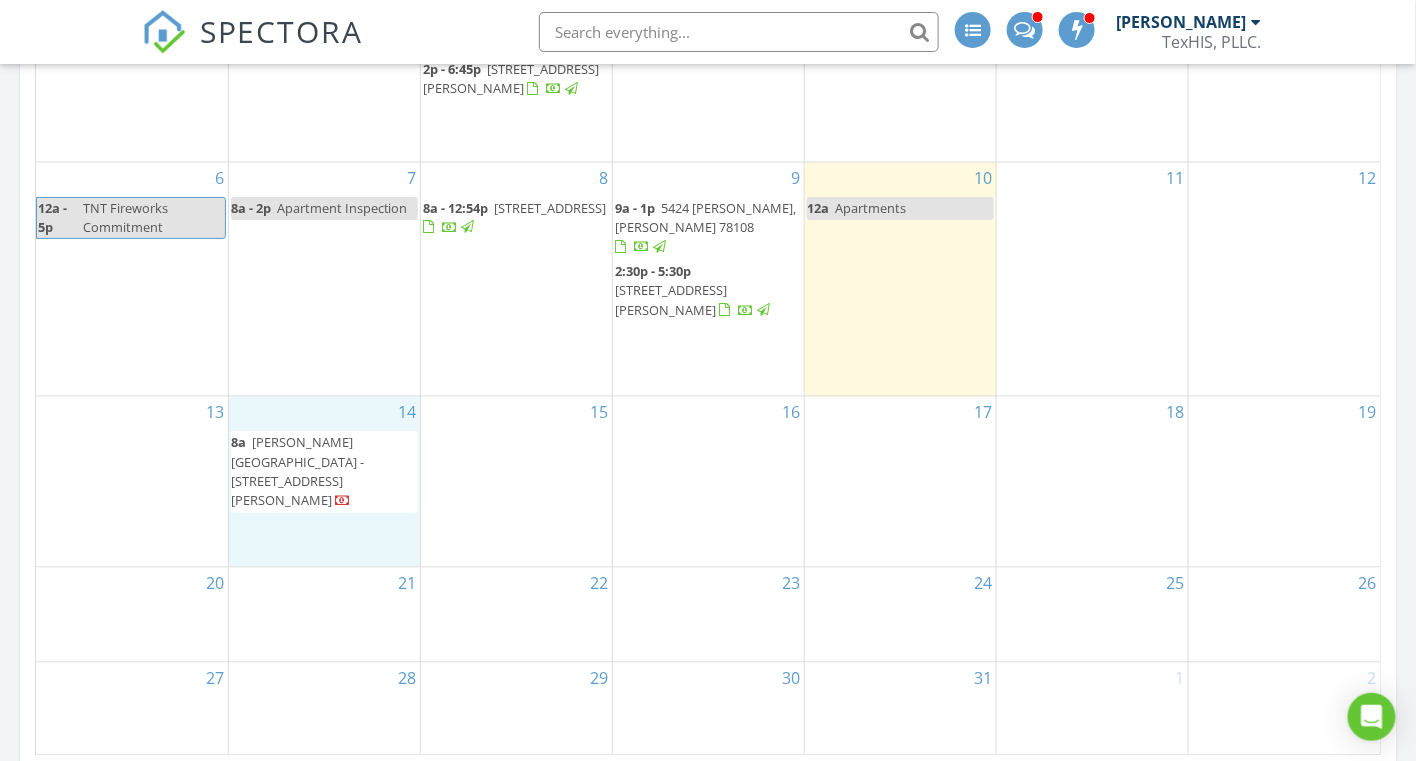 click on "14
8a
Leon Creek Flats  -  7515 Holm Rd, San Antonio 78242" at bounding box center [324, 482] 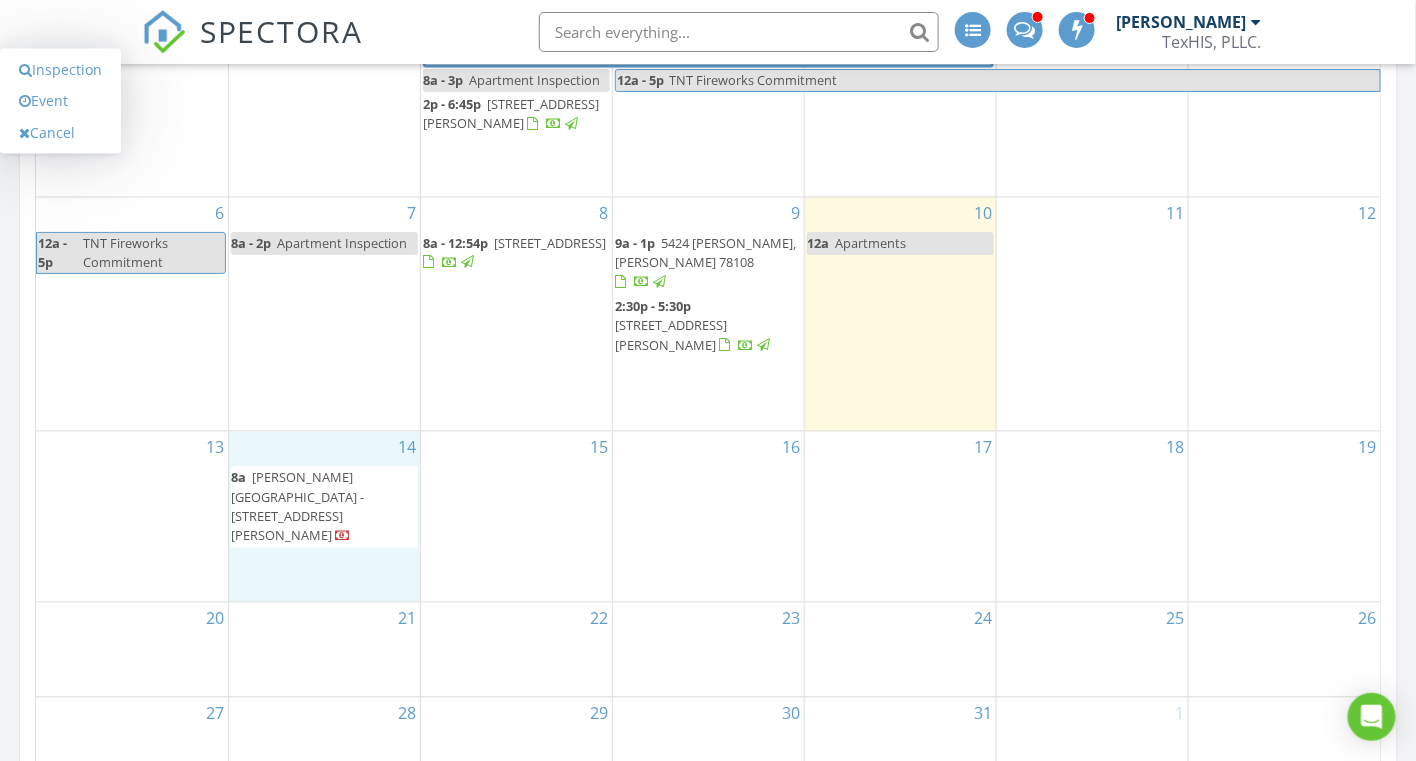 scroll, scrollTop: 1100, scrollLeft: 0, axis: vertical 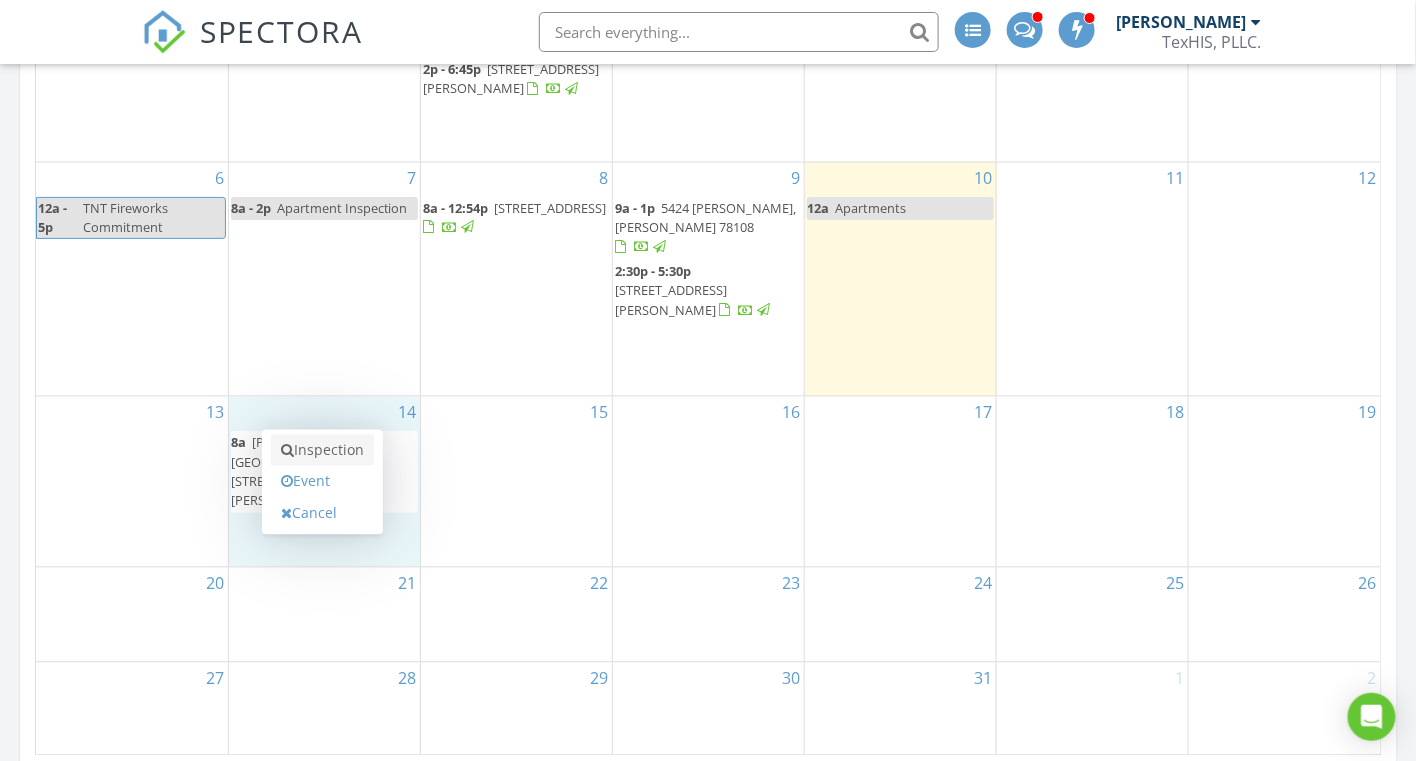 click on "Inspection" at bounding box center (322, 451) 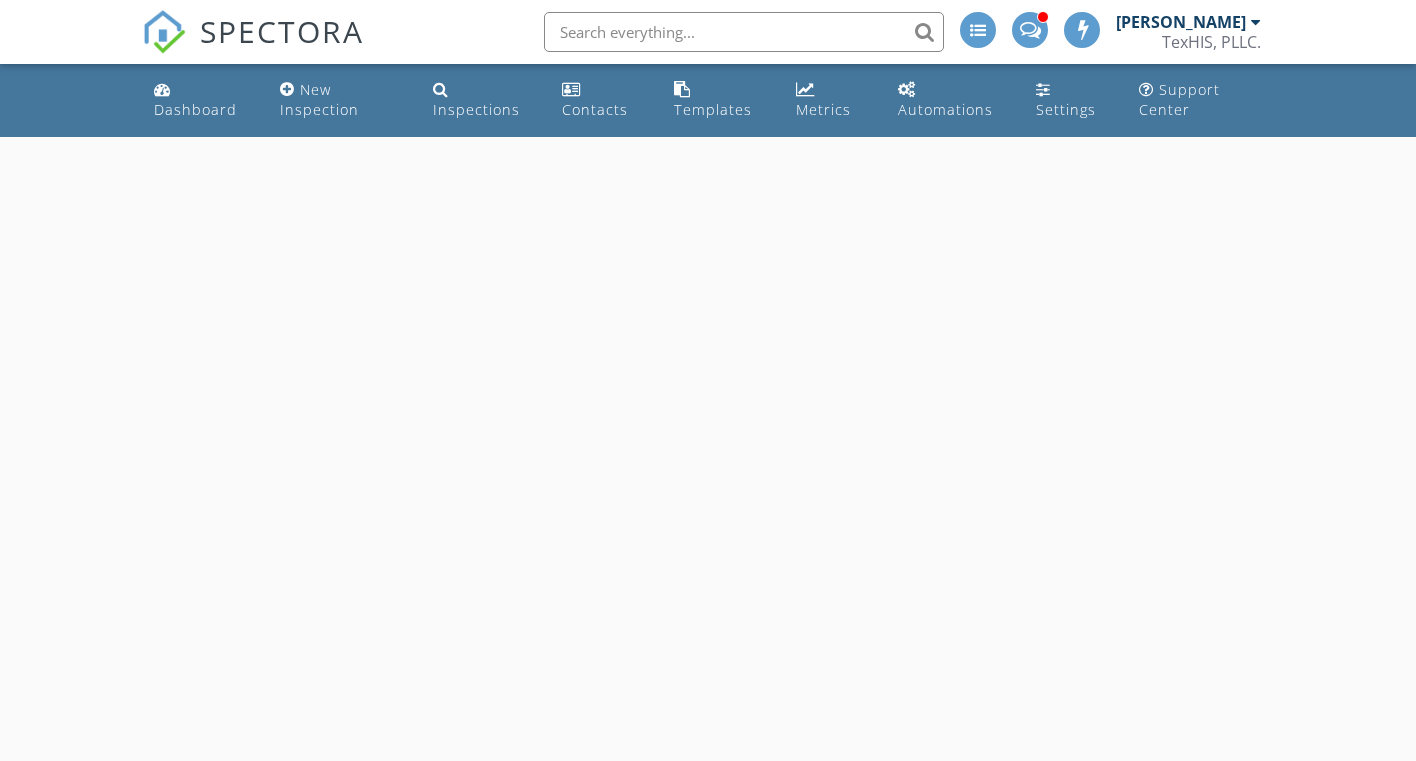scroll, scrollTop: 0, scrollLeft: 0, axis: both 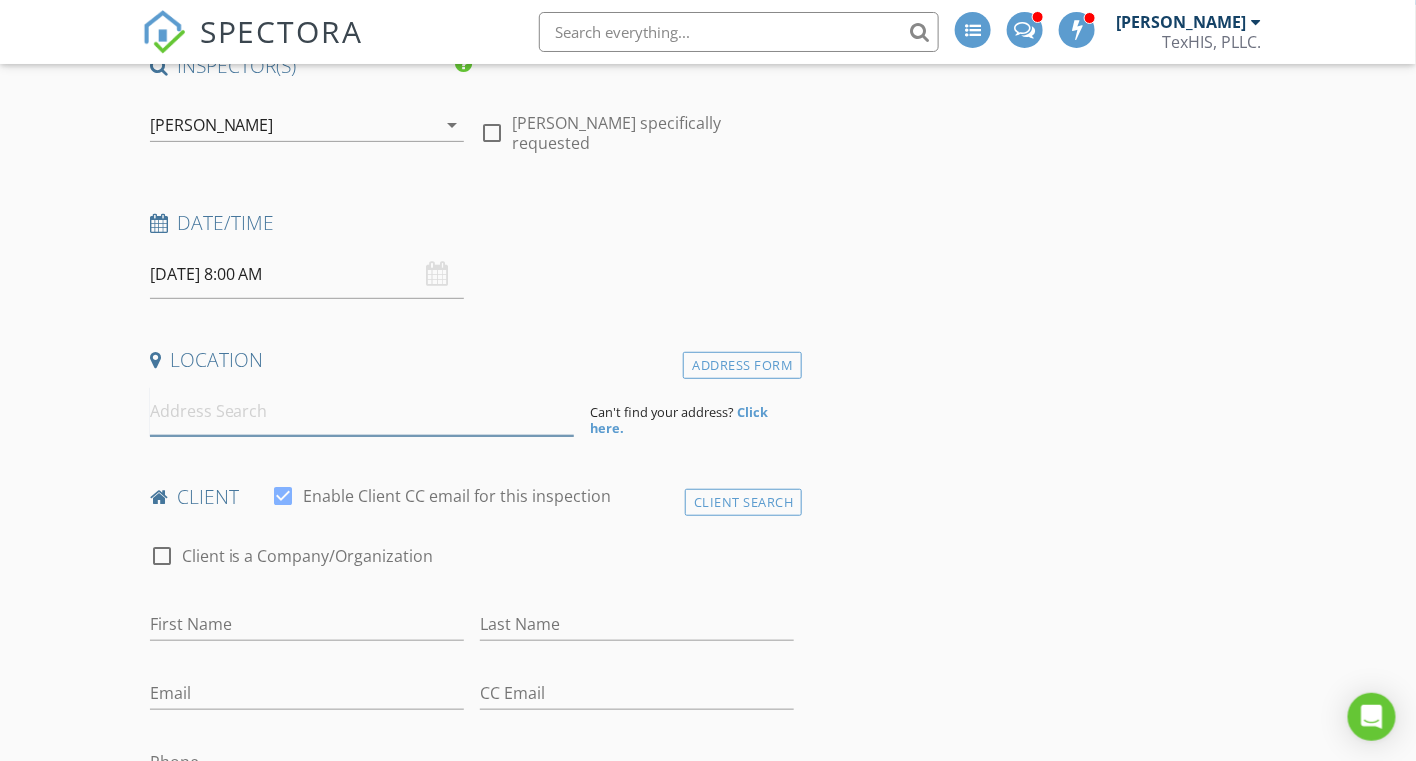 click at bounding box center (362, 411) 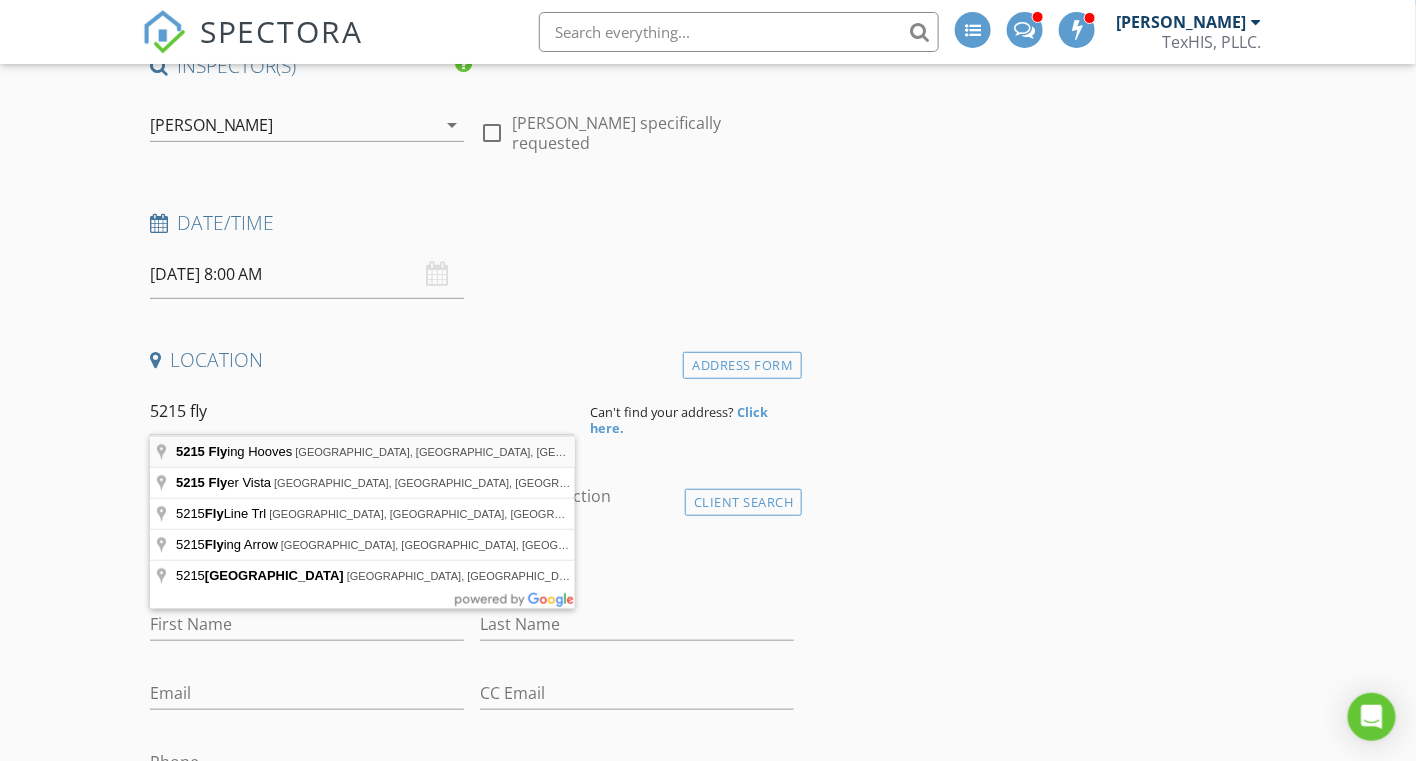 type on "5215 Flying Hooves, San Antonio, TX, USA" 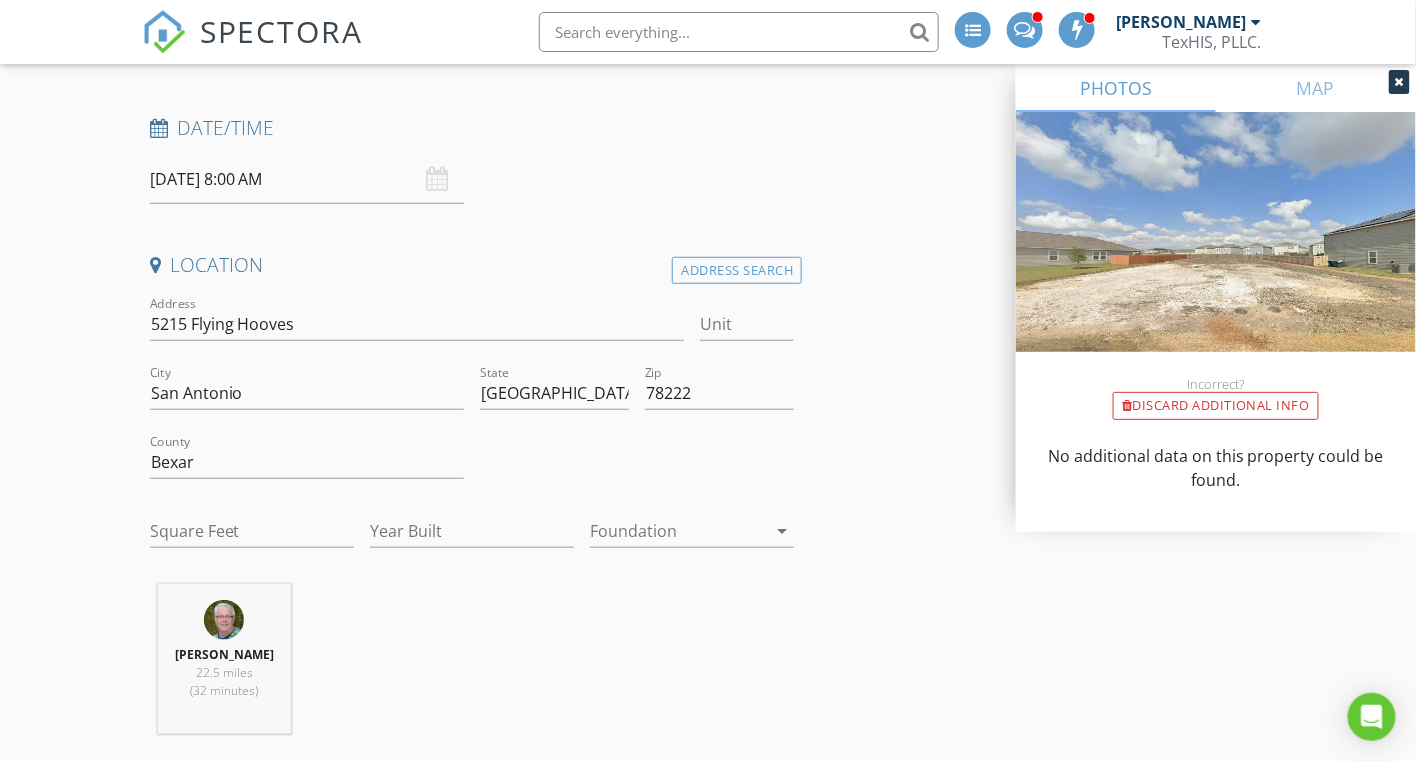scroll, scrollTop: 300, scrollLeft: 0, axis: vertical 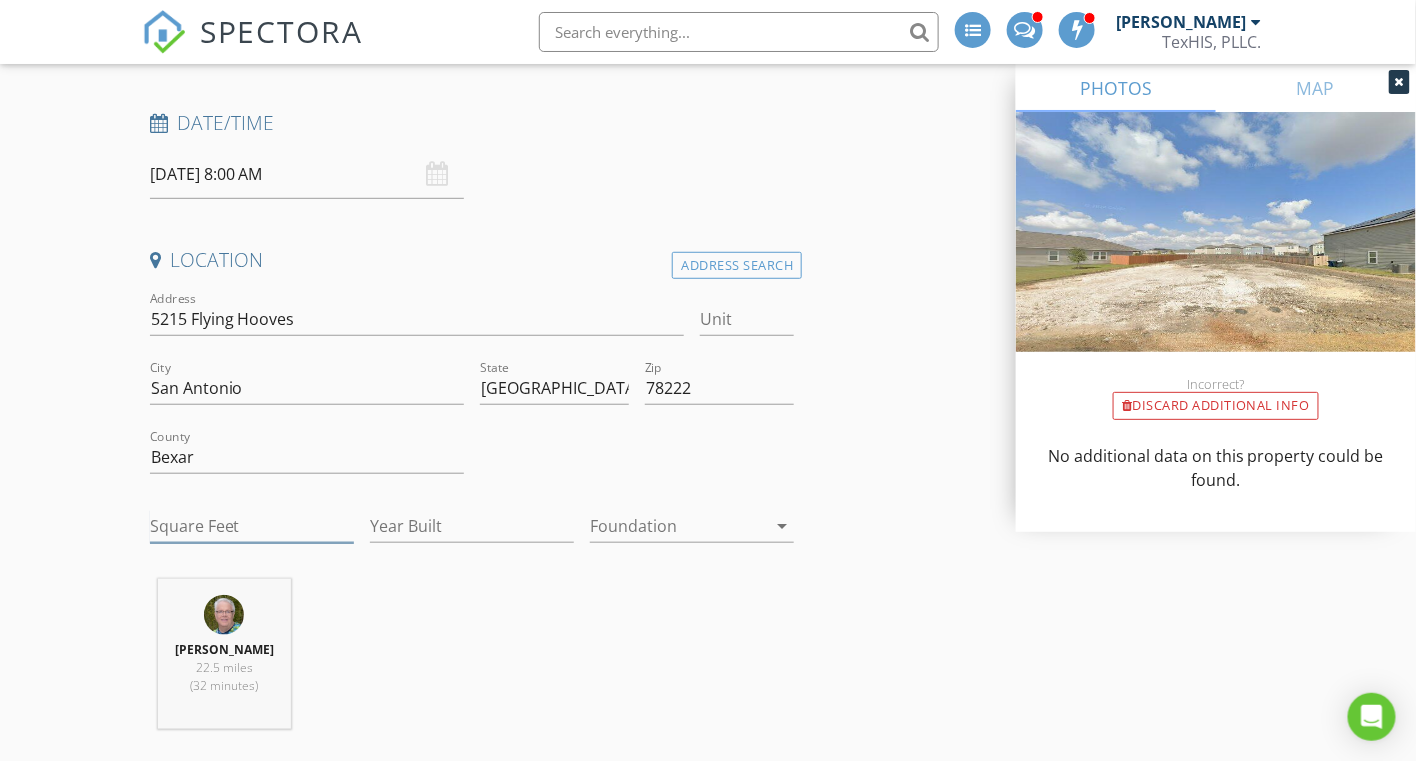 click on "Square Feet" at bounding box center [252, 526] 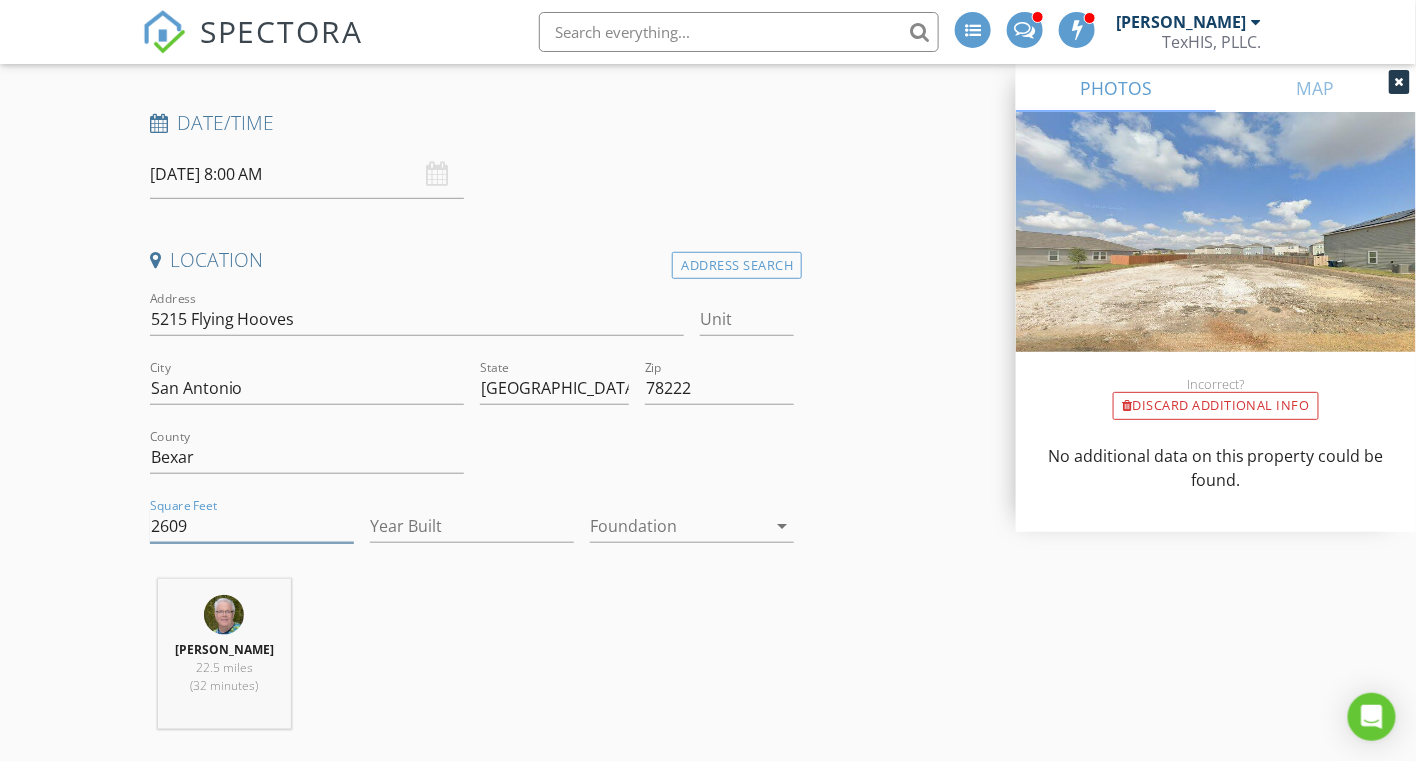 type on "2609" 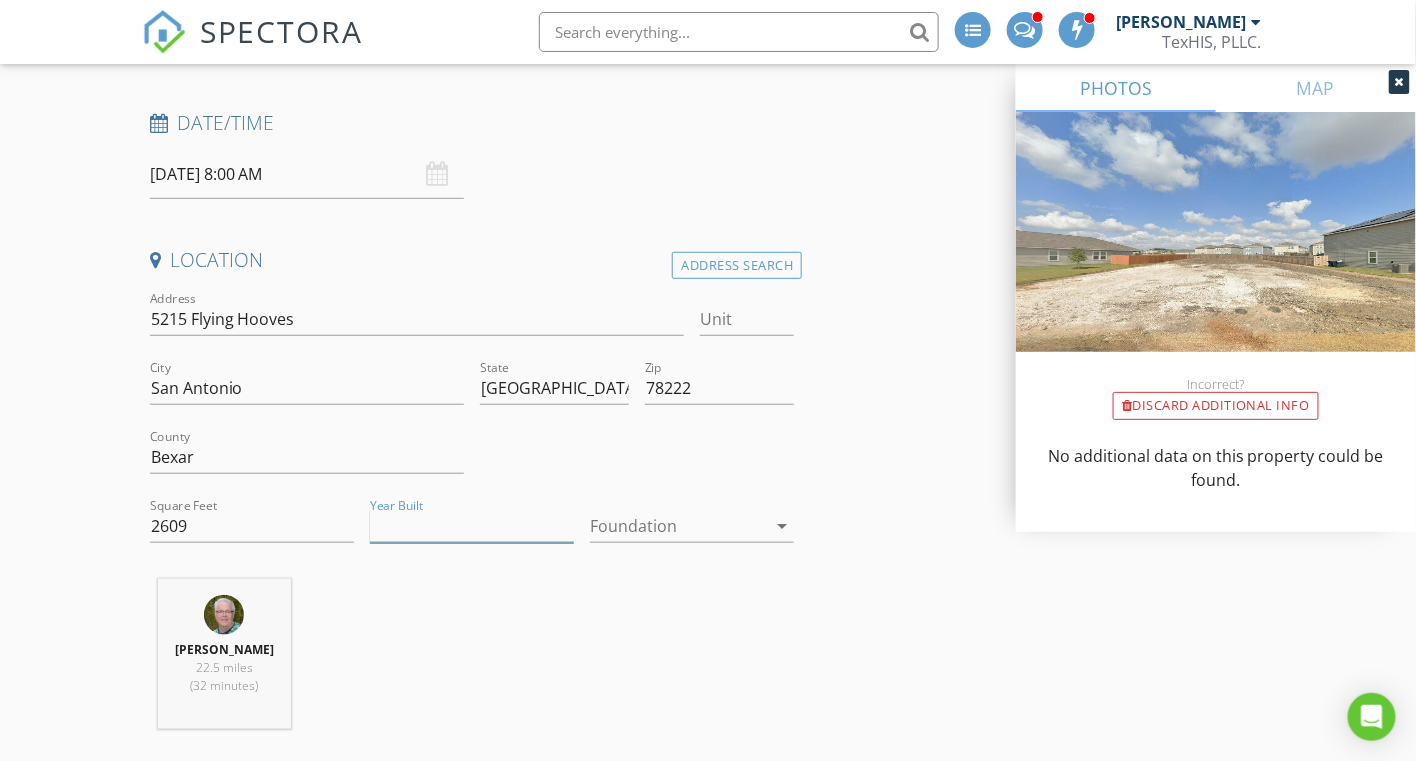 click on "Year Built" at bounding box center [472, 526] 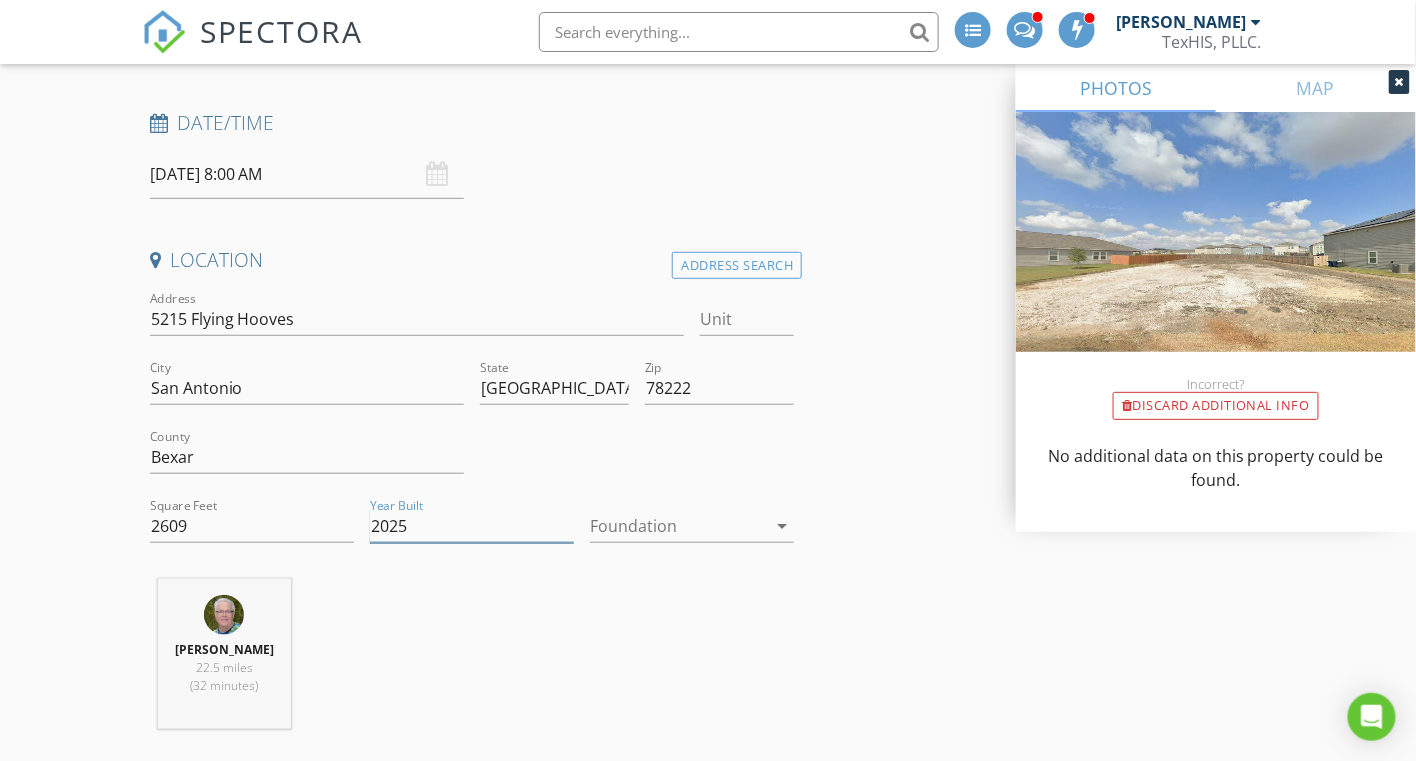 type on "2025" 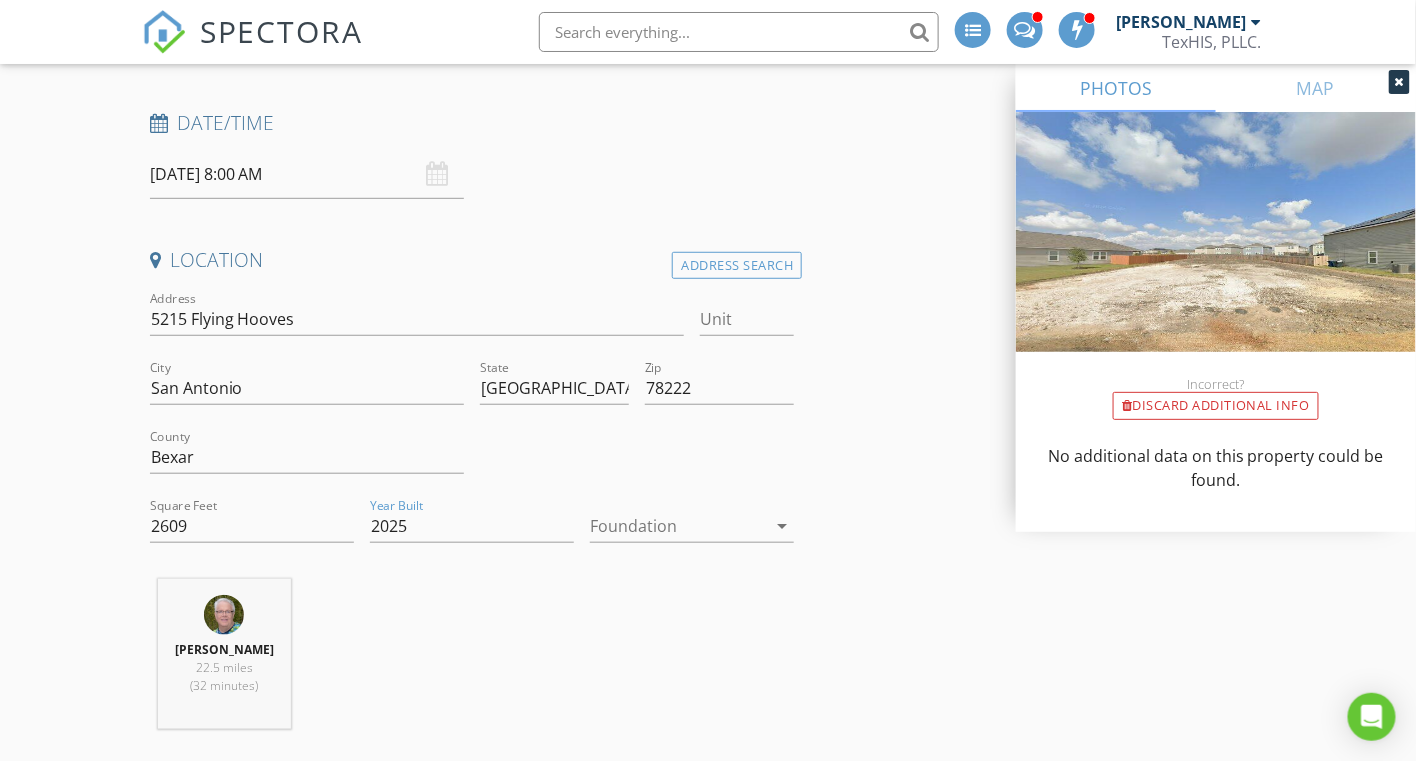 click at bounding box center (678, 526) 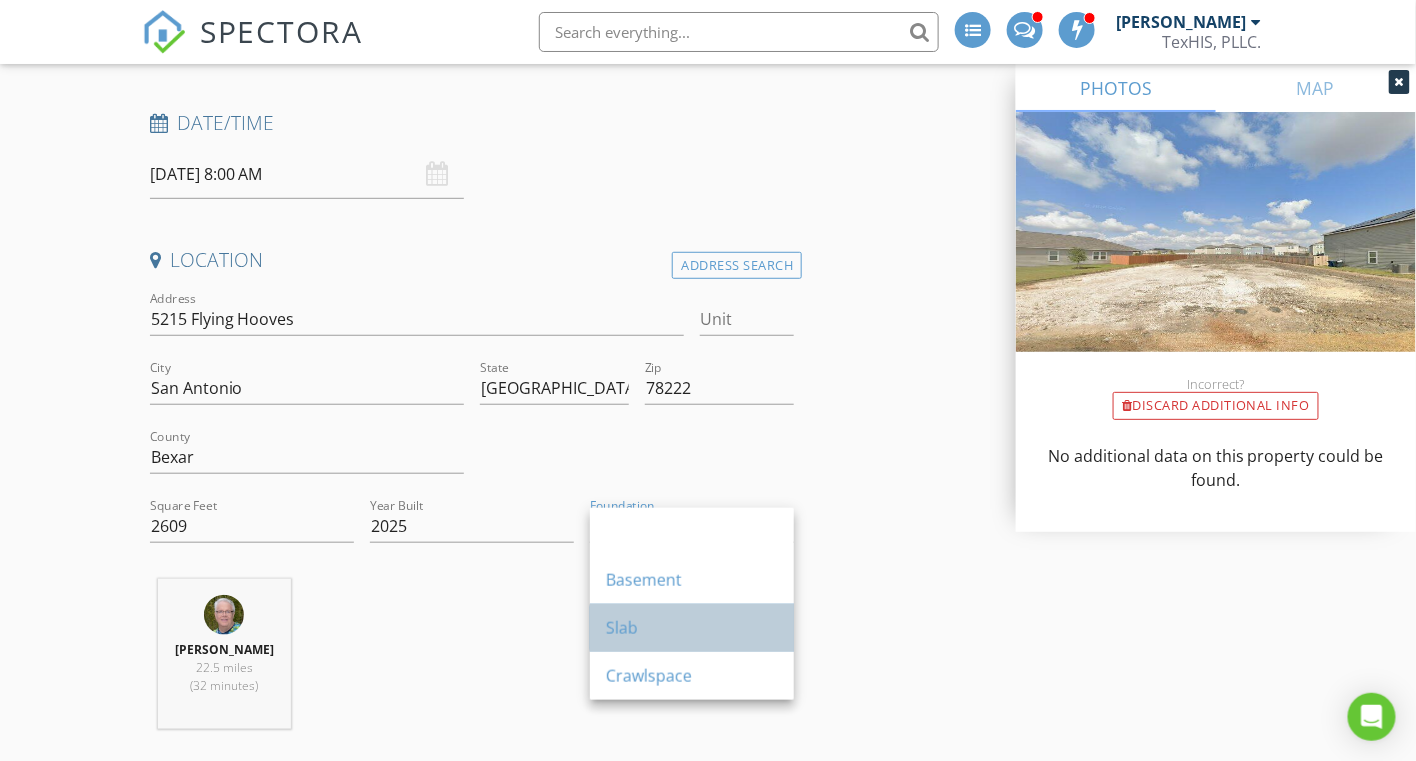 click on "Slab" at bounding box center (692, 628) 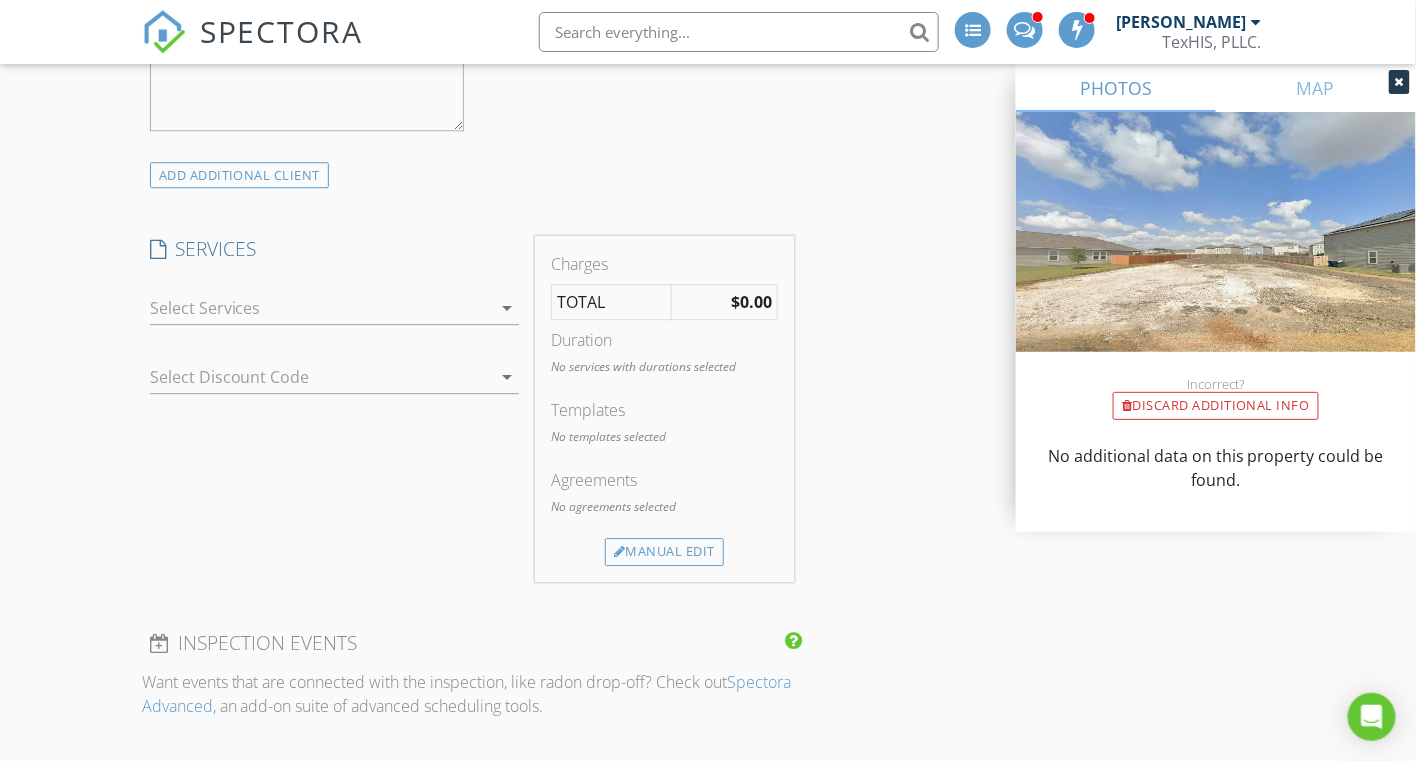 scroll, scrollTop: 1700, scrollLeft: 0, axis: vertical 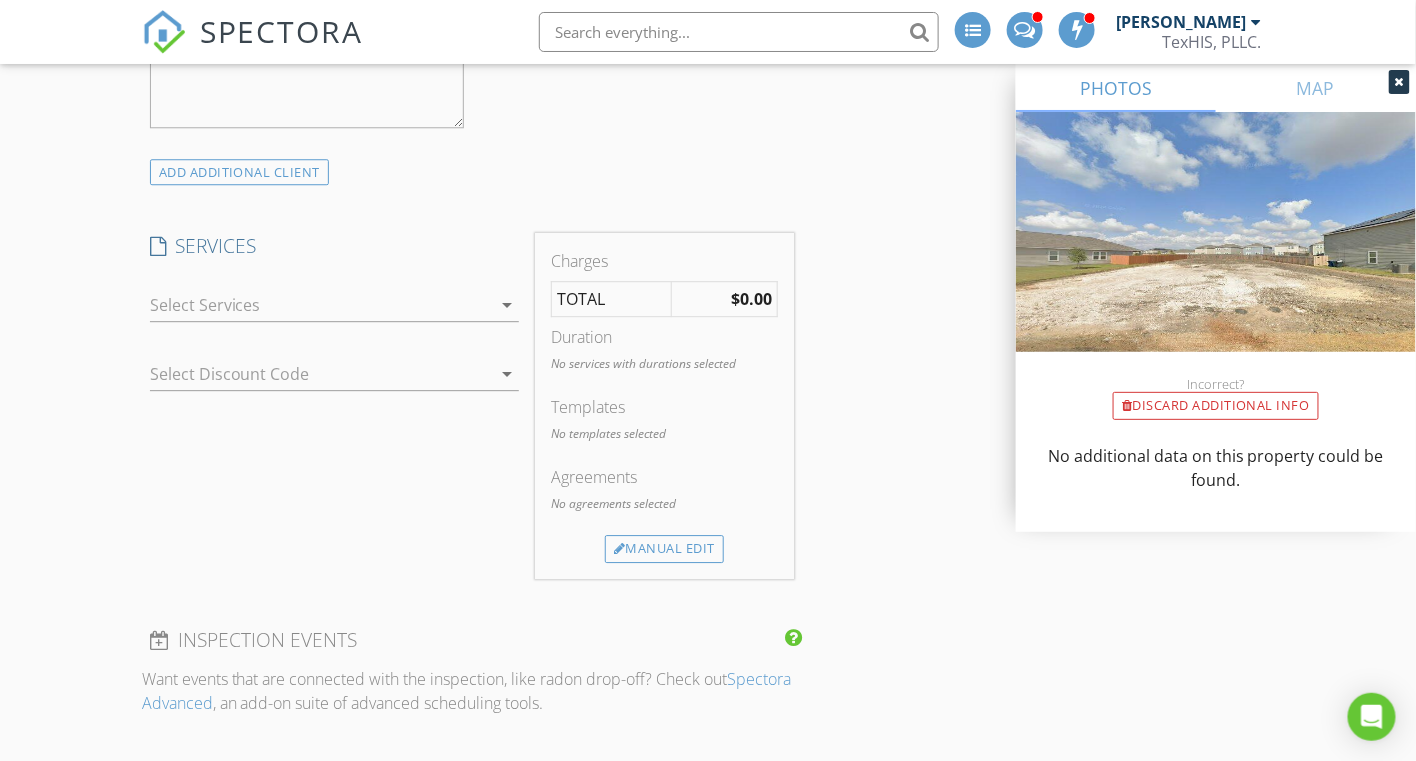 click at bounding box center (320, 305) 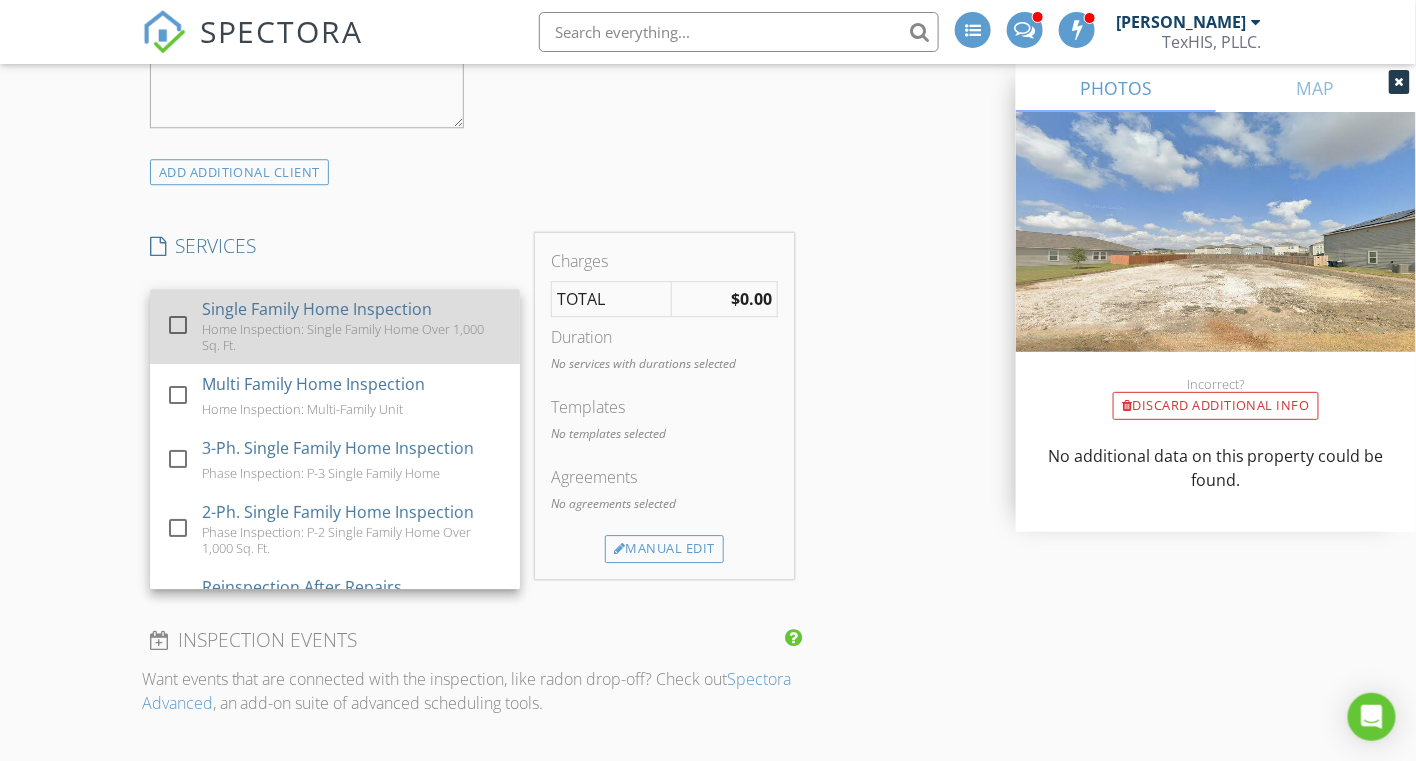 click at bounding box center [178, 325] 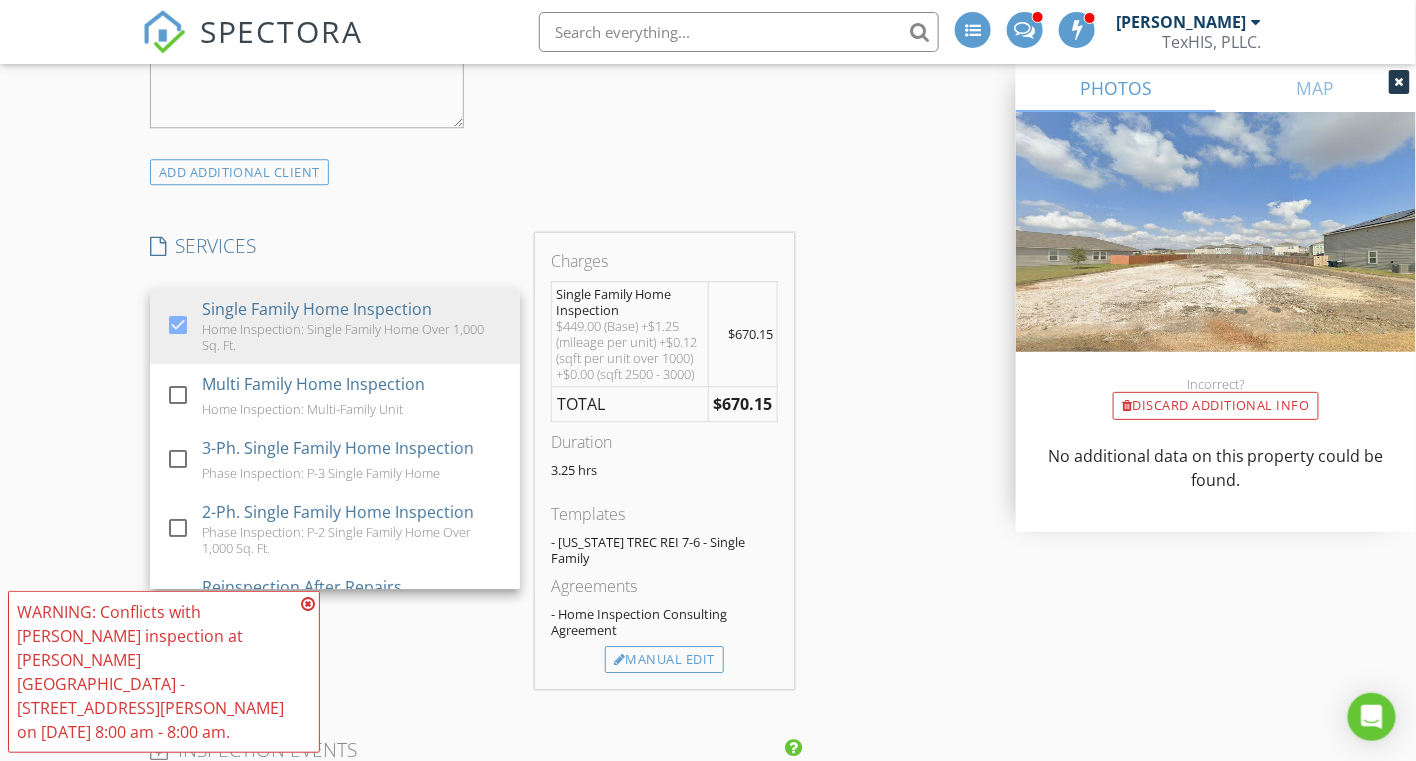 click at bounding box center [308, 604] 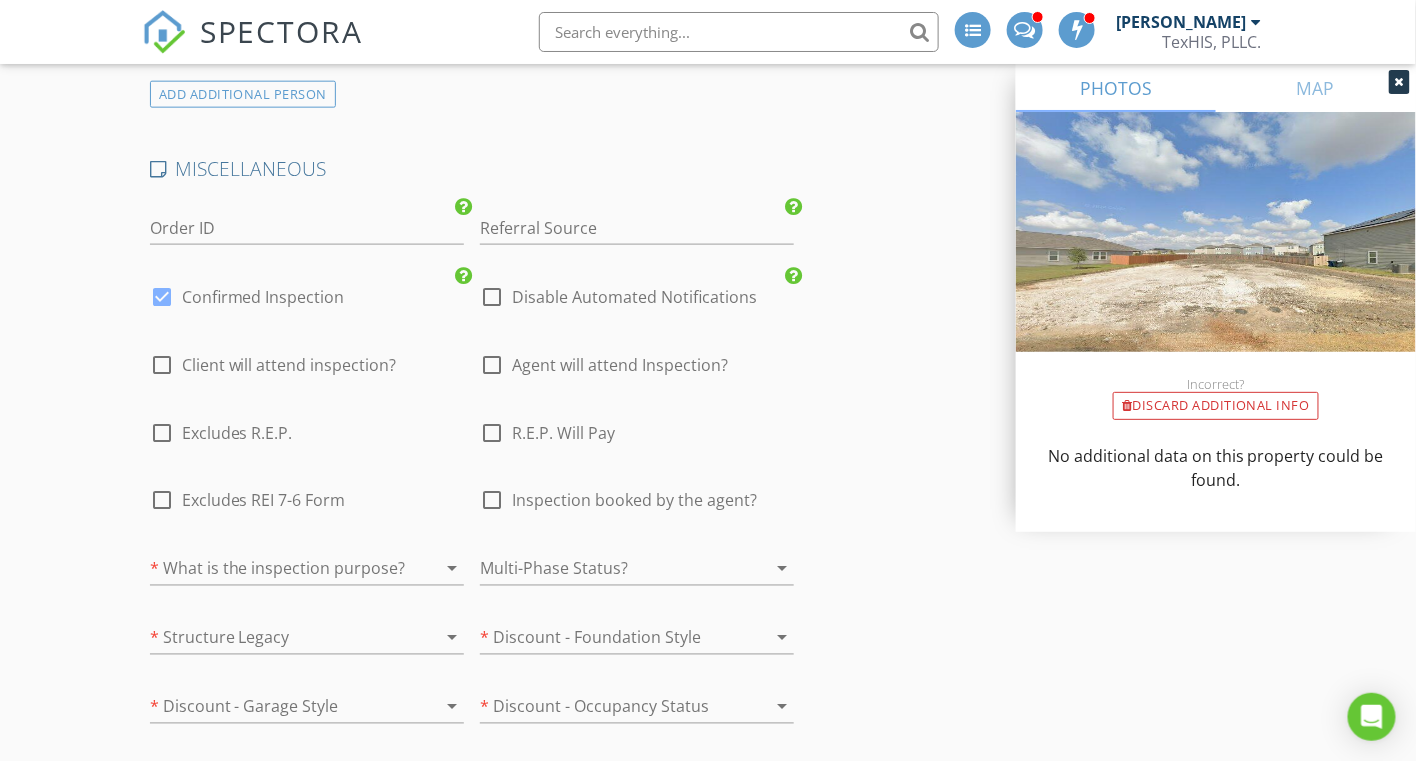 scroll, scrollTop: 3300, scrollLeft: 0, axis: vertical 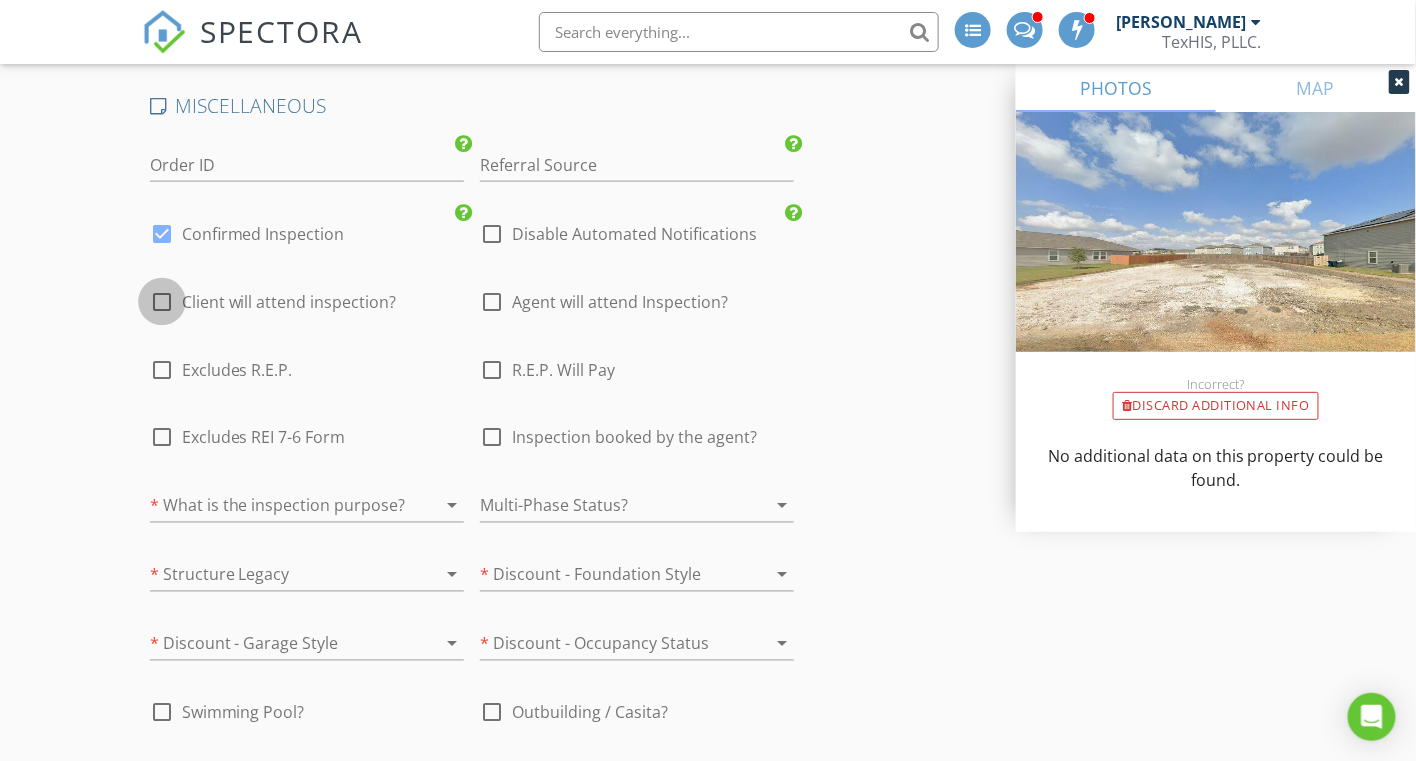 click at bounding box center [162, 302] 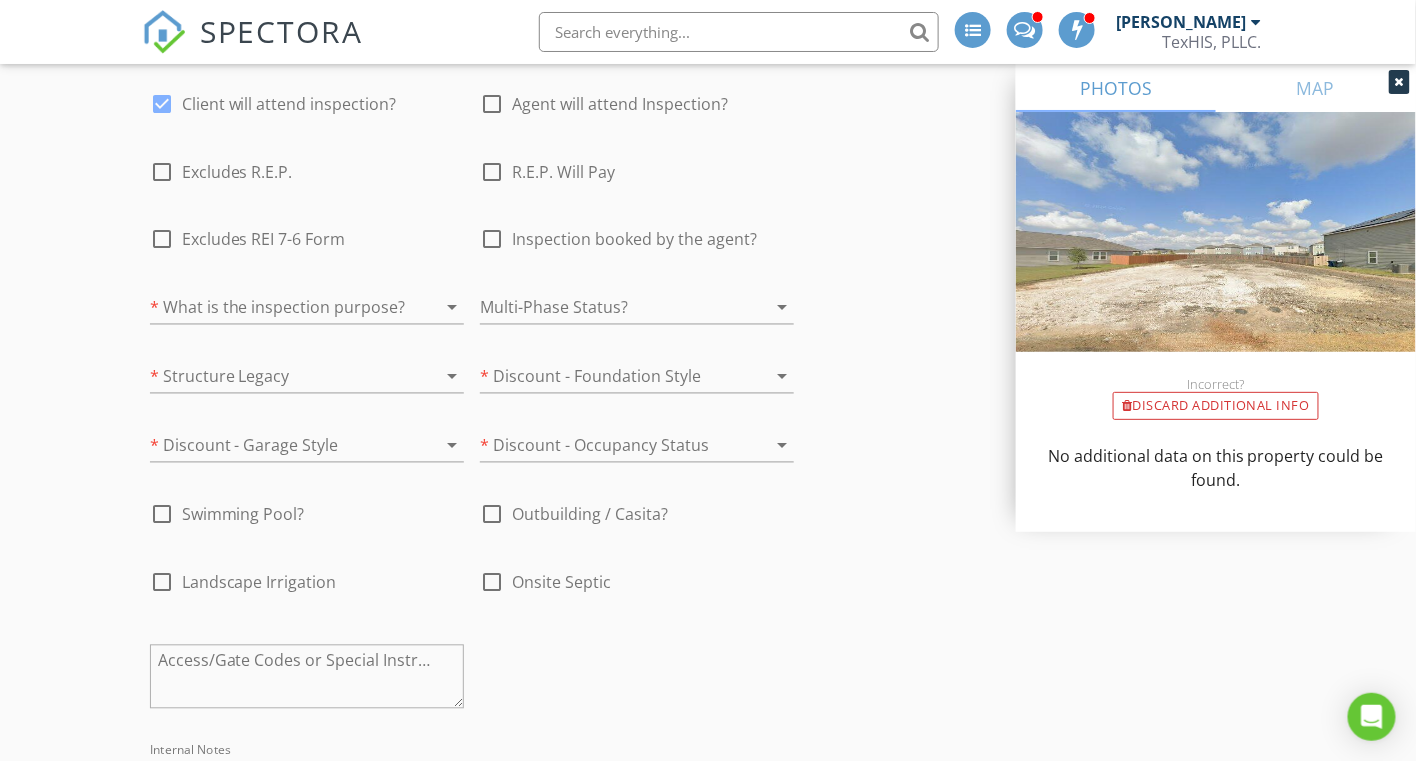 scroll, scrollTop: 3500, scrollLeft: 0, axis: vertical 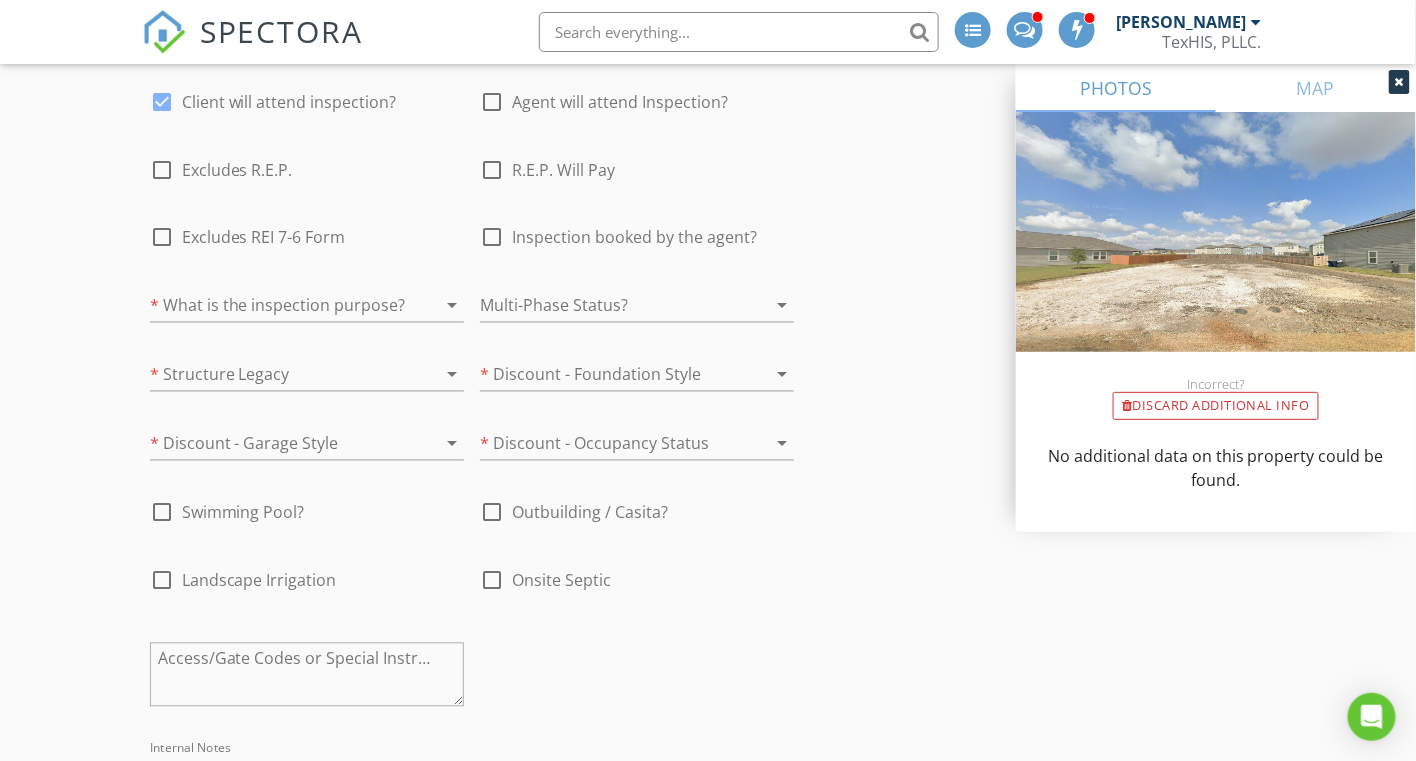 click at bounding box center [279, 306] 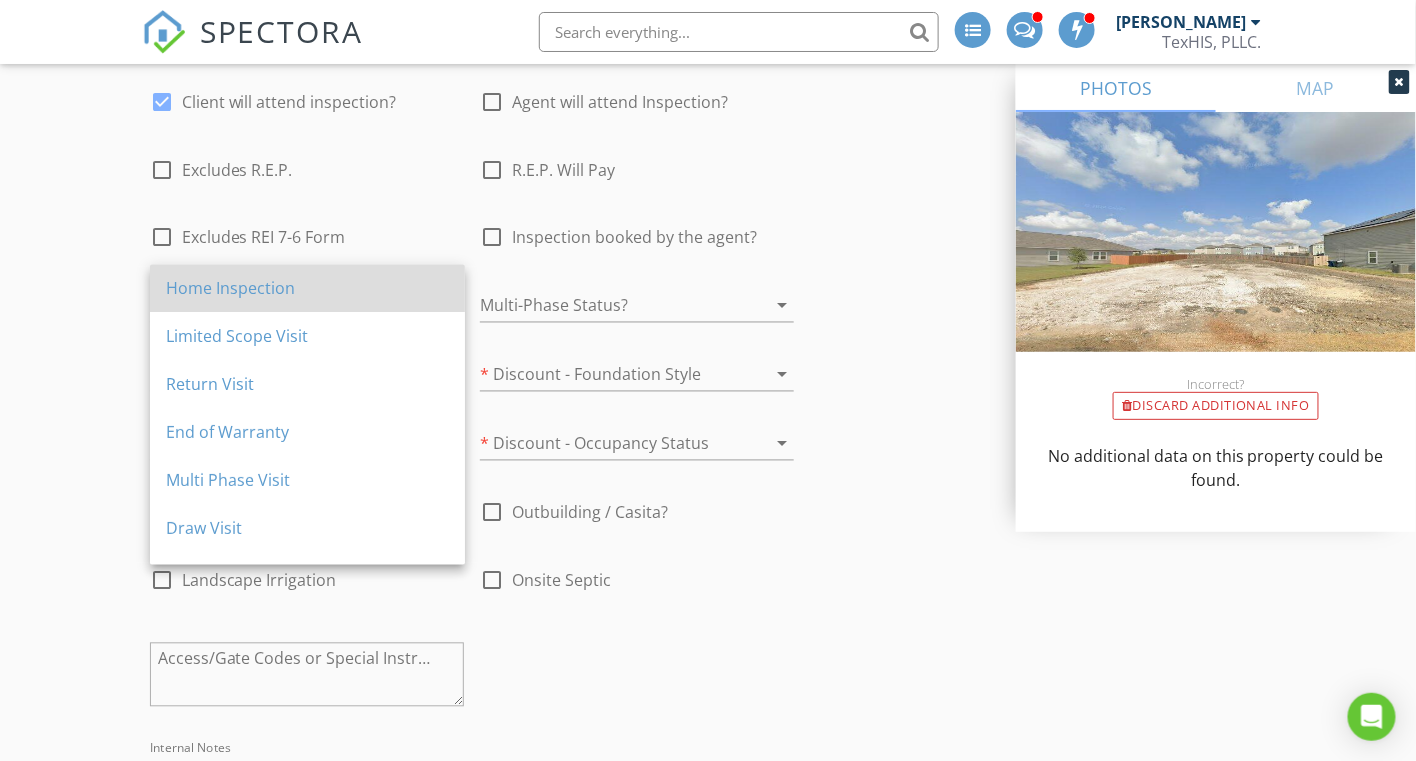 click on "Home Inspection" at bounding box center (307, 289) 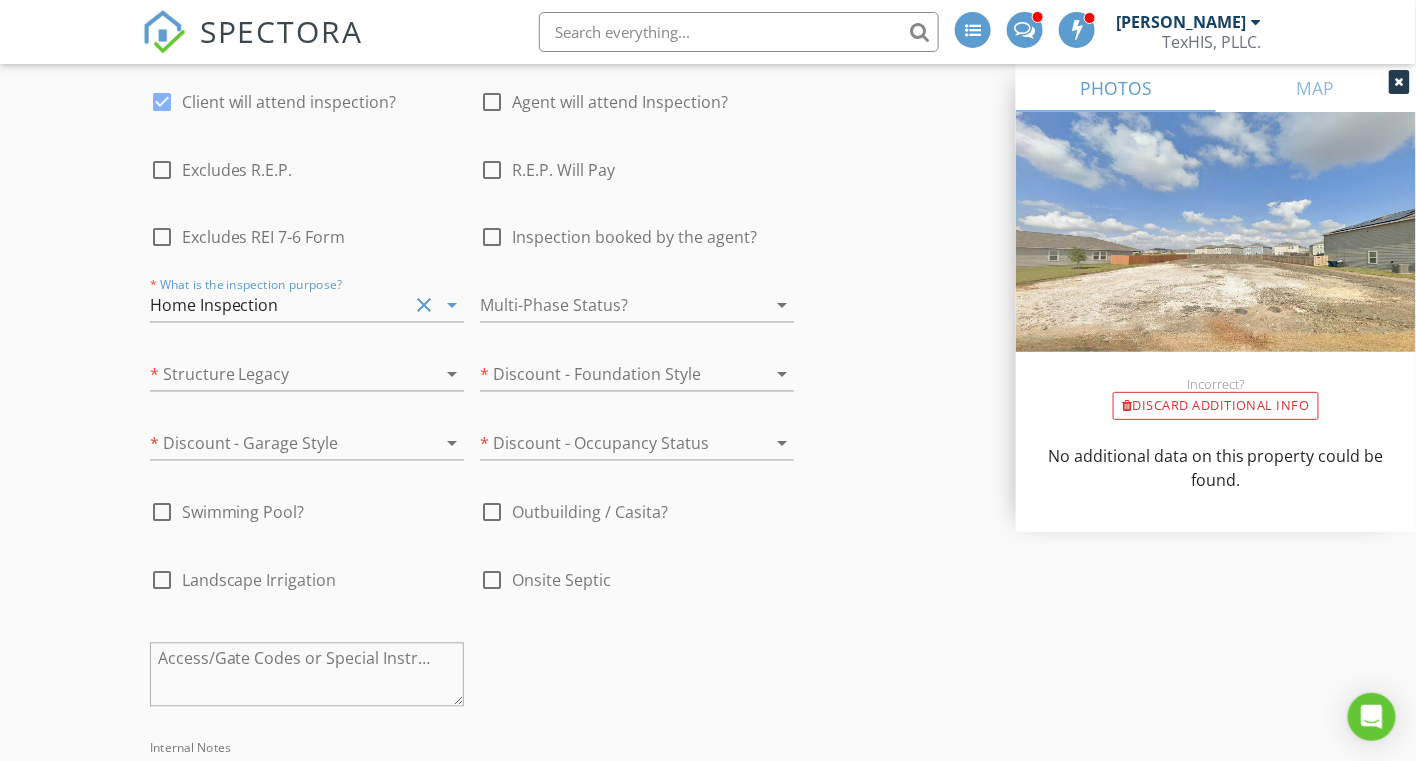 click at bounding box center [279, 375] 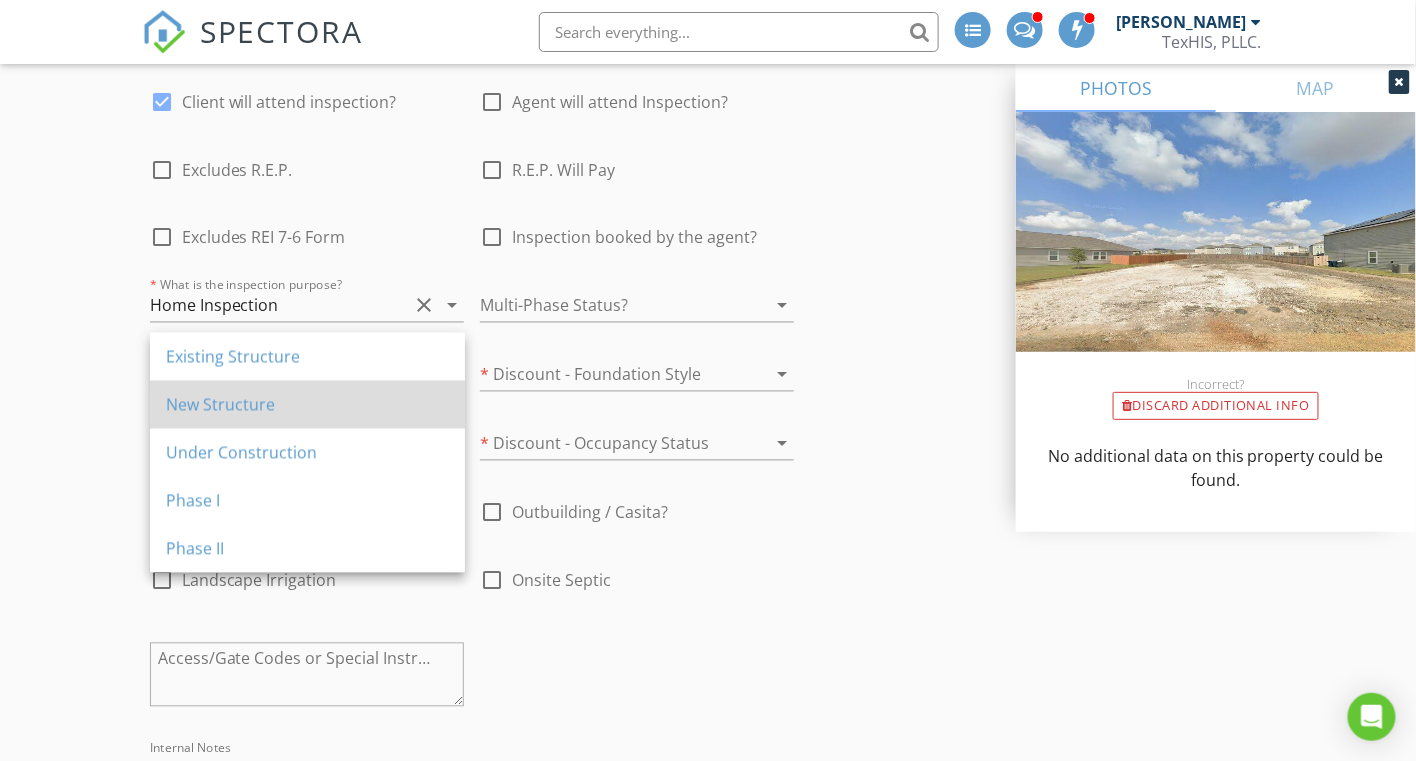 click on "New Structure" at bounding box center (307, 405) 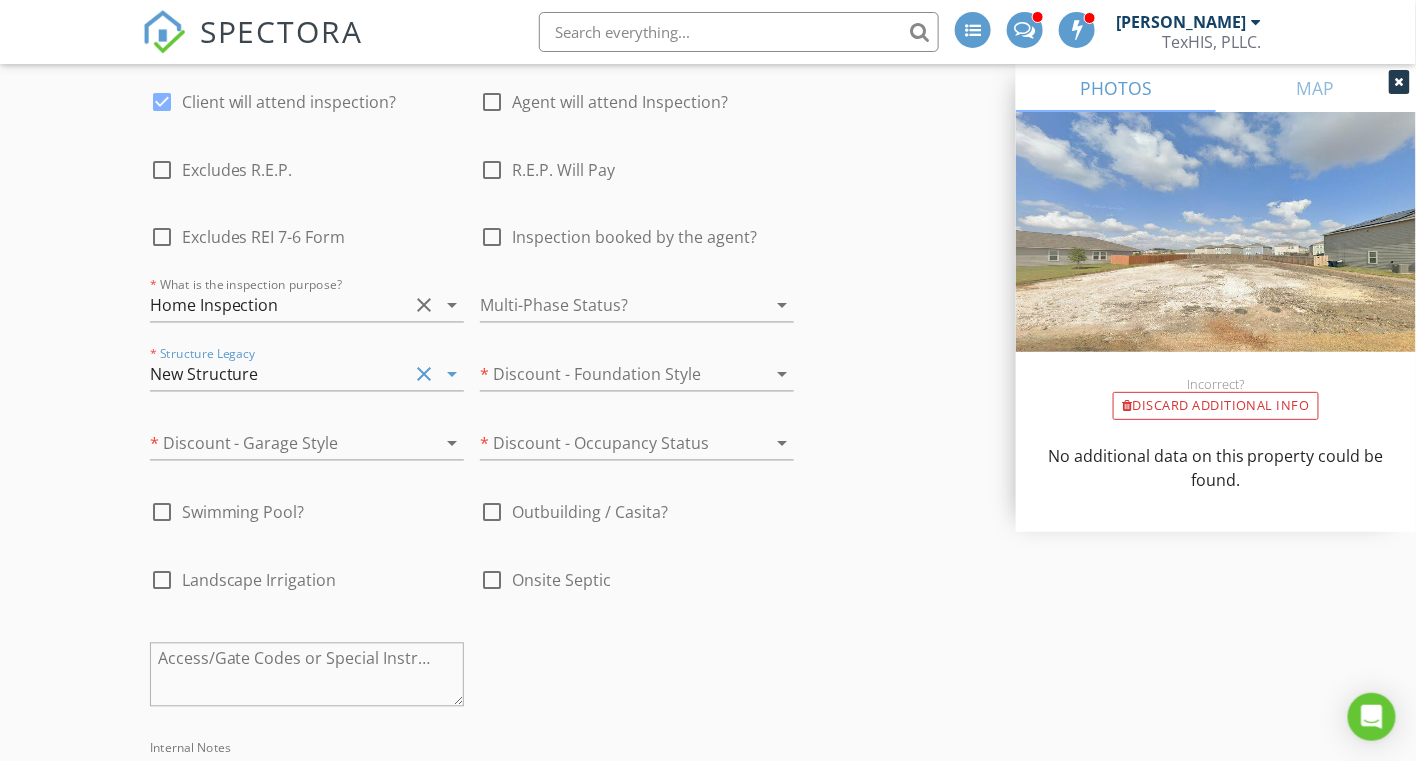 click at bounding box center (279, 444) 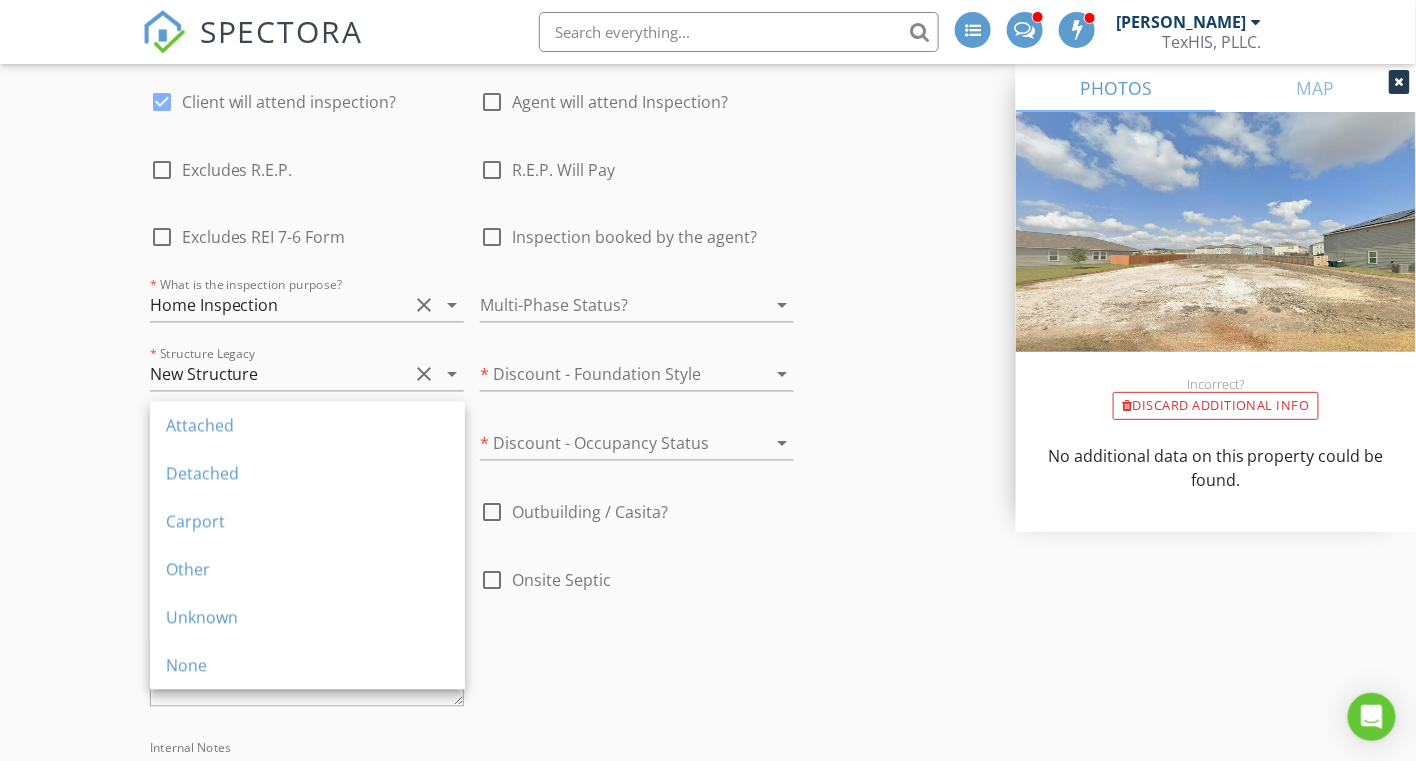 scroll, scrollTop: 3532, scrollLeft: 0, axis: vertical 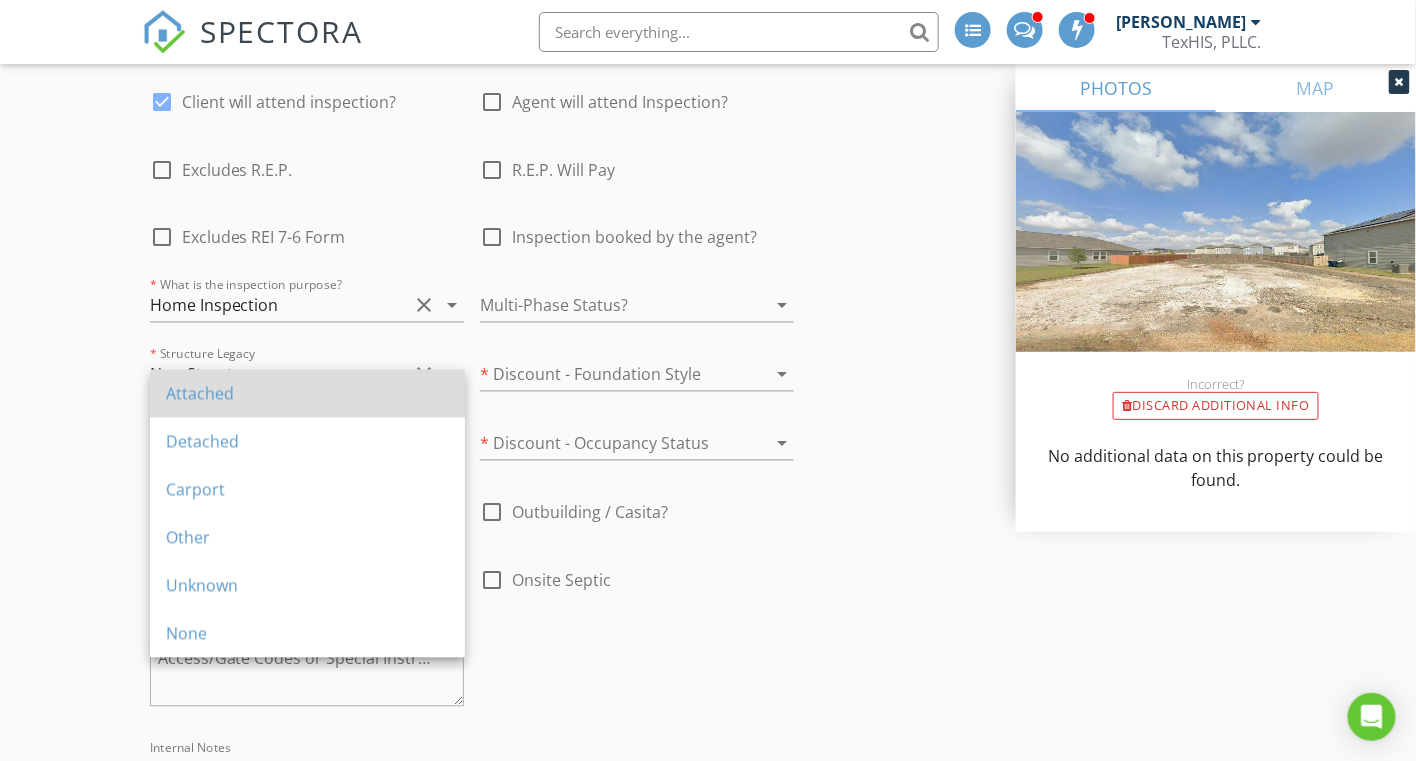 click on "Attached" at bounding box center [307, 394] 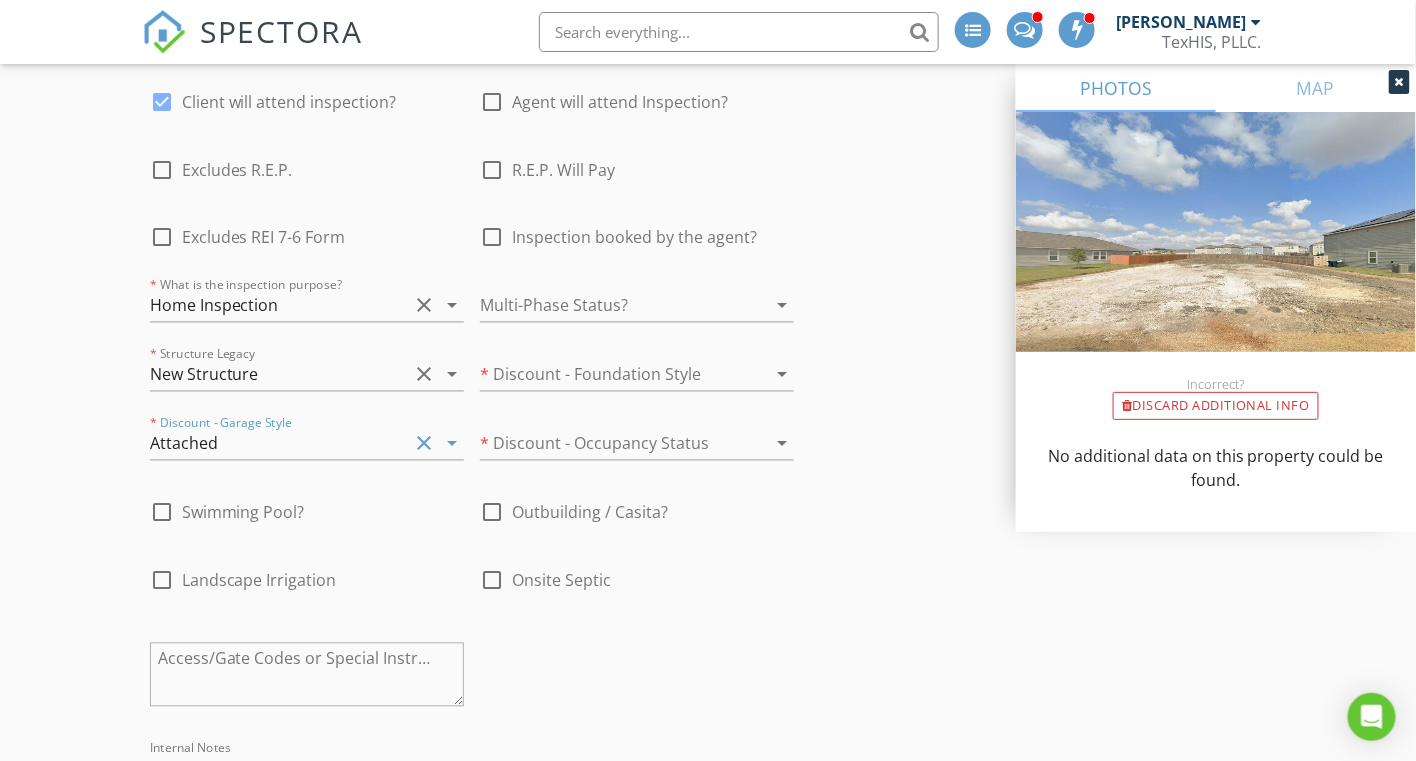 scroll, scrollTop: 3564, scrollLeft: 0, axis: vertical 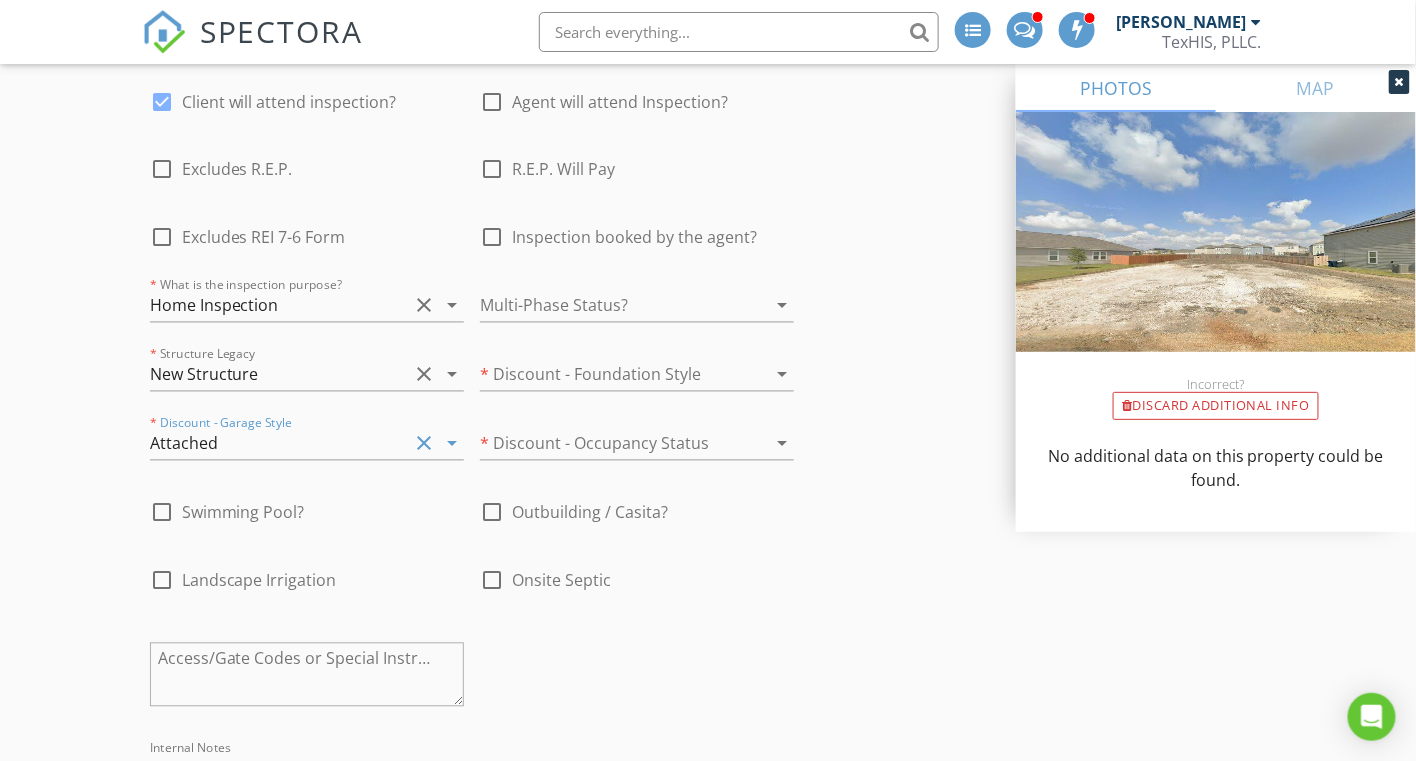 click at bounding box center [609, 306] 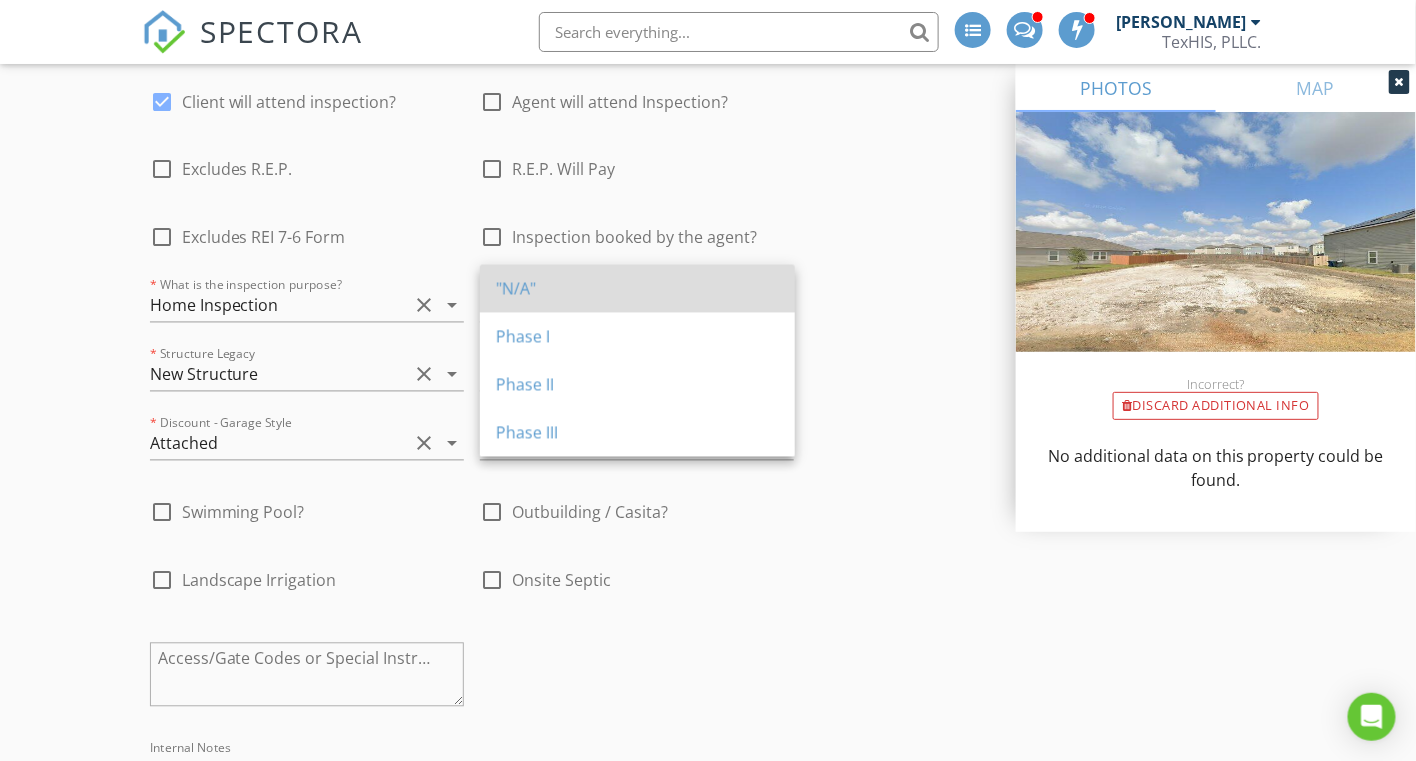 click on ""N/A"" at bounding box center (637, 289) 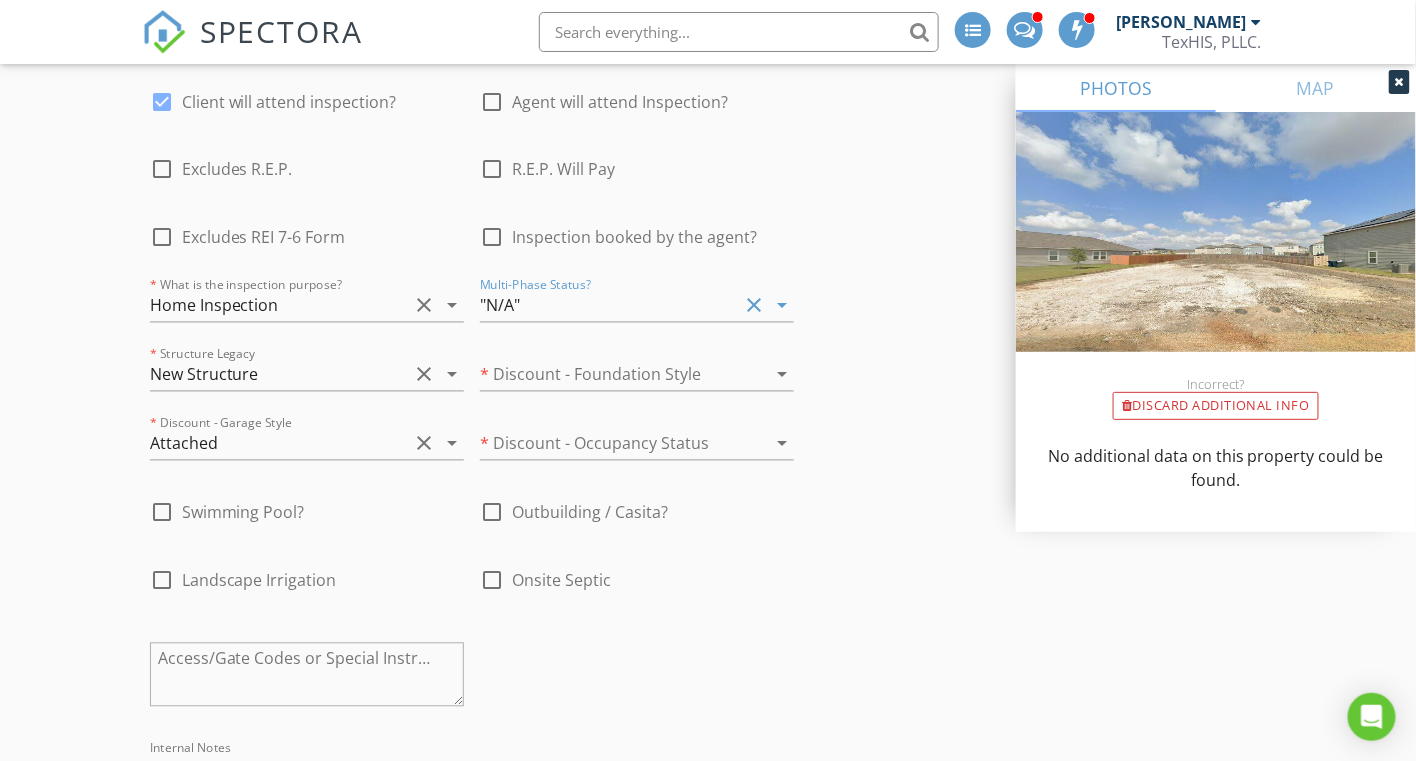 click at bounding box center [609, 375] 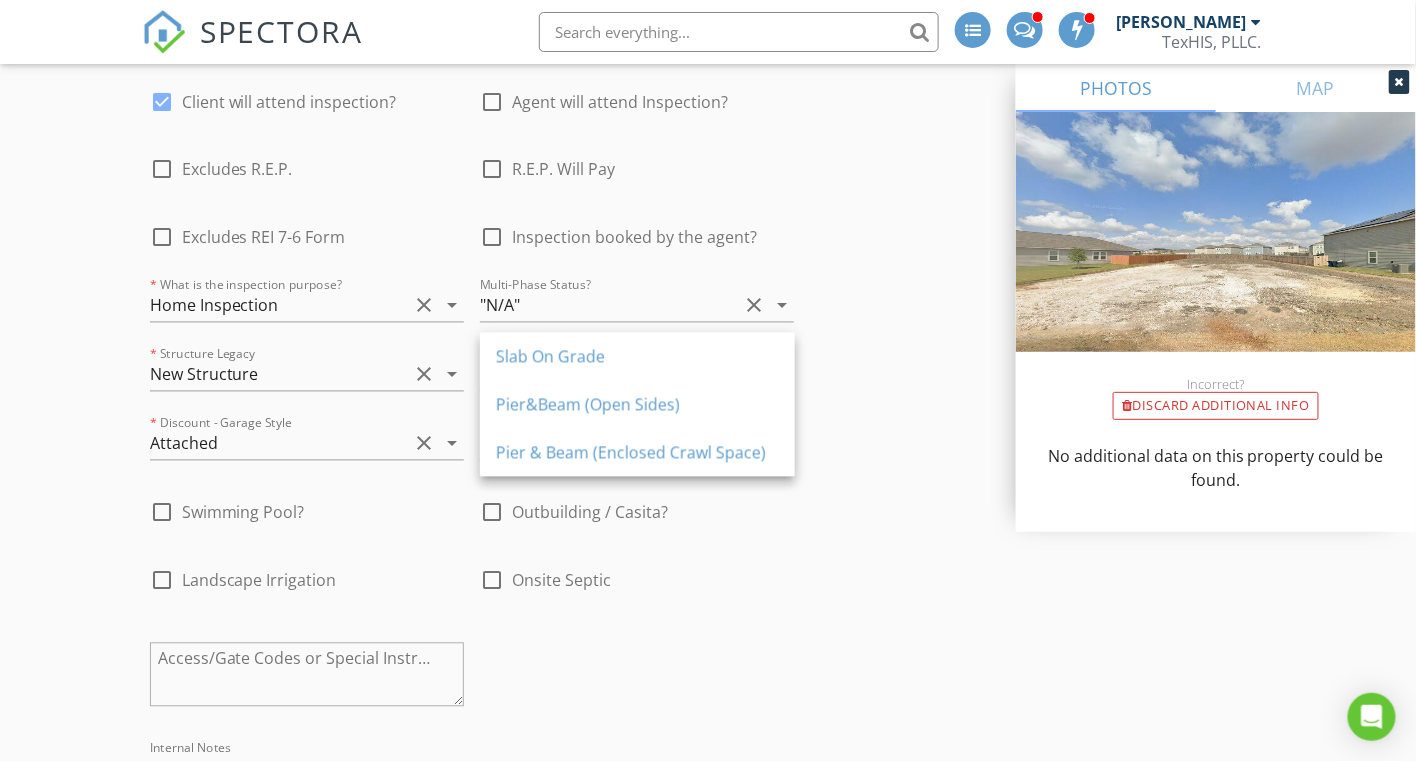 click on "Slab On Grade" at bounding box center (637, 357) 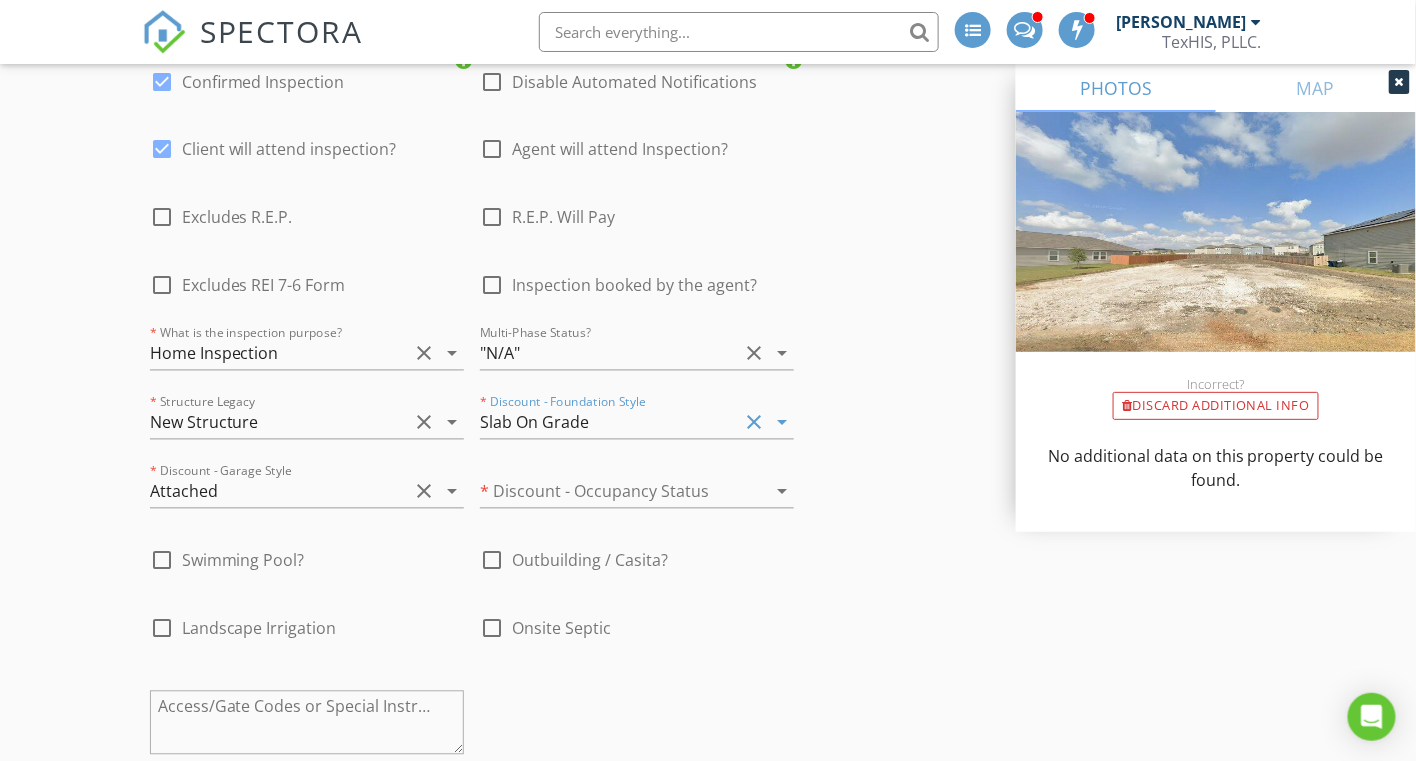scroll, scrollTop: 3612, scrollLeft: 0, axis: vertical 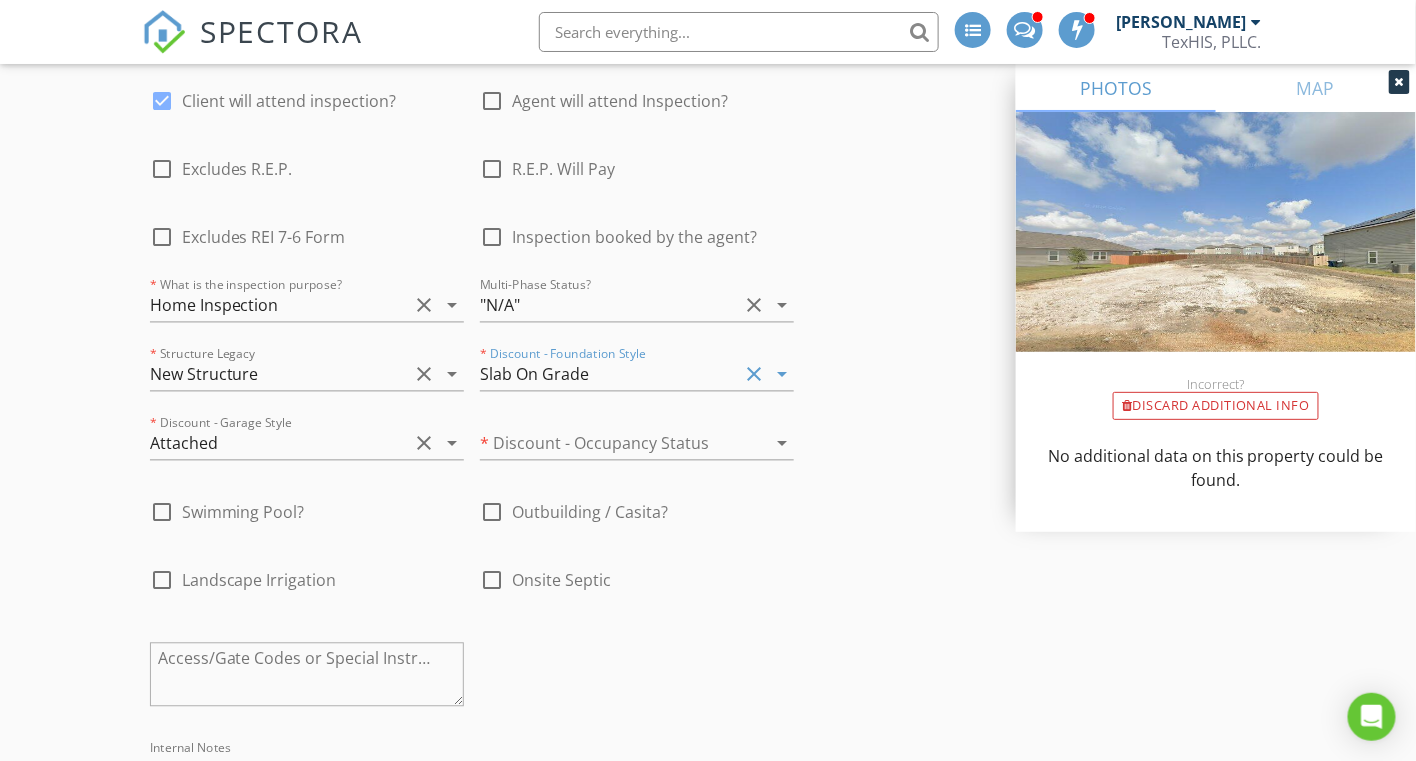 click at bounding box center (609, 444) 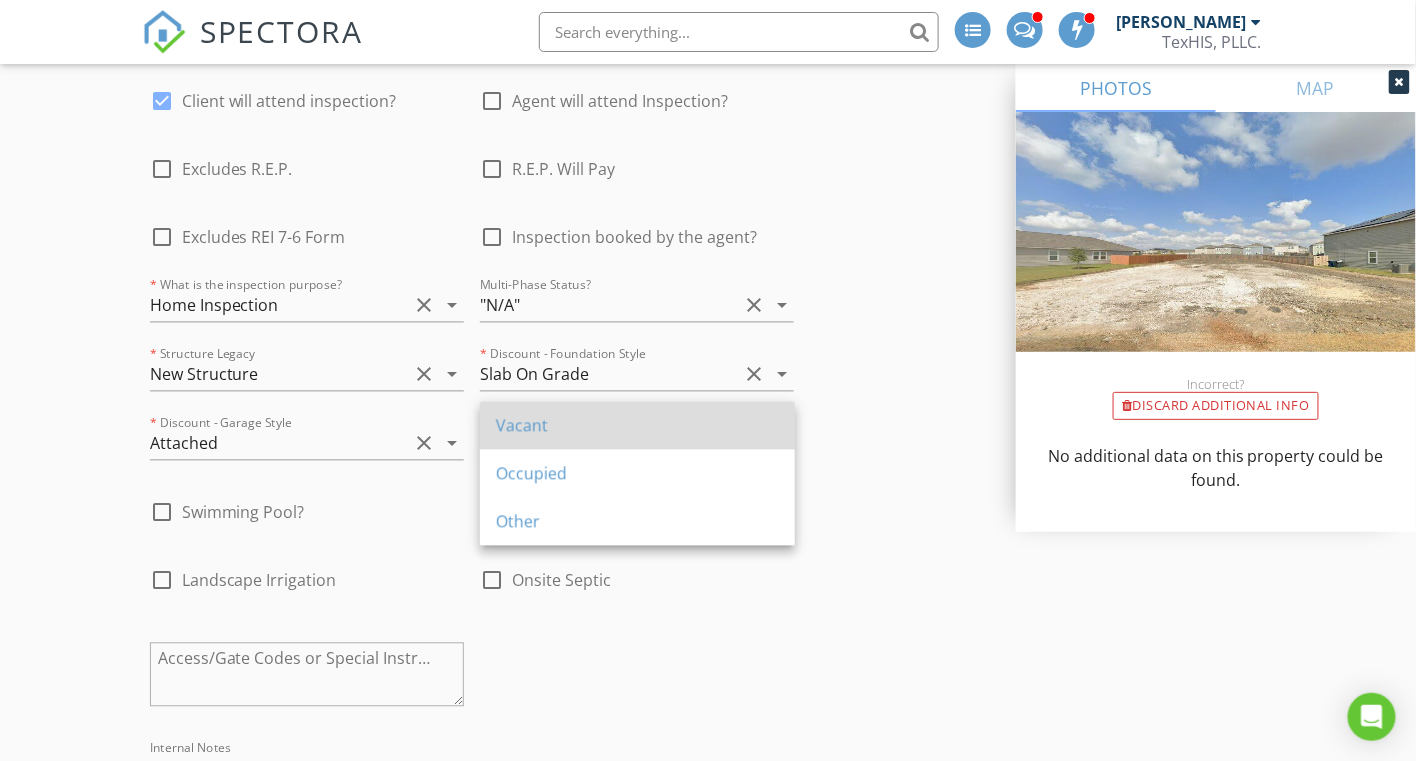 click on "Vacant" at bounding box center [637, 426] 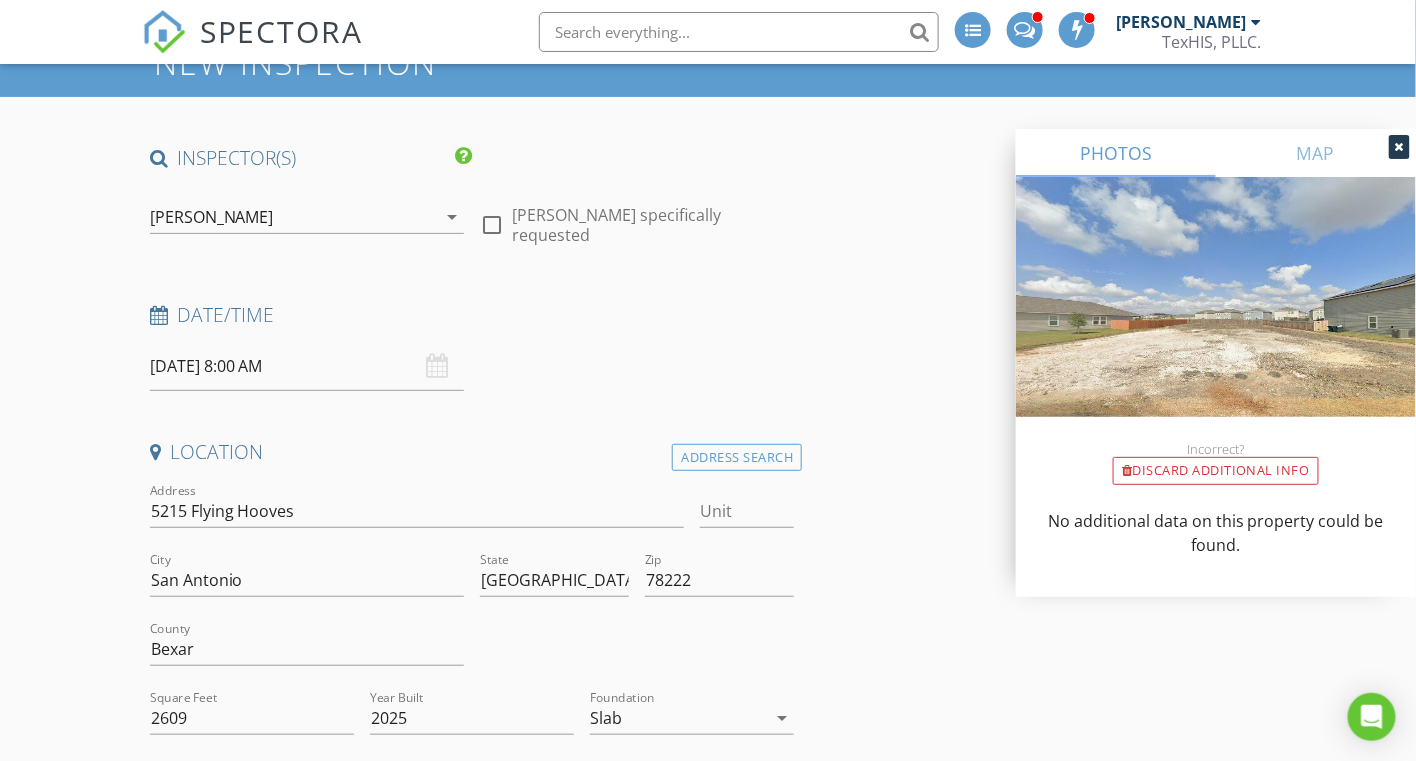 scroll, scrollTop: 0, scrollLeft: 0, axis: both 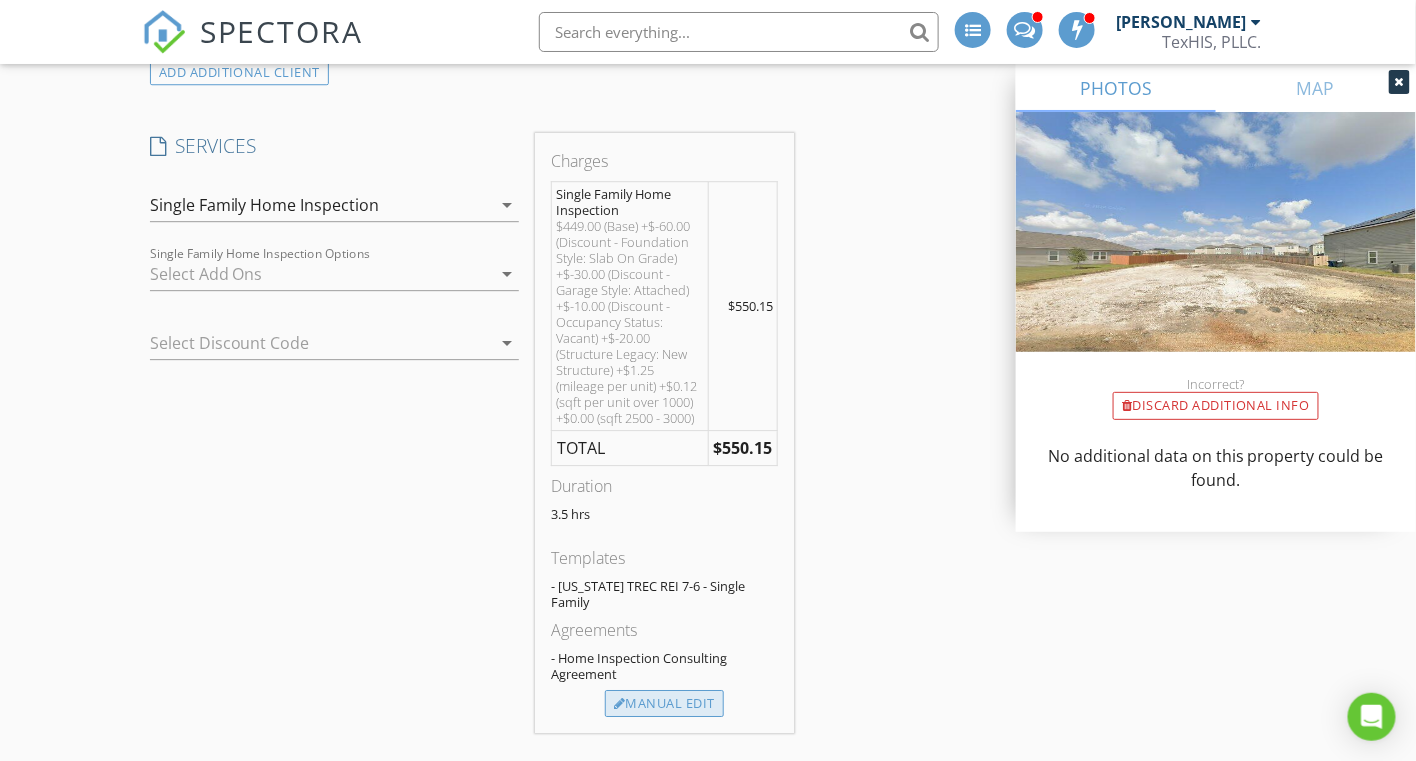 click on "Manual Edit" at bounding box center (664, 704) 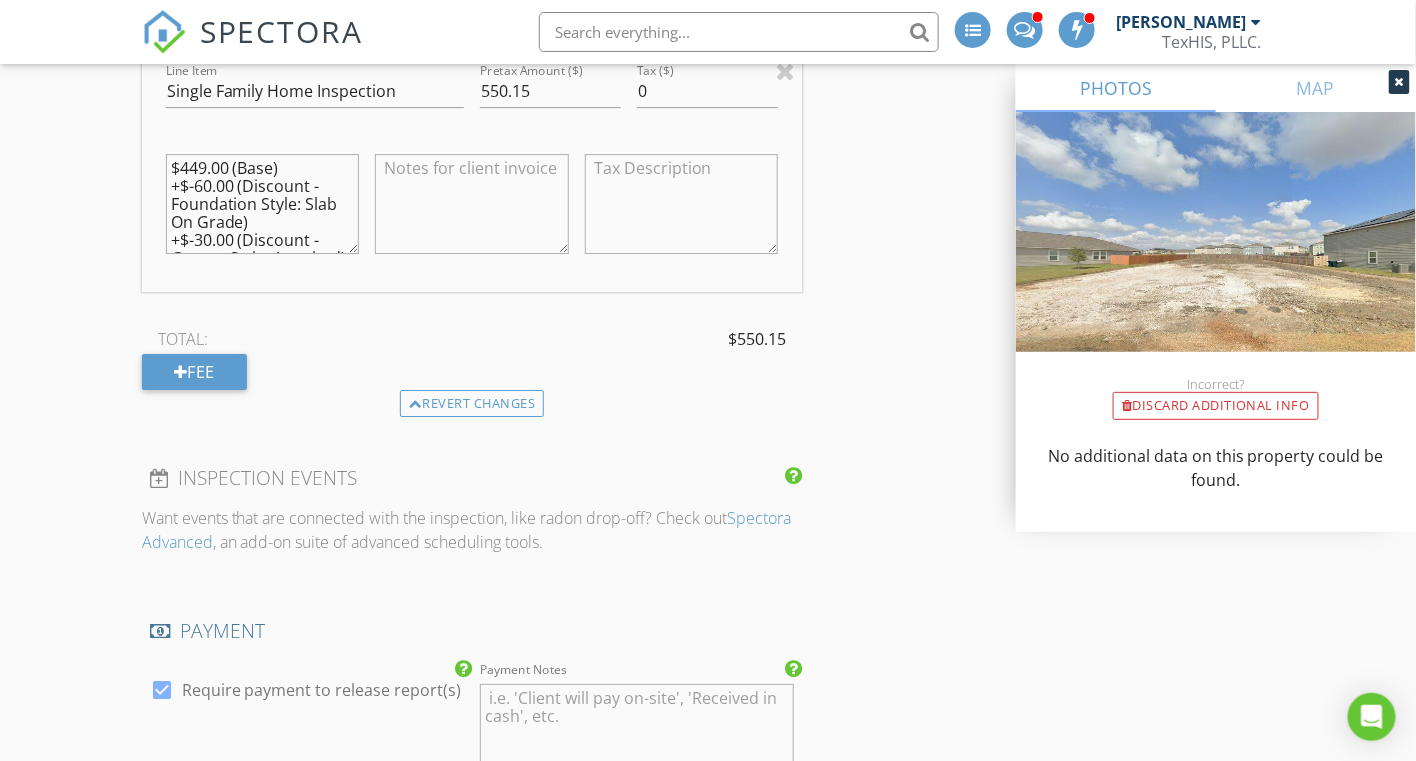 scroll, scrollTop: 2100, scrollLeft: 0, axis: vertical 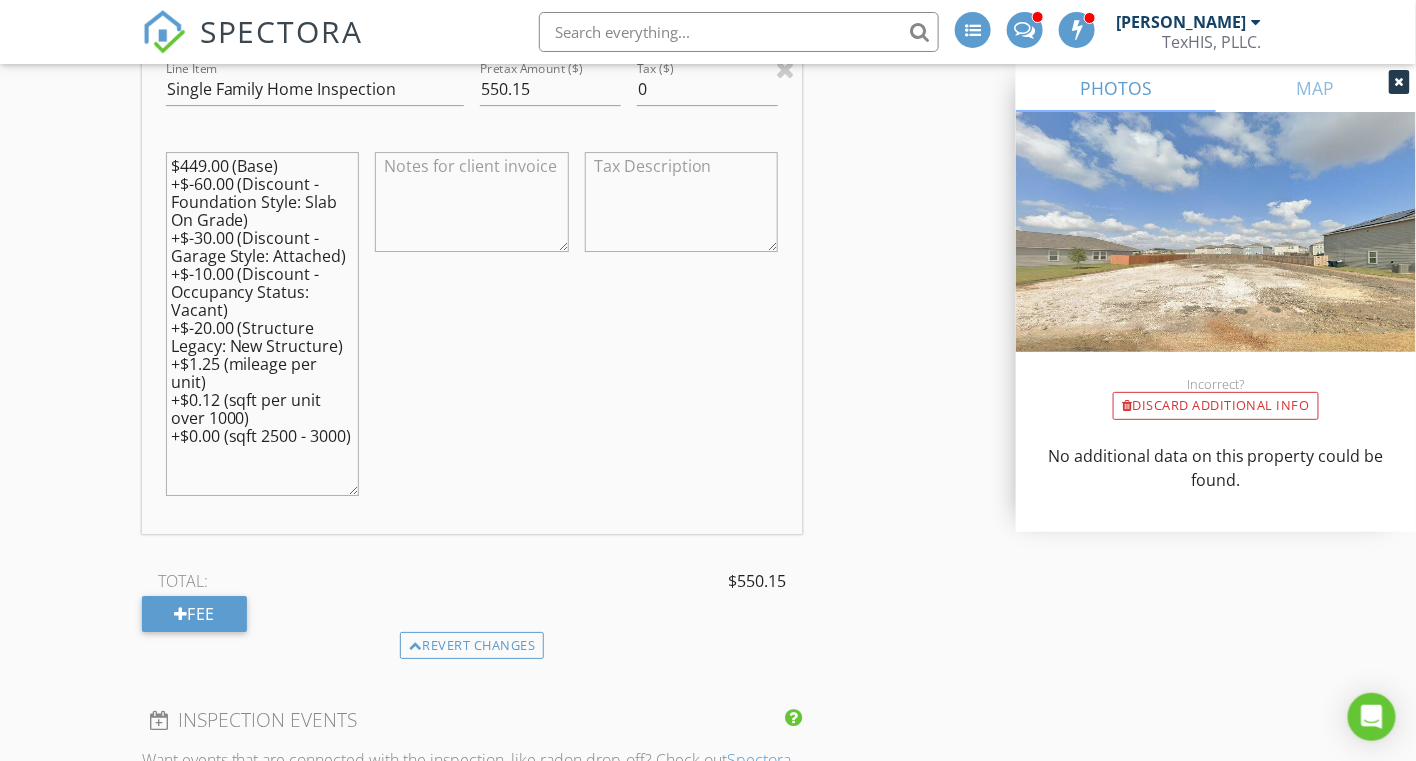 drag, startPoint x: 356, startPoint y: 241, endPoint x: 360, endPoint y: 485, distance: 244.03279 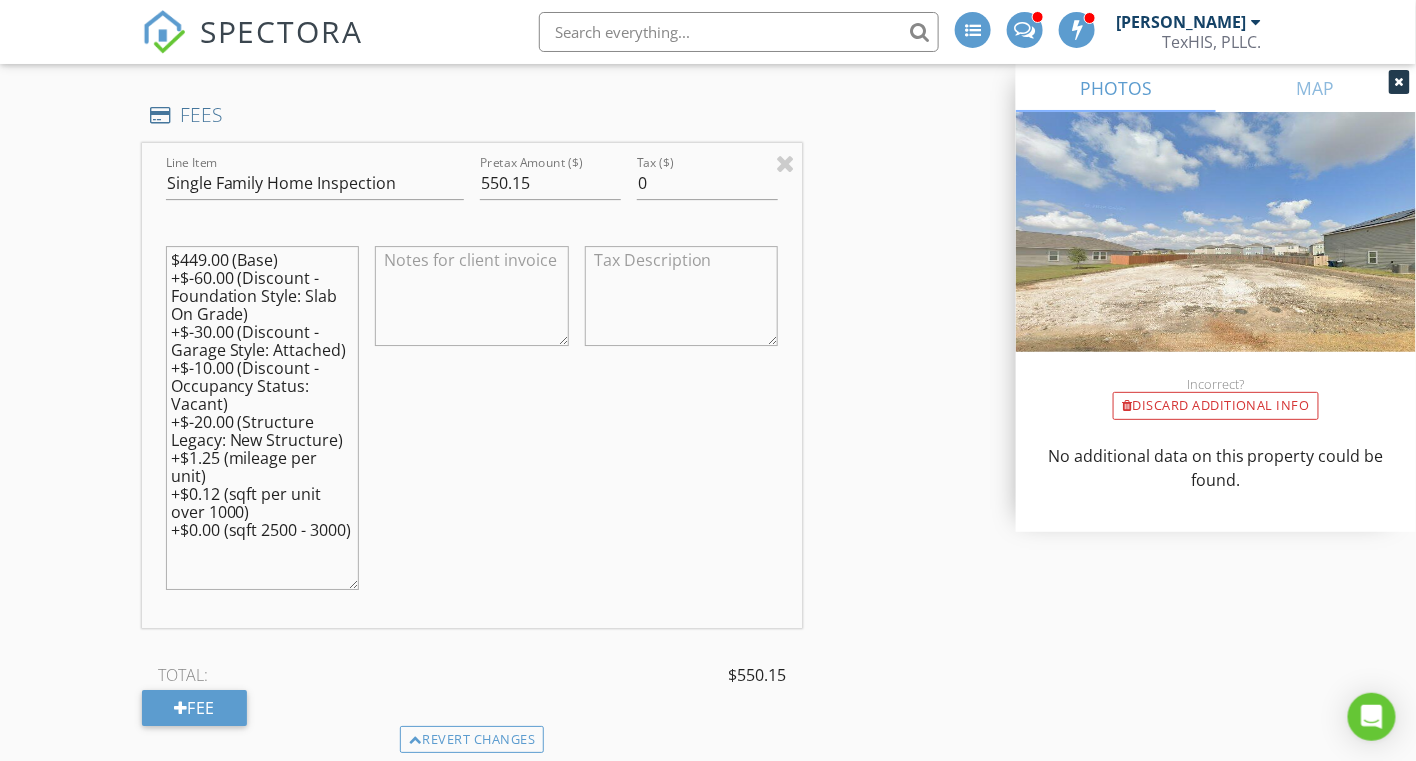 scroll, scrollTop: 2000, scrollLeft: 0, axis: vertical 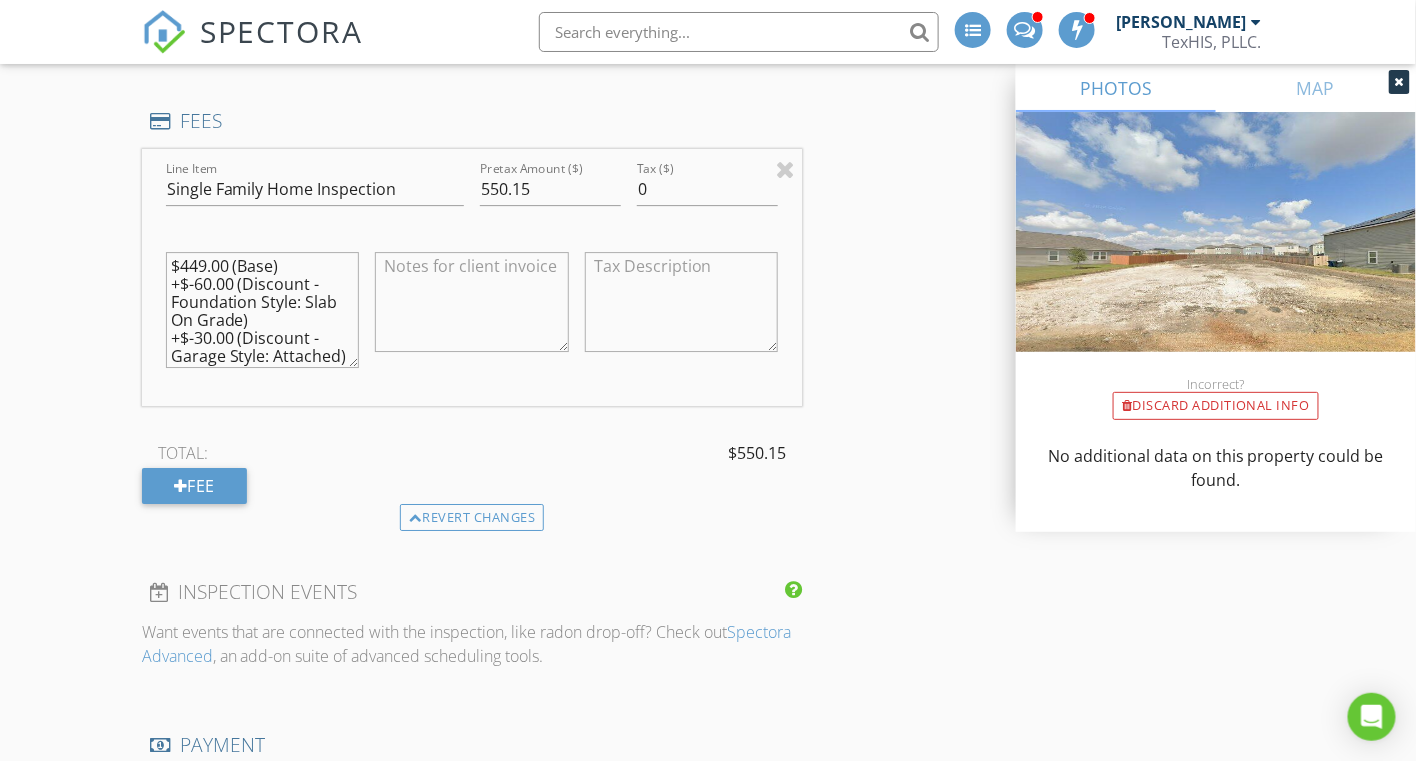 drag, startPoint x: 355, startPoint y: 585, endPoint x: 349, endPoint y: 358, distance: 227.07928 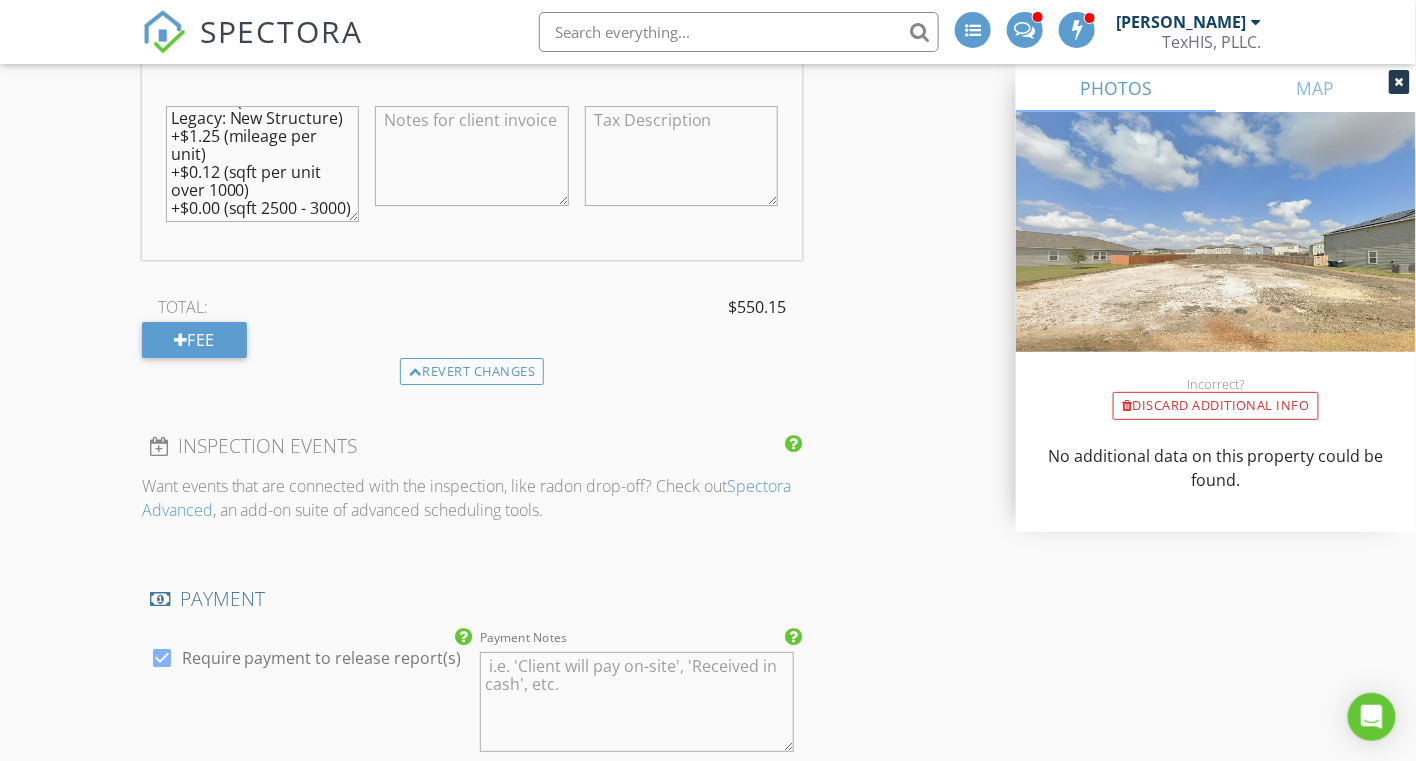 scroll, scrollTop: 2200, scrollLeft: 0, axis: vertical 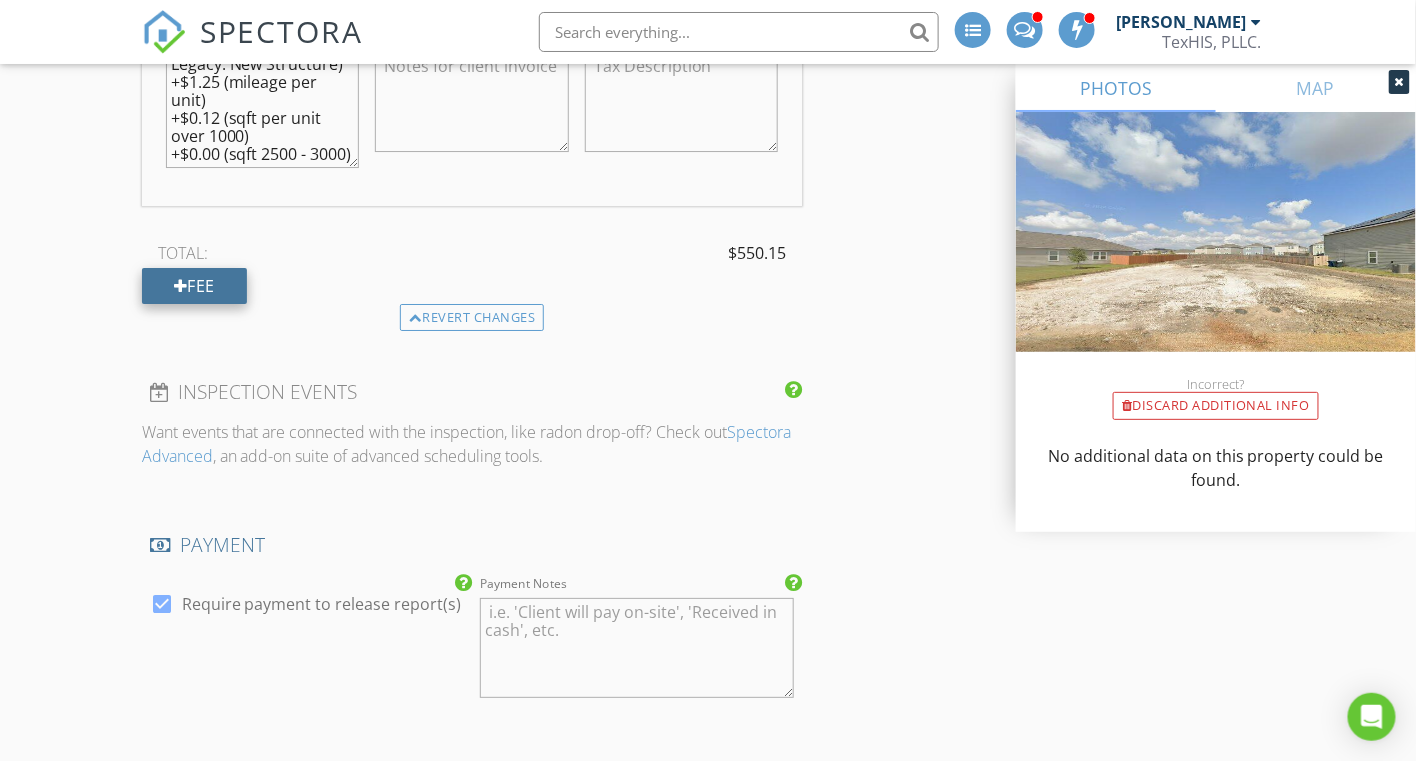 click at bounding box center [181, 286] 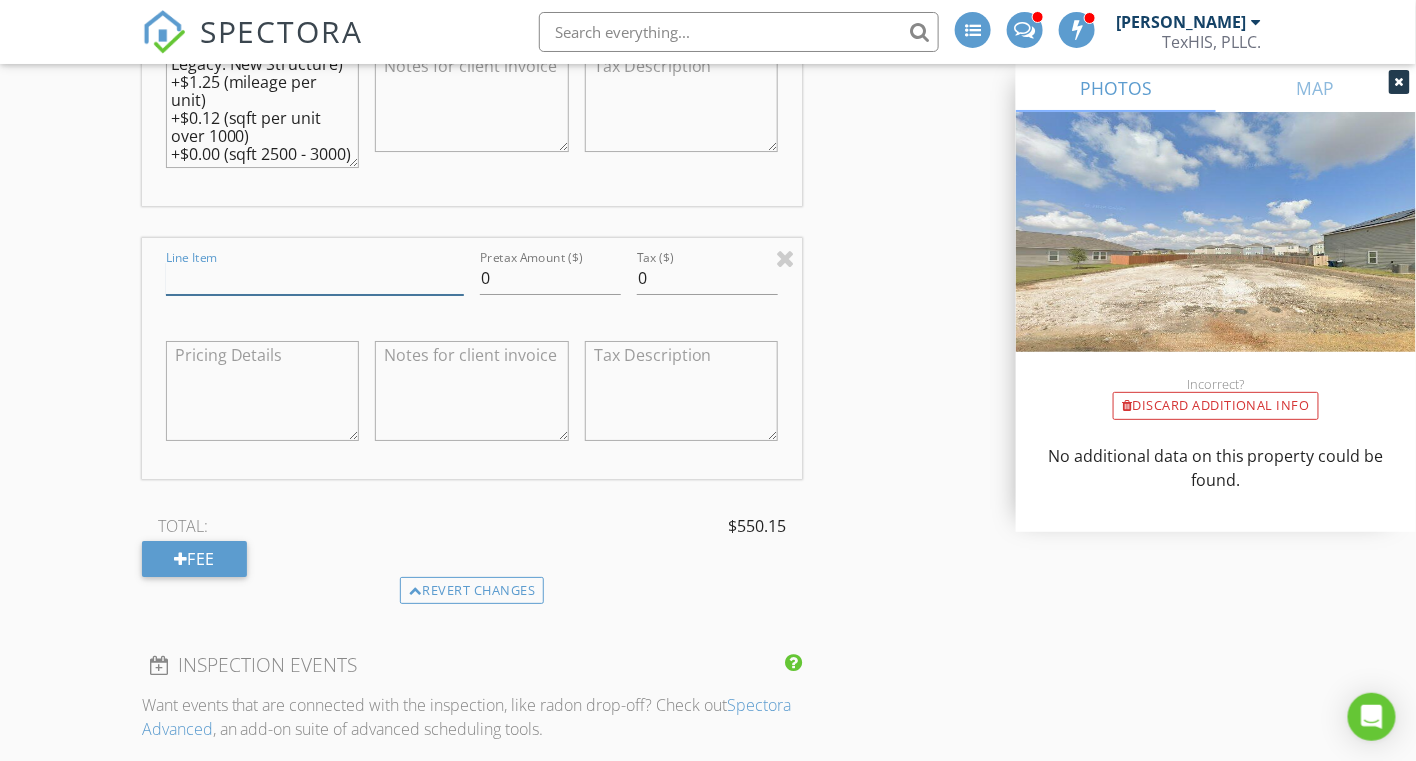 click on "Line Item" at bounding box center [315, 278] 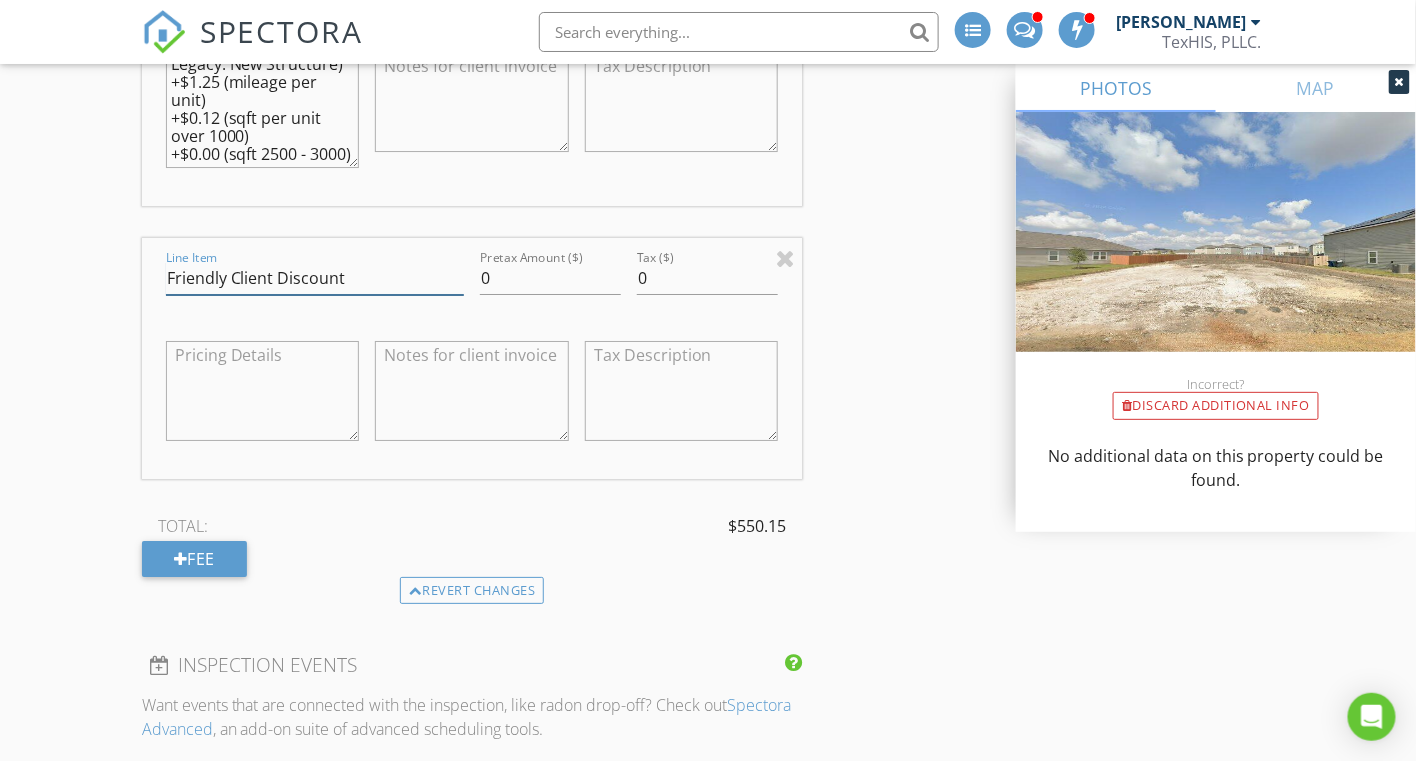 type on "Friendly Client Discount" 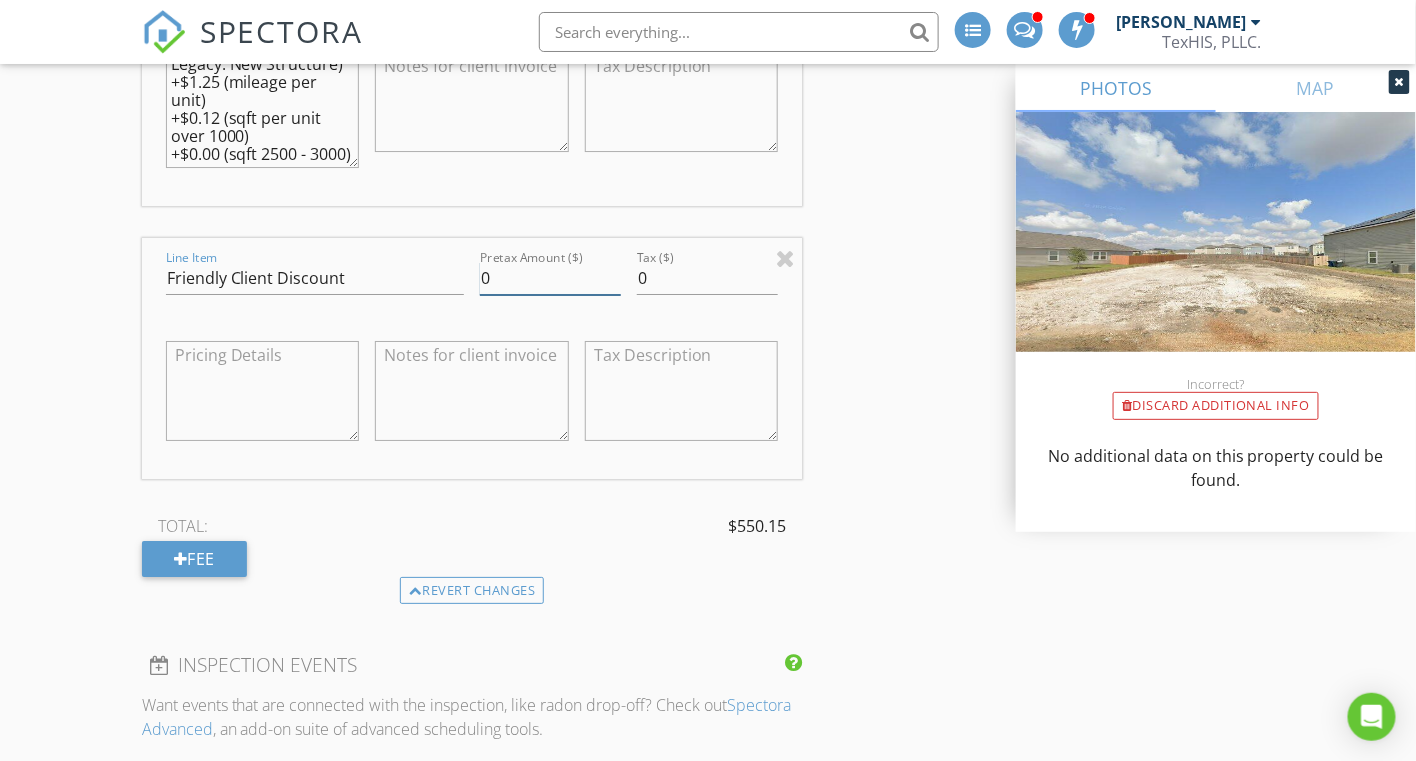 click on "0" at bounding box center (550, 278) 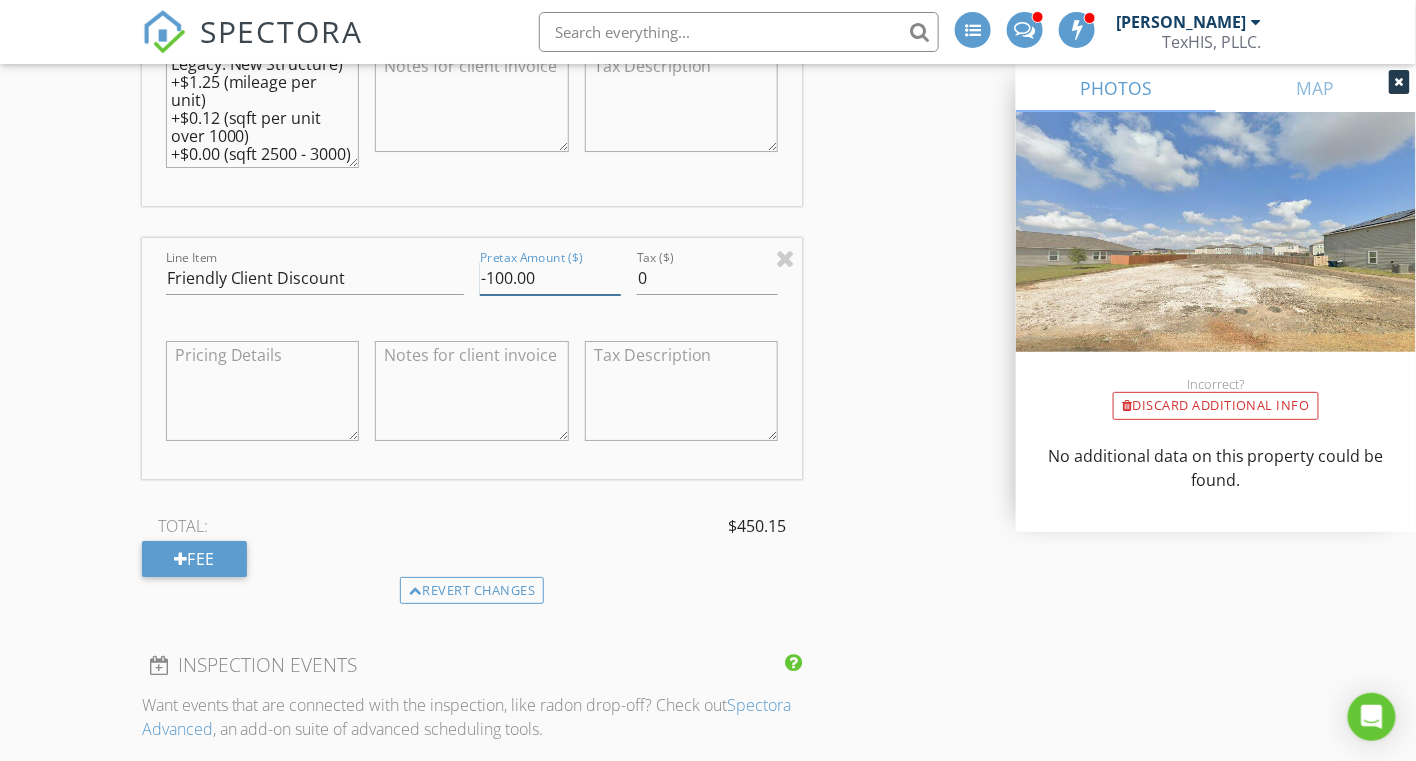 type on "-100.00" 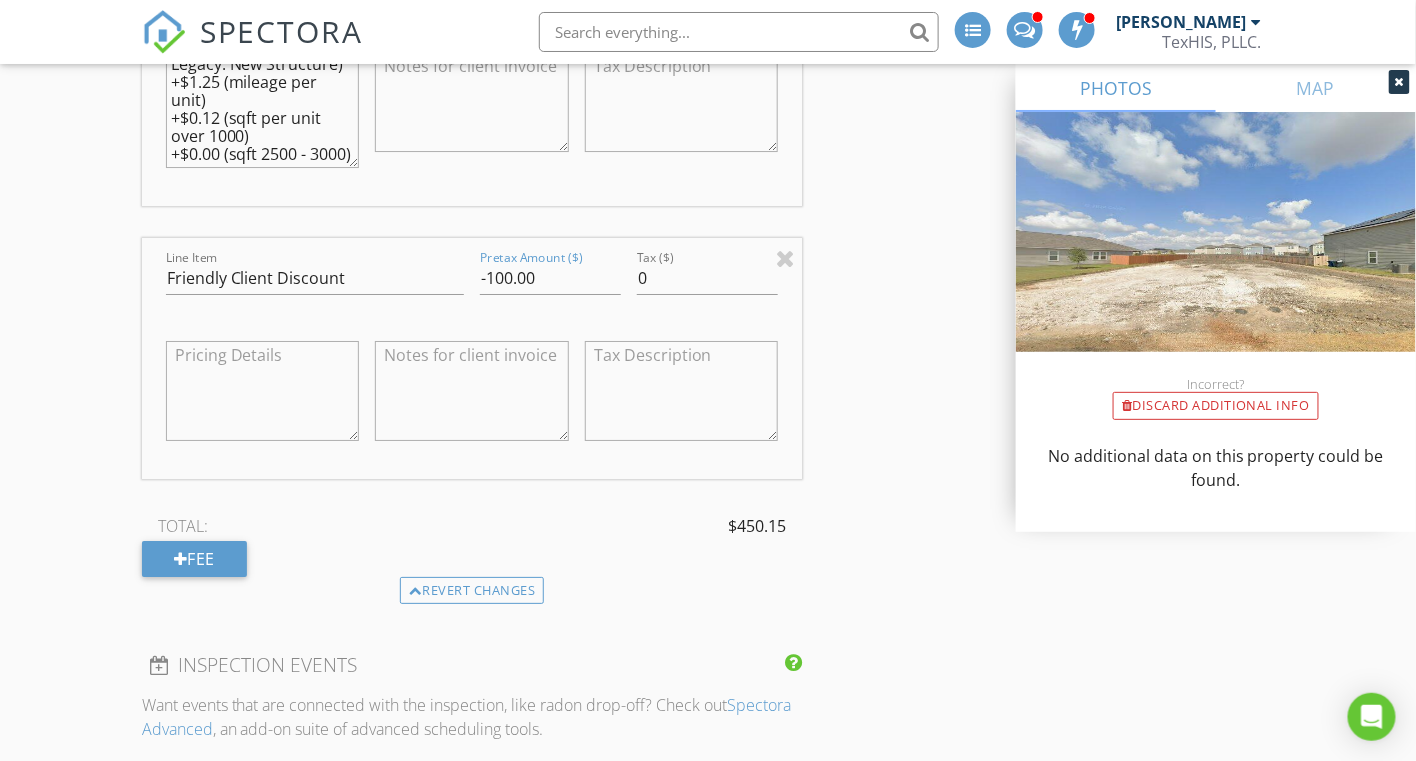 click at bounding box center (263, 391) 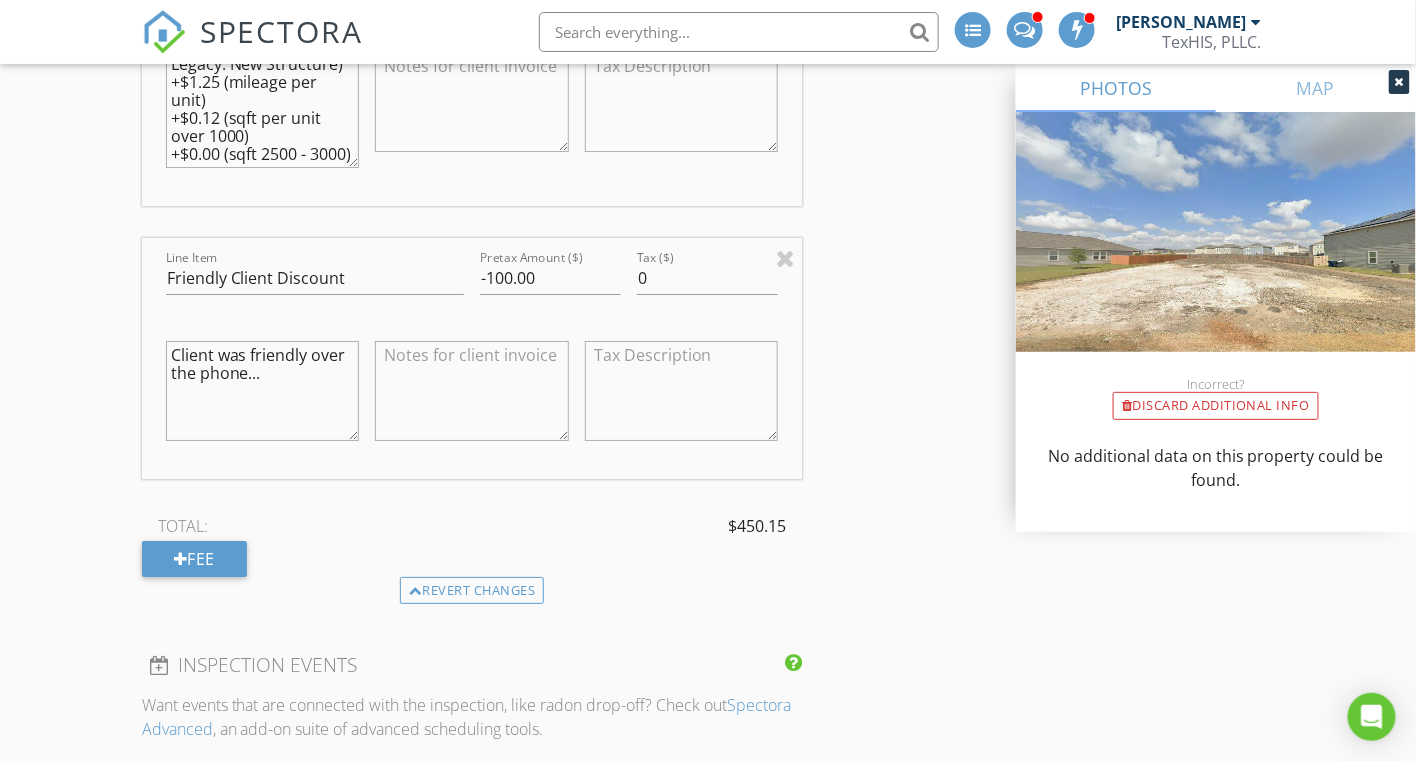 type on "Client was friendly over the phone..." 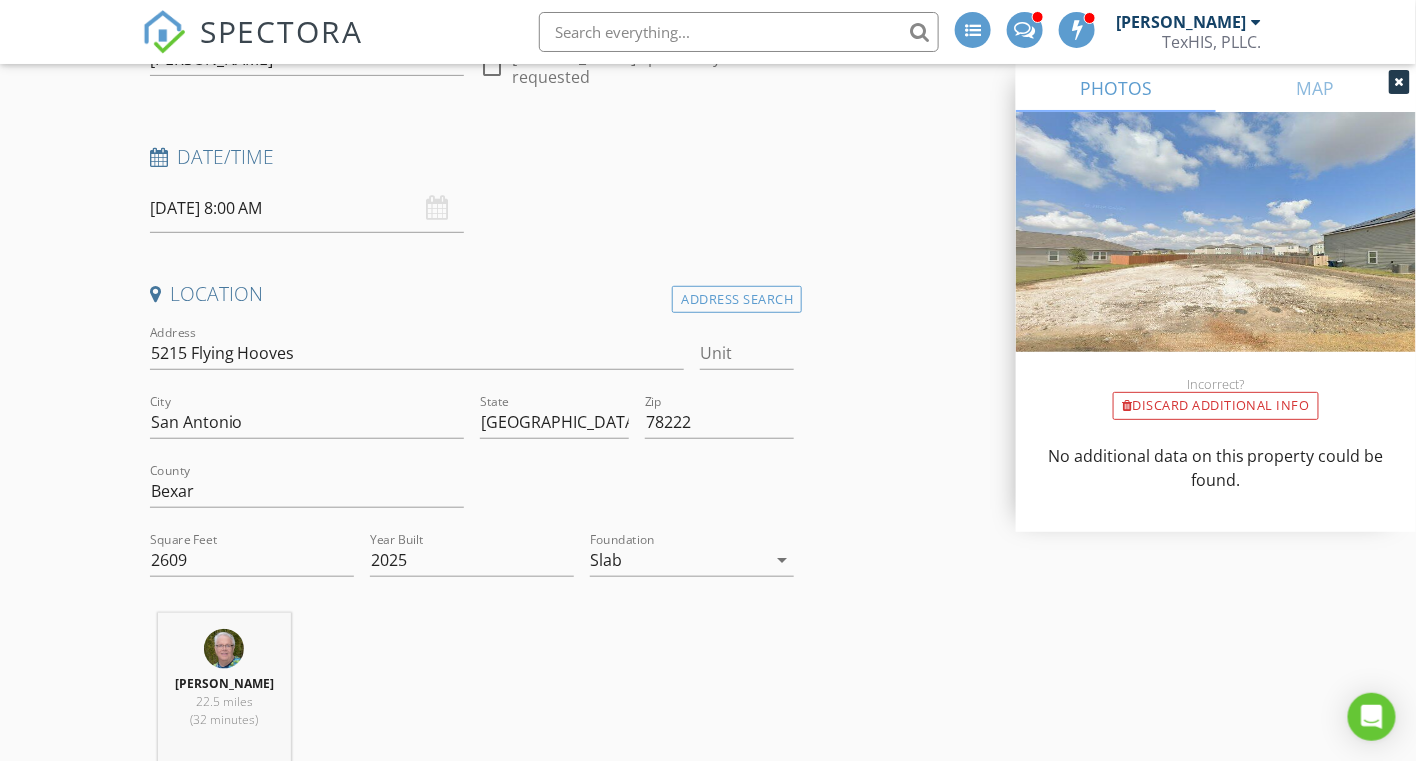 scroll, scrollTop: 0, scrollLeft: 0, axis: both 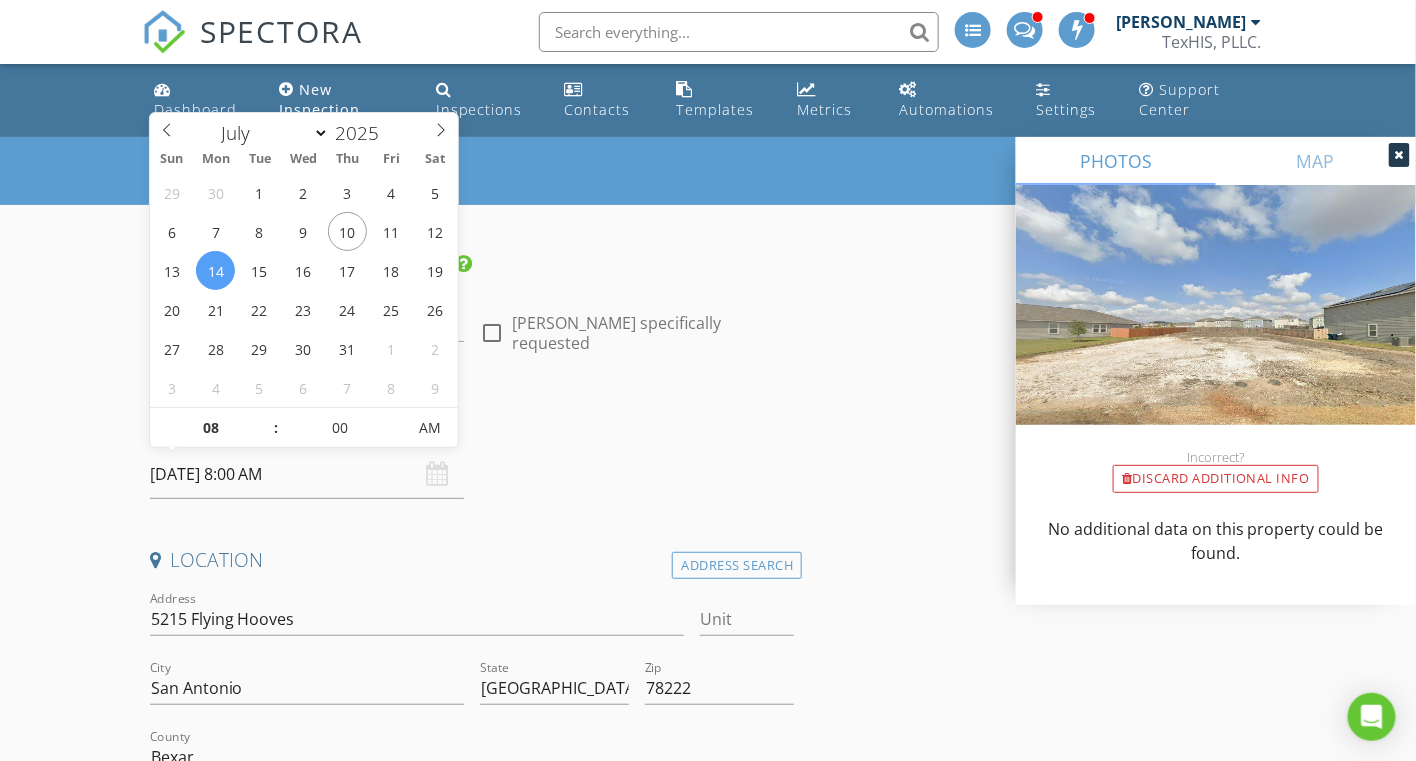click on "07/14/2025 8:00 AM" at bounding box center (307, 474) 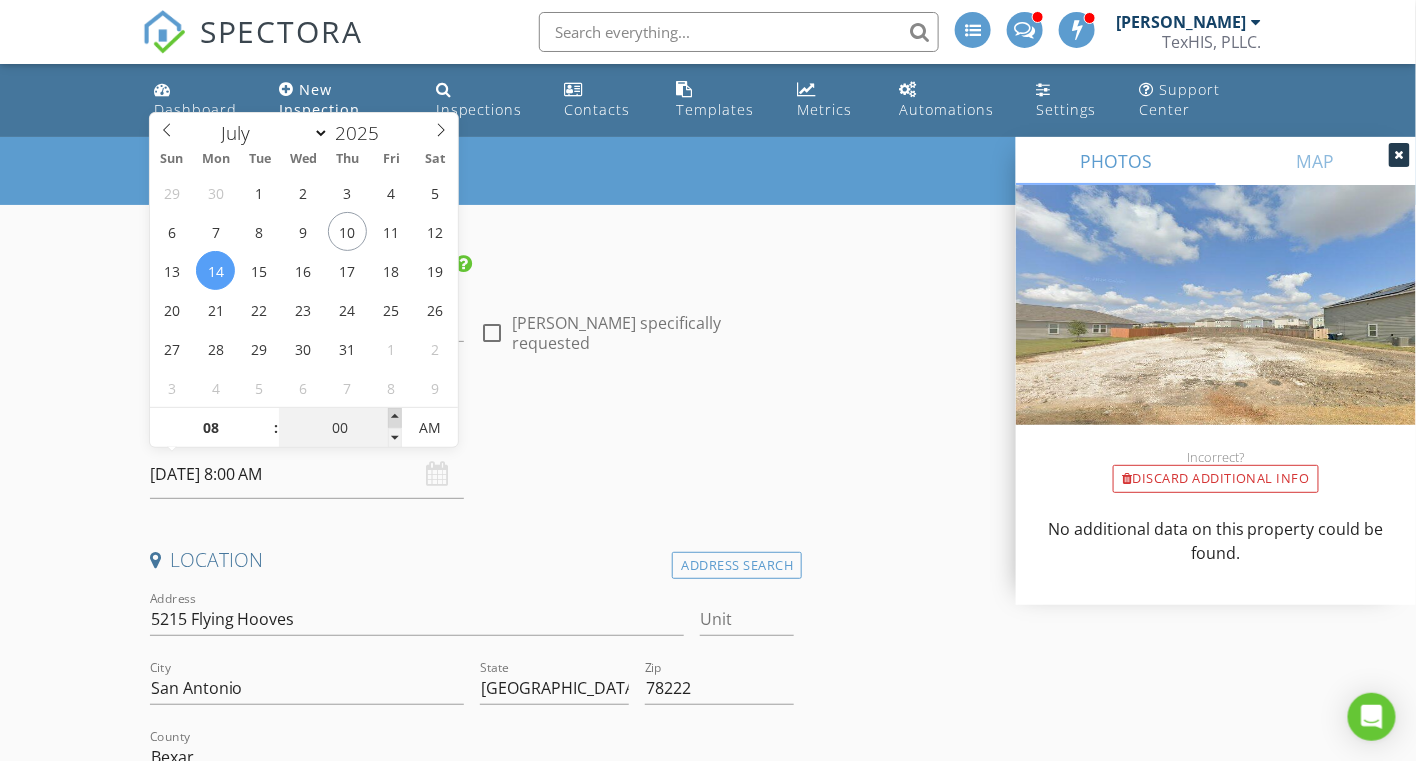 type on "05" 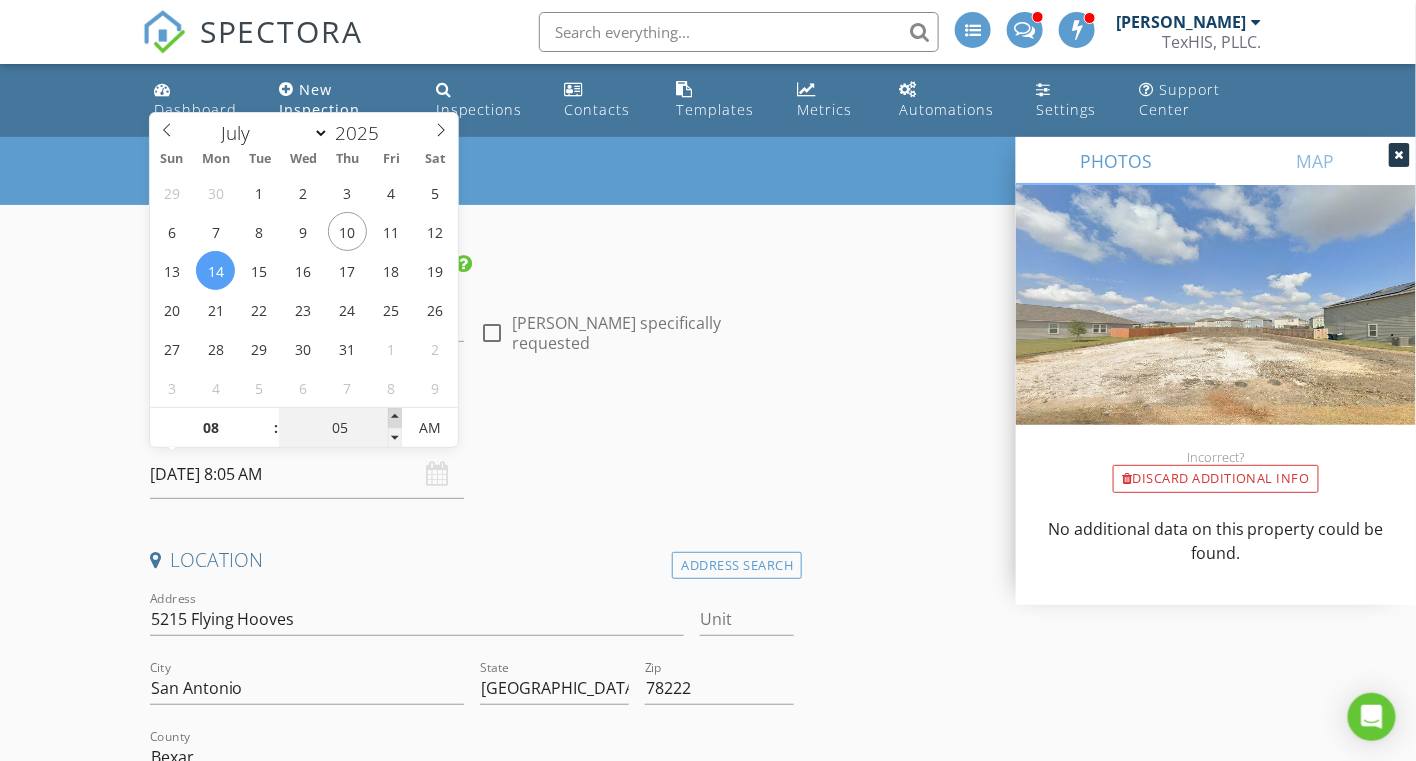 click at bounding box center (395, 418) 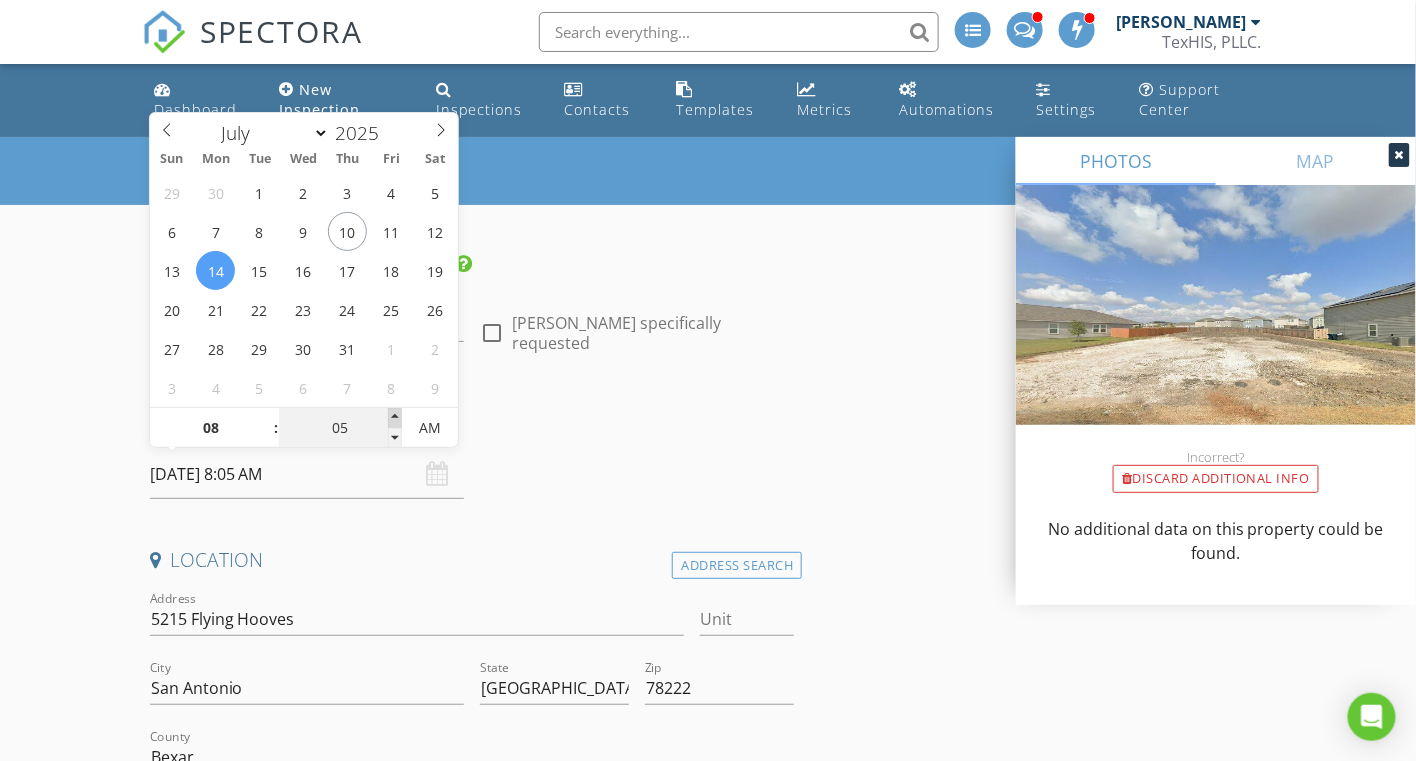 type on "10" 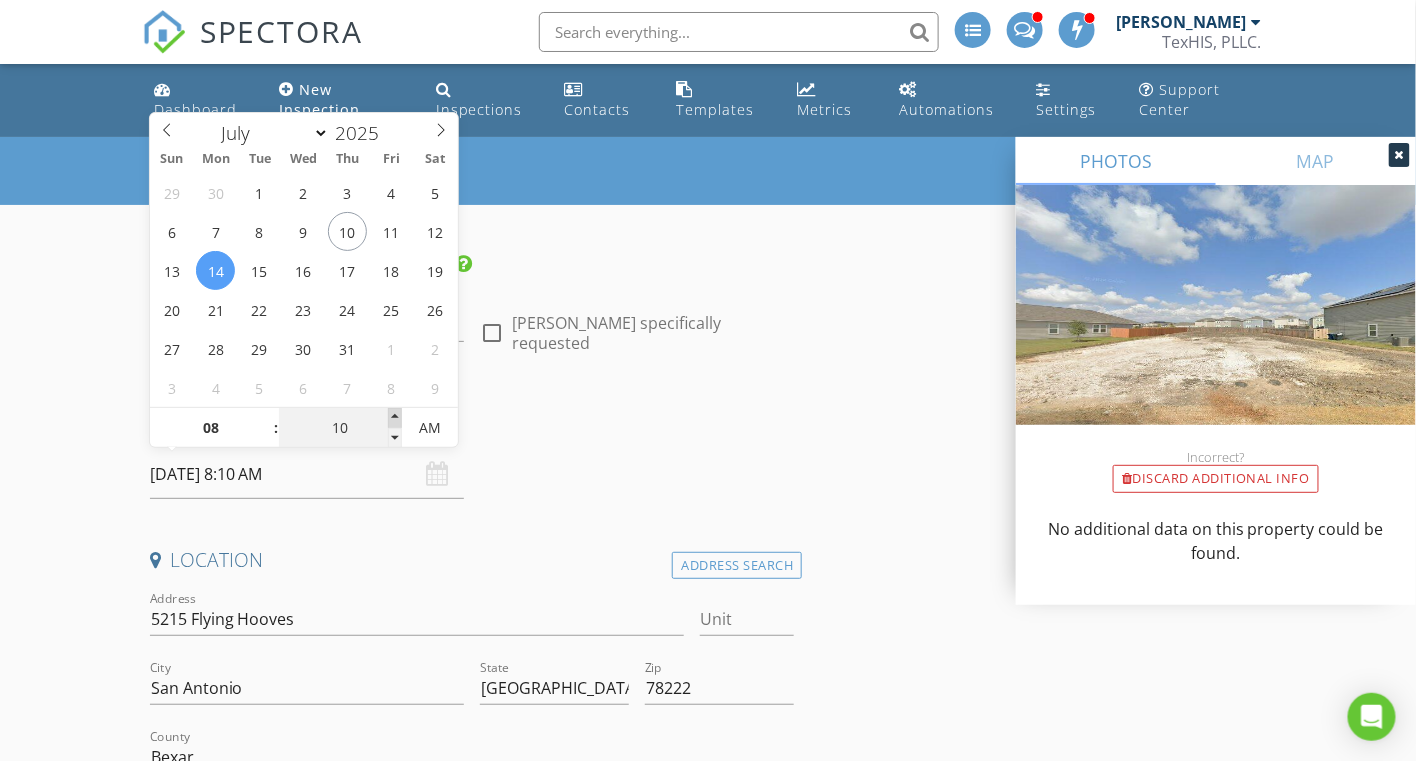 click at bounding box center [395, 418] 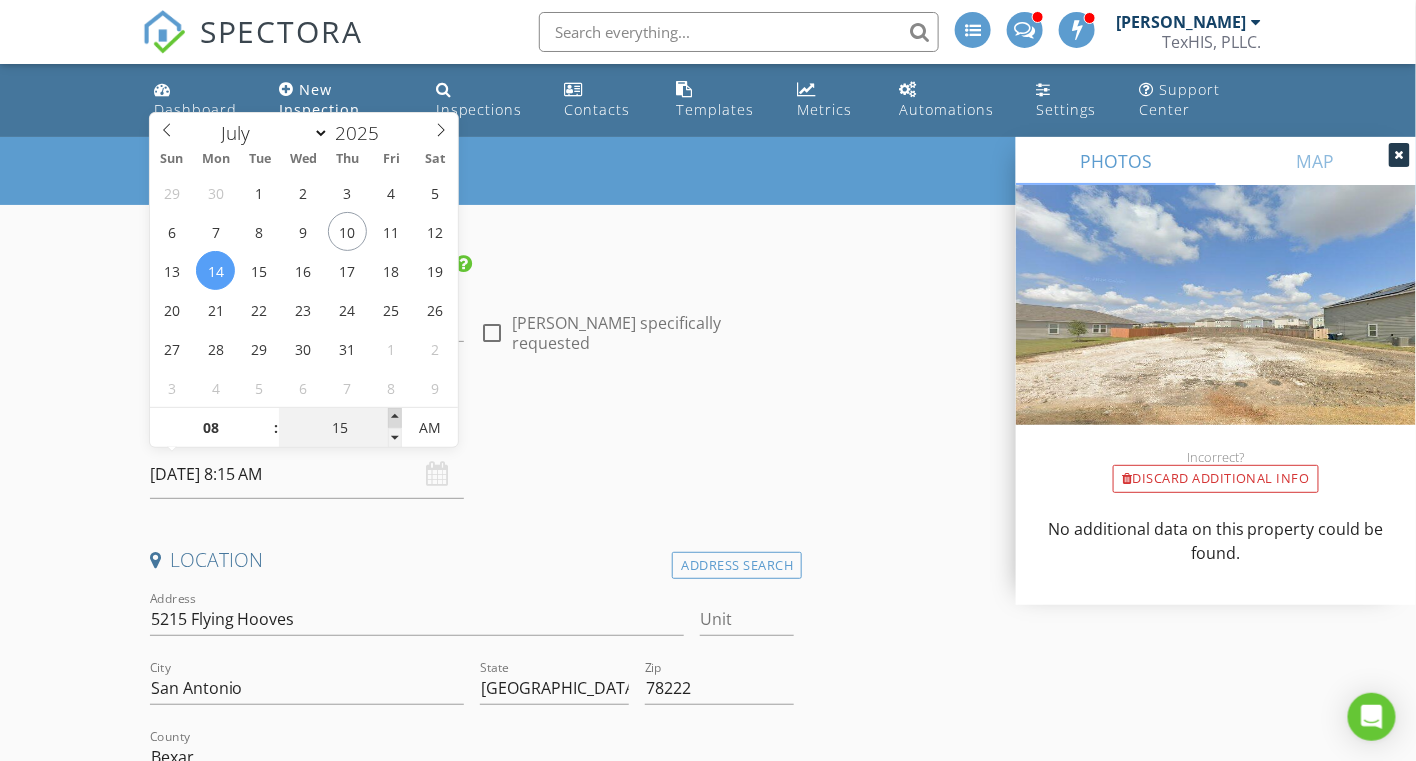 click at bounding box center [395, 418] 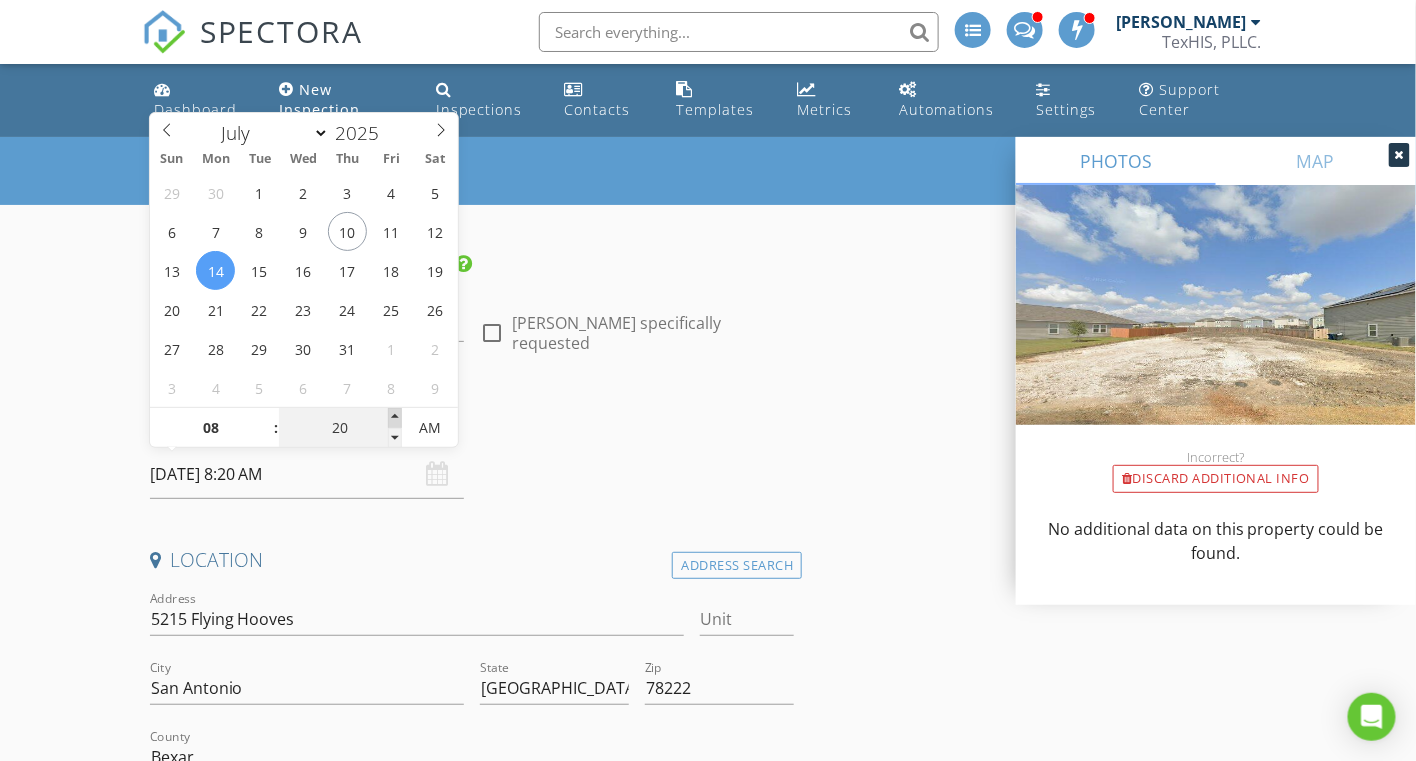 click at bounding box center [395, 418] 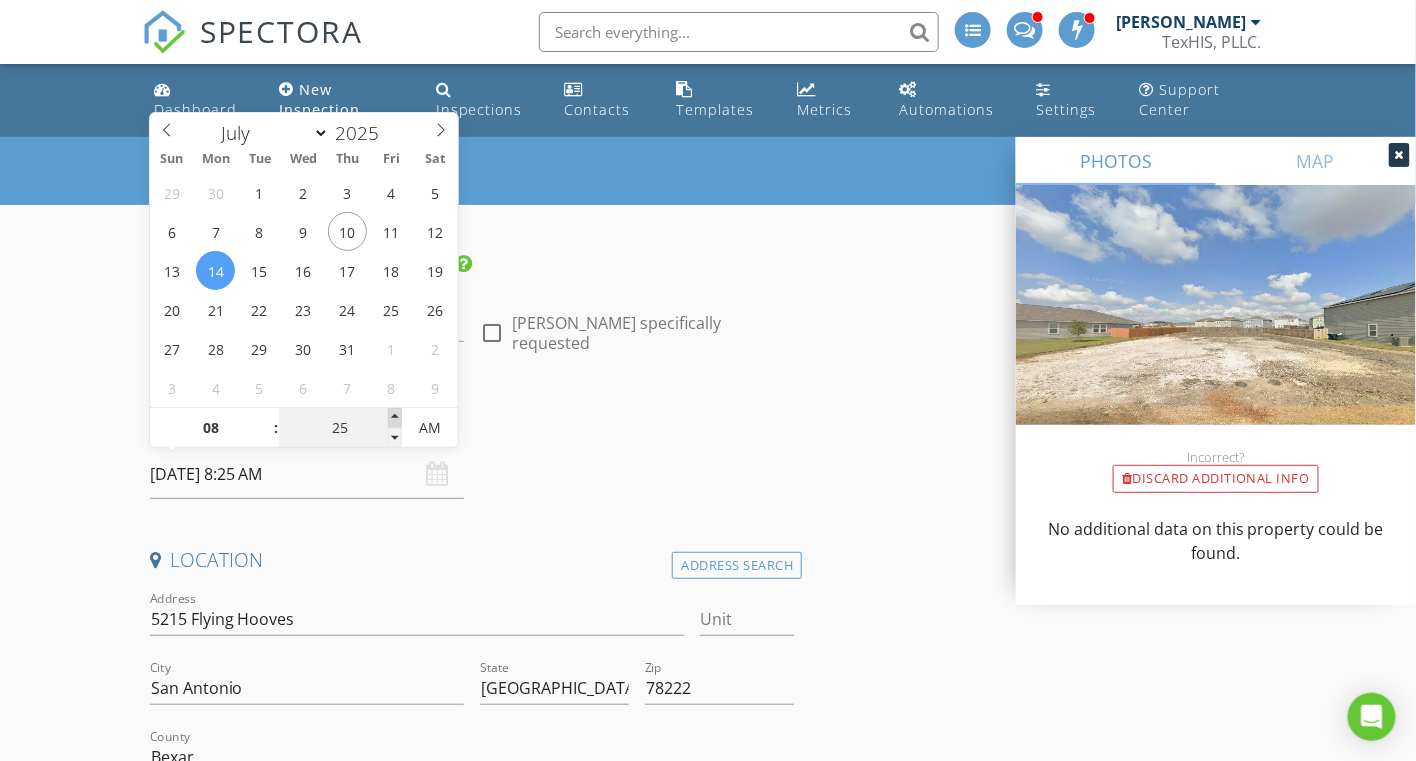 click at bounding box center [395, 418] 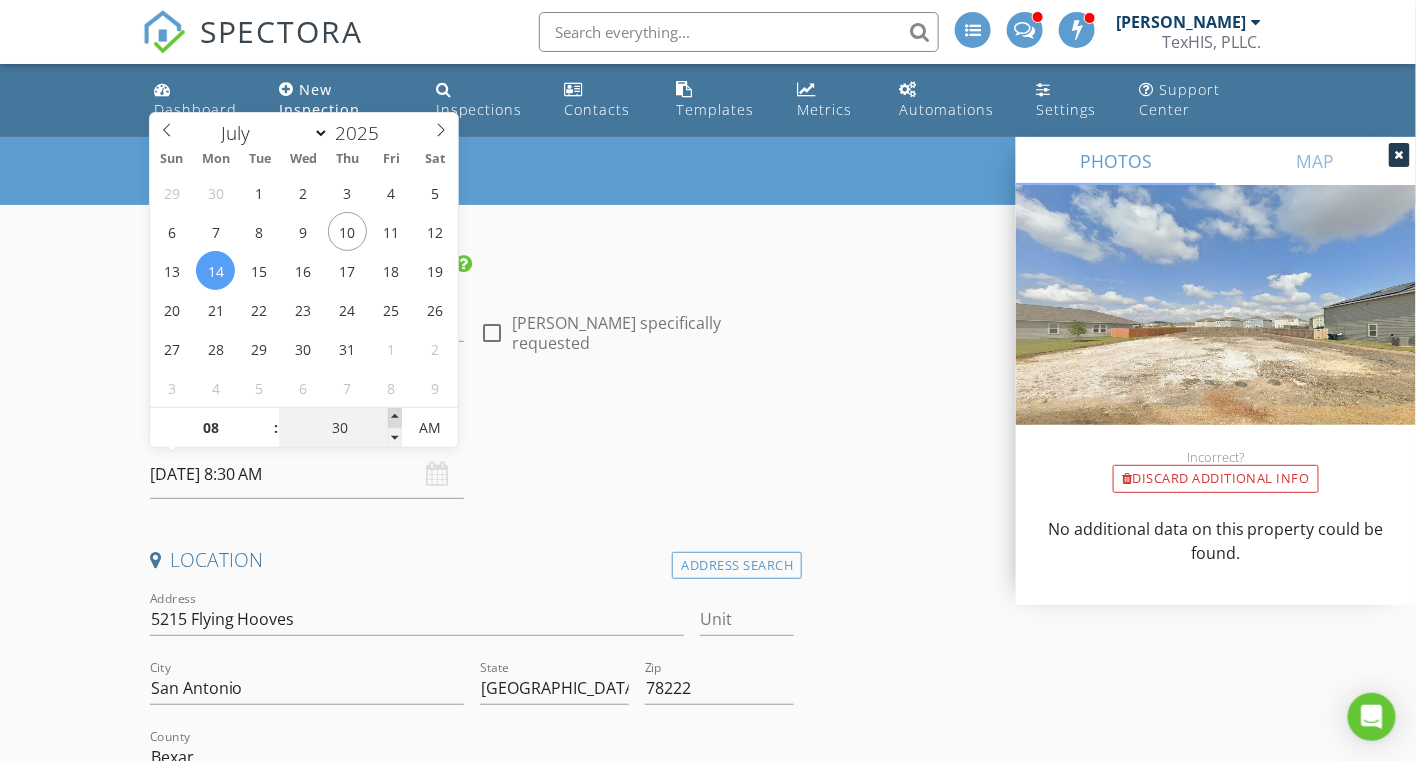 click at bounding box center (395, 418) 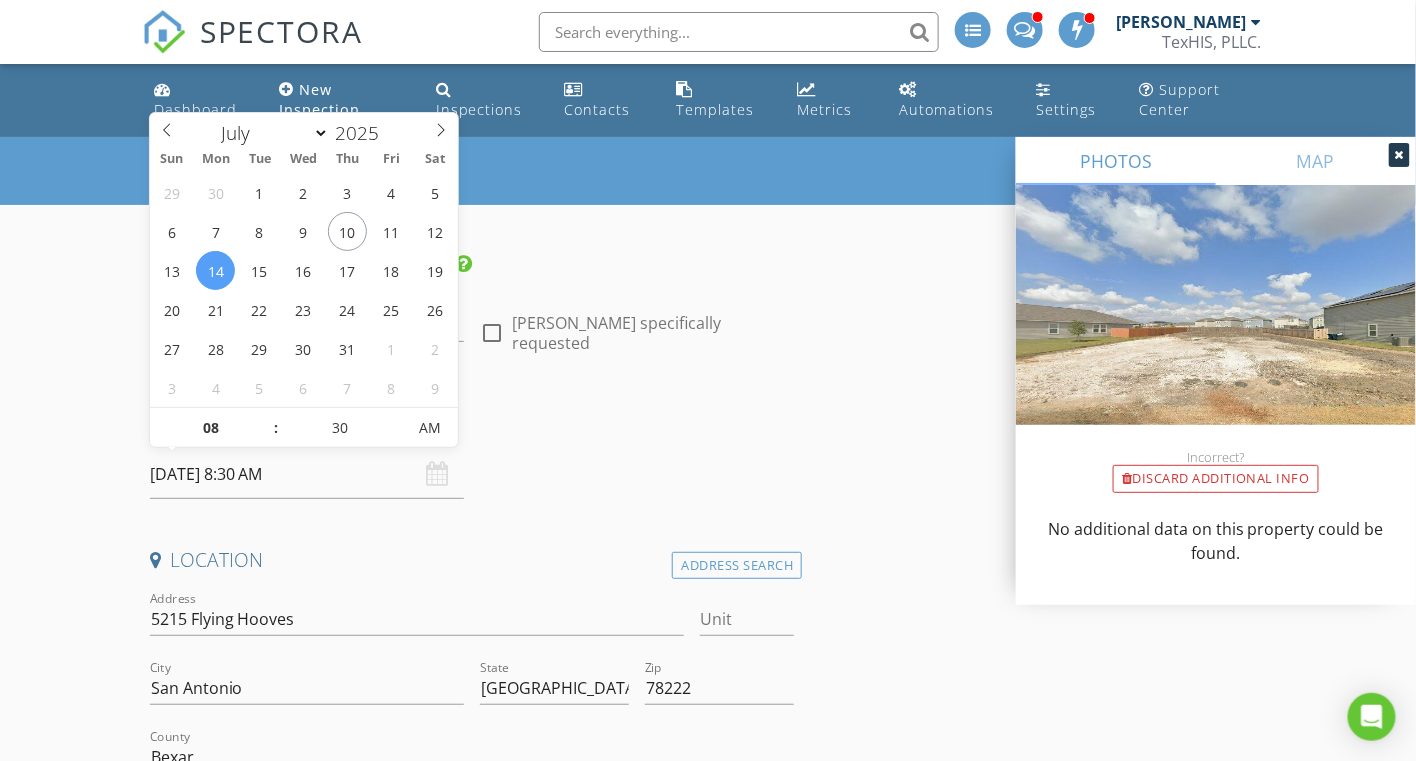 click on "New Inspection
INSPECTOR(S)
check_box   Larry Harvey   PRIMARY   Larry Harvey arrow_drop_down   check_box_outline_blank Larry Harvey specifically requested
Date/Time
07/14/2025 8:30 AM
Location
Address Search       Address 5215 Flying Hooves   Unit   City San Antonio   State TX   Zip 78222   County Bexar     Square Feet 2609   Year Built 2025   Foundation Slab arrow_drop_down     Larry Harvey     22.5 miles     (32 minutes)
client
check_box Enable Client CC email for this inspection   Client Search     check_box_outline_blank Client is a Company/Organization     First Name   Last Name   Email   CC Email   Phone   Address   City   State   Zip     Tags         Notes   Private Notes
ADD ADDITIONAL client
SERVICES
check_box   Single Family Home Inspection" at bounding box center [708, 2789] 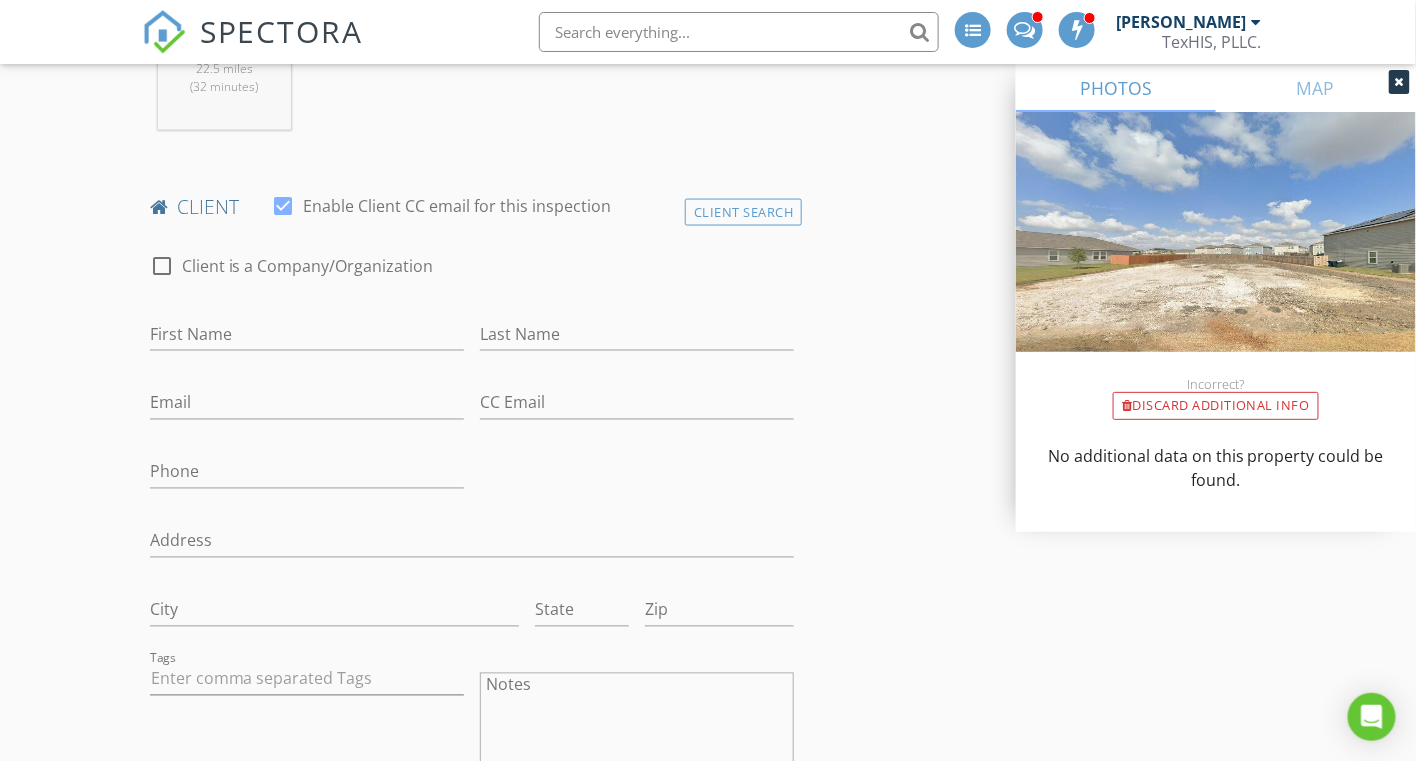 scroll, scrollTop: 900, scrollLeft: 0, axis: vertical 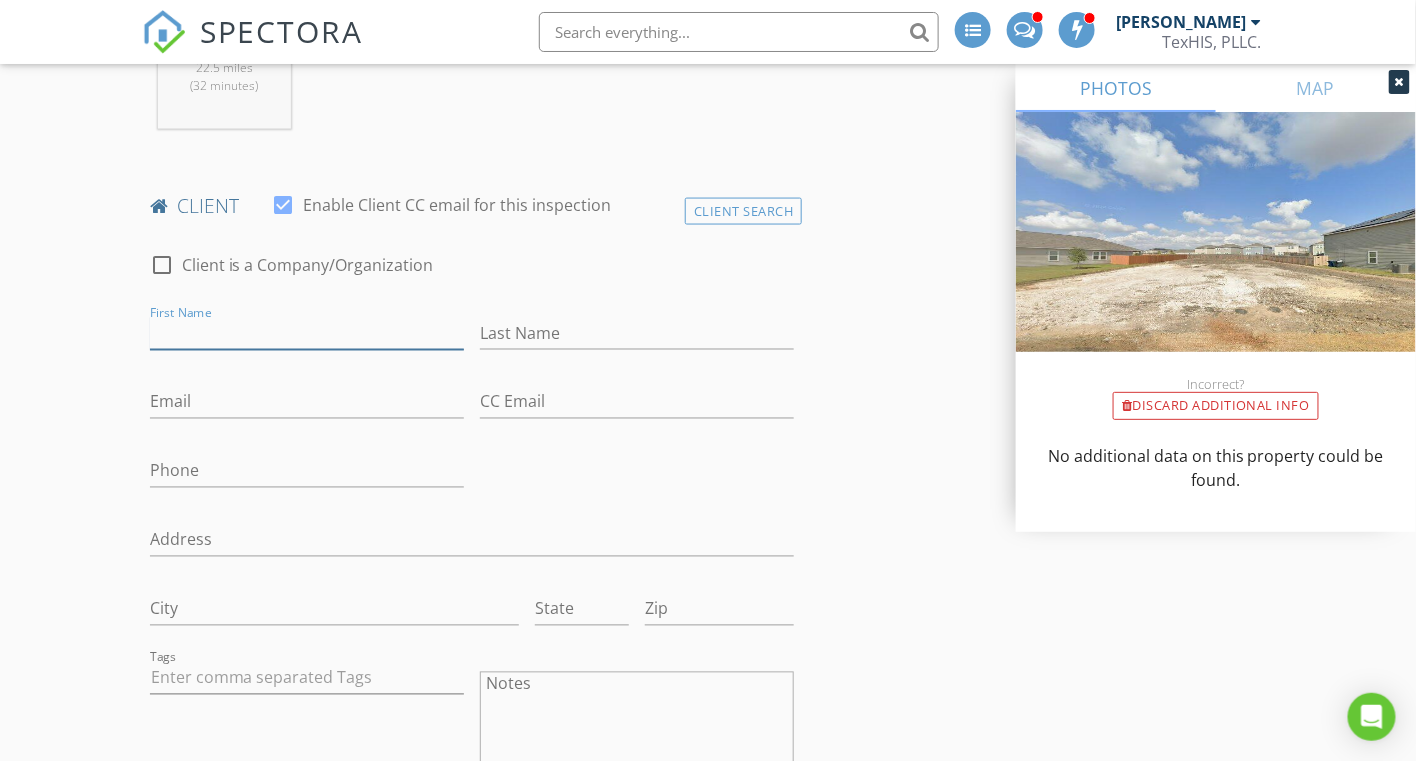 click on "First Name" at bounding box center (307, 333) 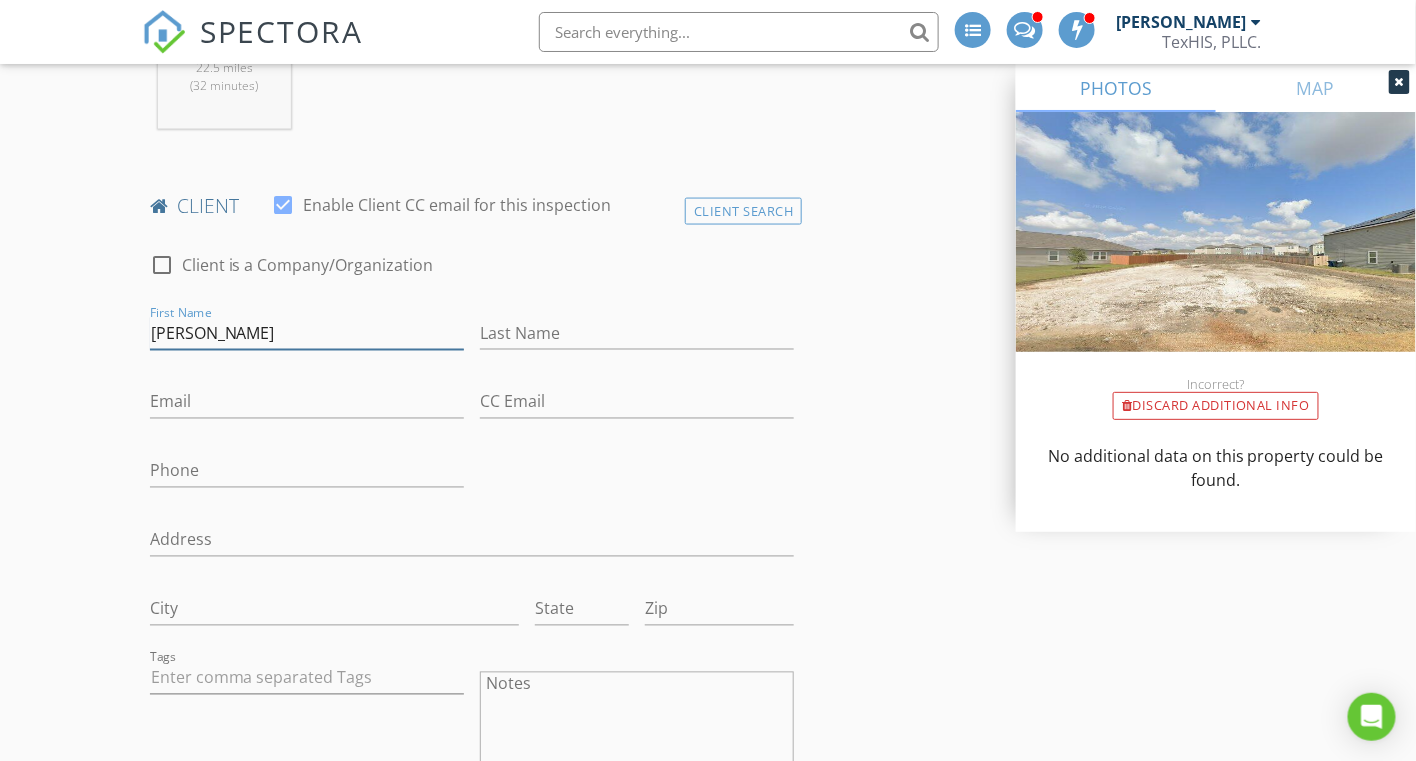 type on "Anthony" 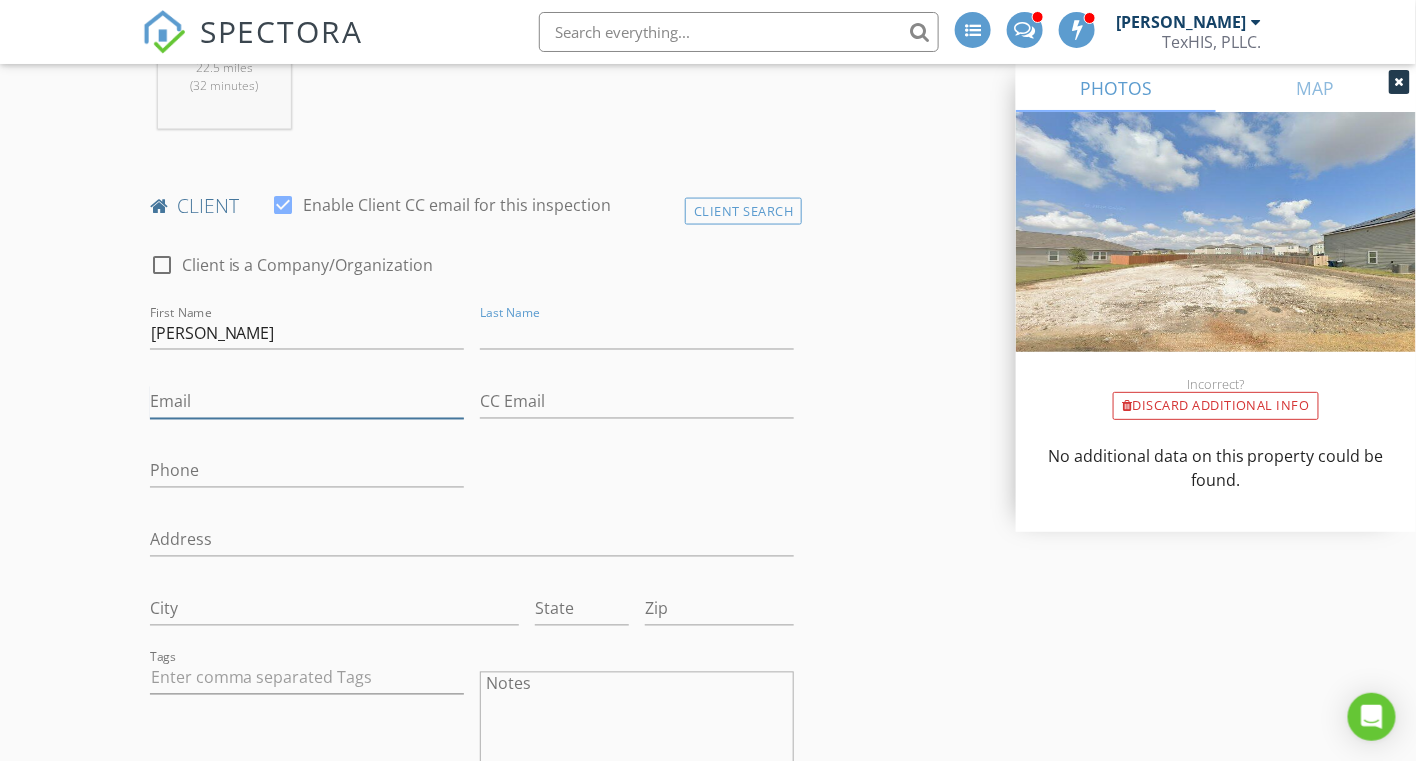 click on "Email" at bounding box center (307, 402) 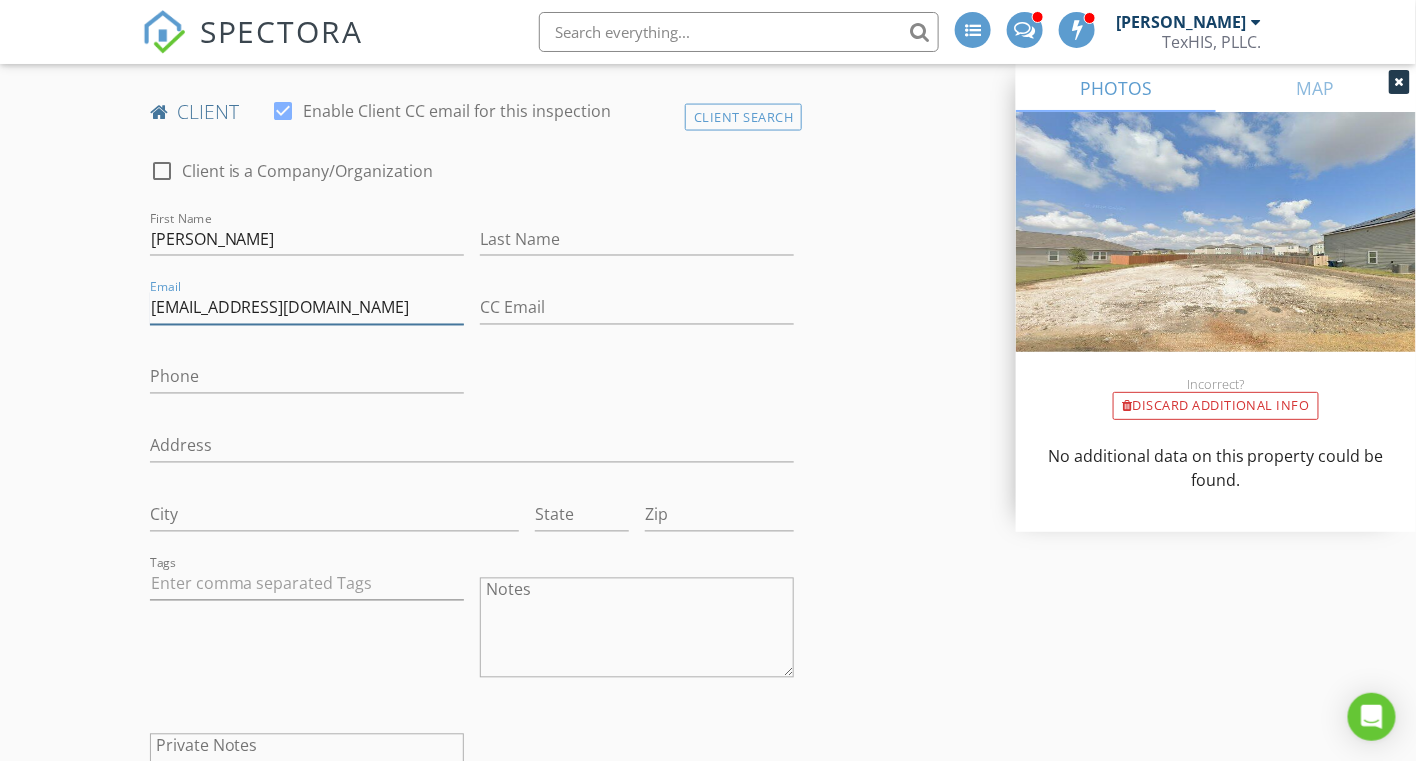 scroll, scrollTop: 1000, scrollLeft: 0, axis: vertical 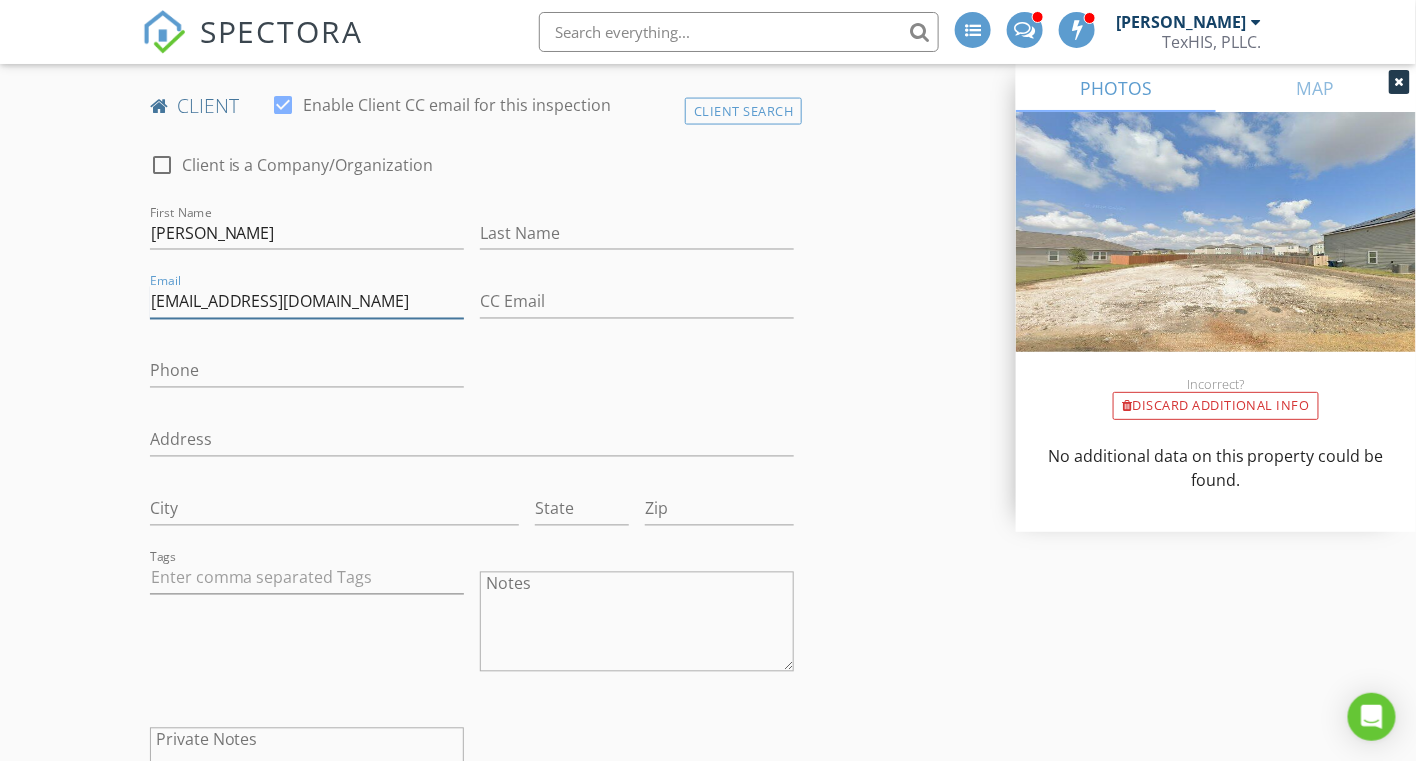 type on "[EMAIL_ADDRESS][DOMAIN_NAME]" 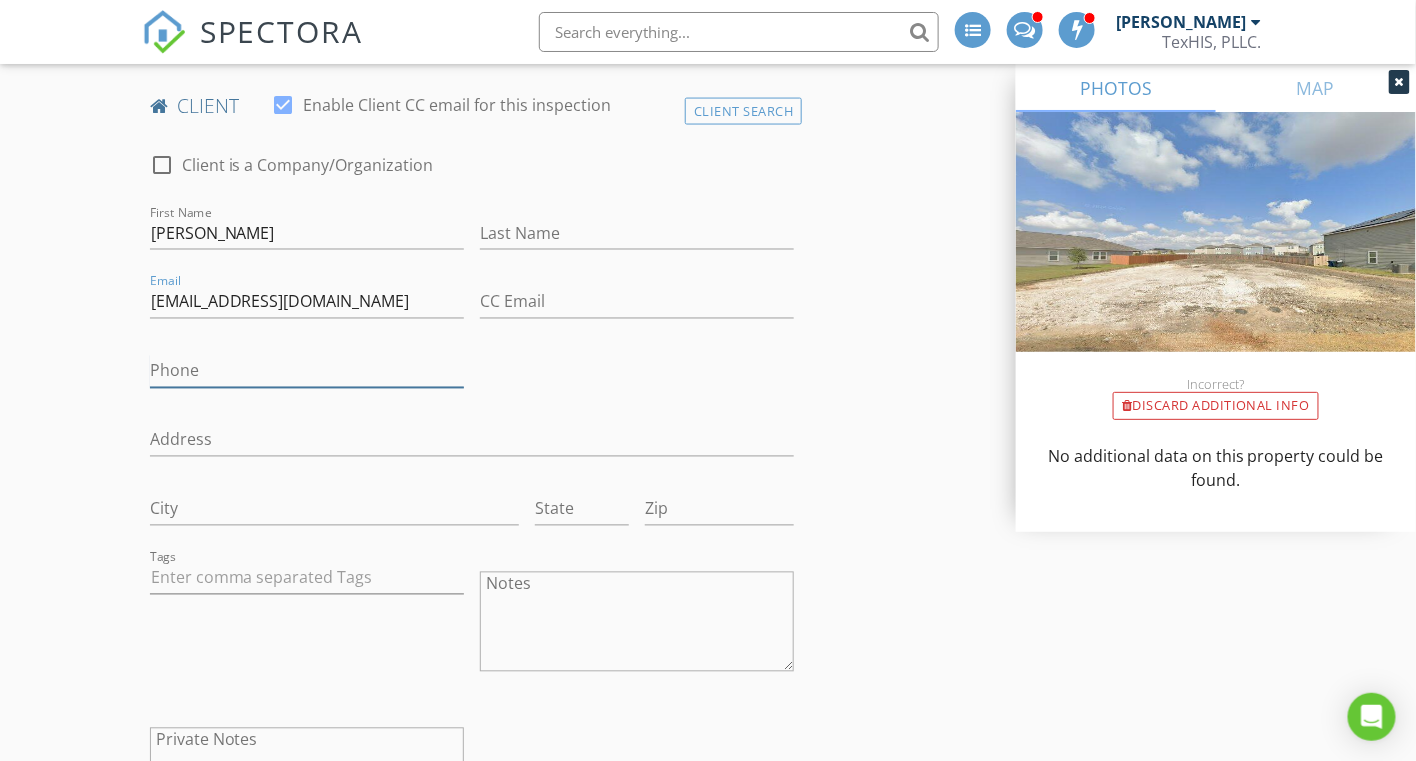 click on "Phone" at bounding box center (307, 371) 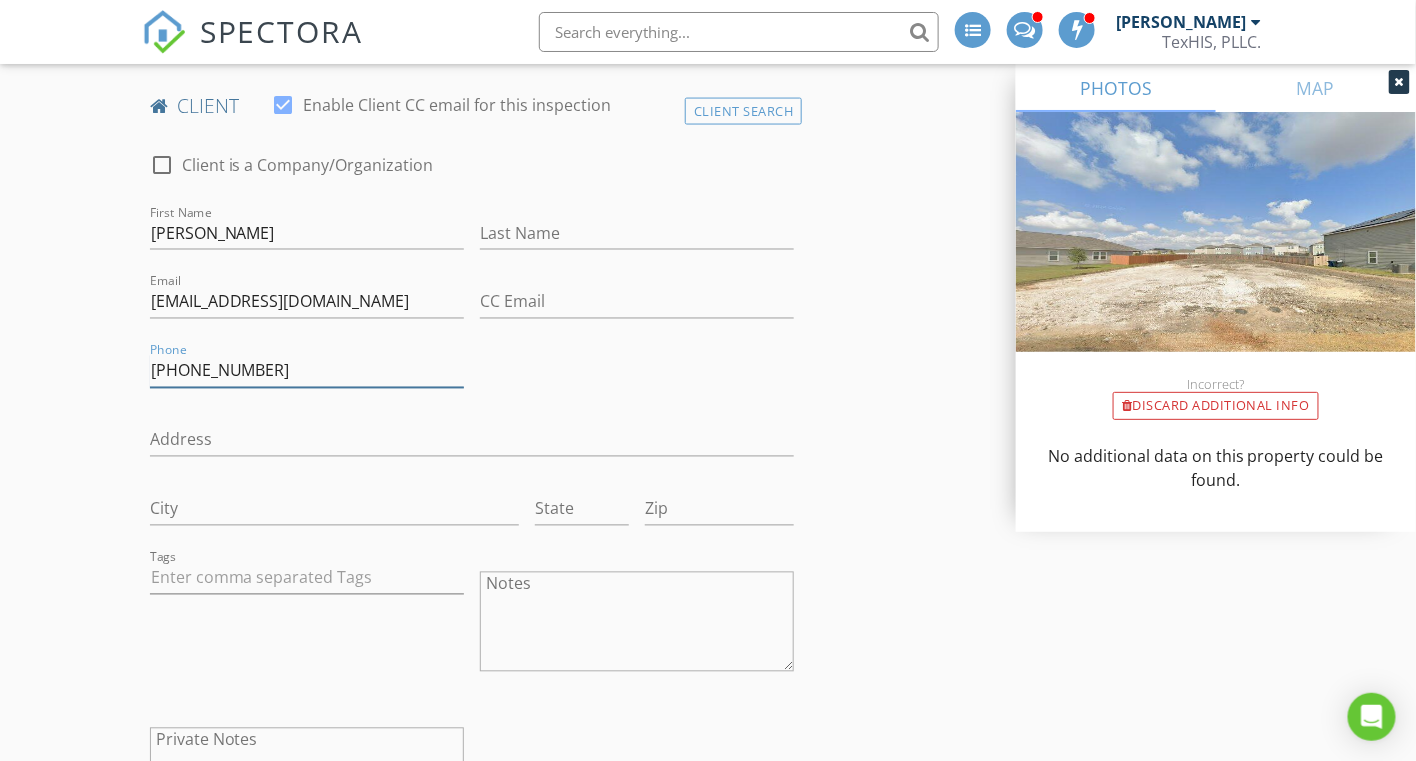 type on "830-302-8244" 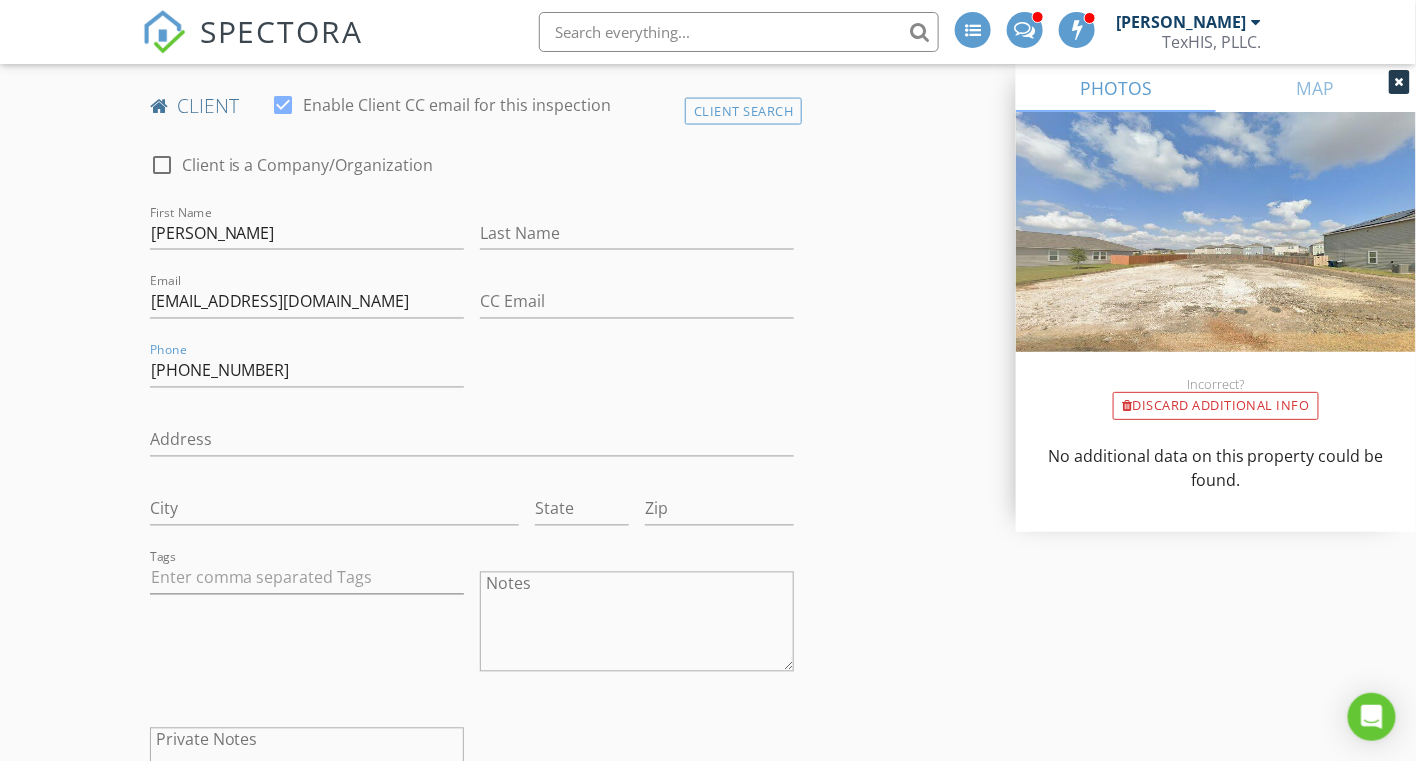 click on "INSPECTOR(S)
check_box   Larry Harvey   PRIMARY   Larry Harvey arrow_drop_down   check_box_outline_blank Larry Harvey specifically requested
Date/Time
07/14/2025 8:30 AM
Location
Address Search       Address 5215 Flying Hooves   Unit   City San Antonio   State TX   Zip 78222   County Bexar     Square Feet 2609   Year Built 2025   Foundation Slab arrow_drop_down     Larry Harvey     22.5 miles     (32 minutes)
client
check_box Enable Client CC email for this inspection   Client Search     check_box_outline_blank Client is a Company/Organization     First Name Anthony   Last Name   Email pcdodd42@gmail.com   CC Email   Phone 830-302-8244   Address   City   State   Zip     Tags         Notes   Private Notes
ADD ADDITIONAL client
SERVICES
check_box     check_box_outline_blank" at bounding box center (708, 1823) 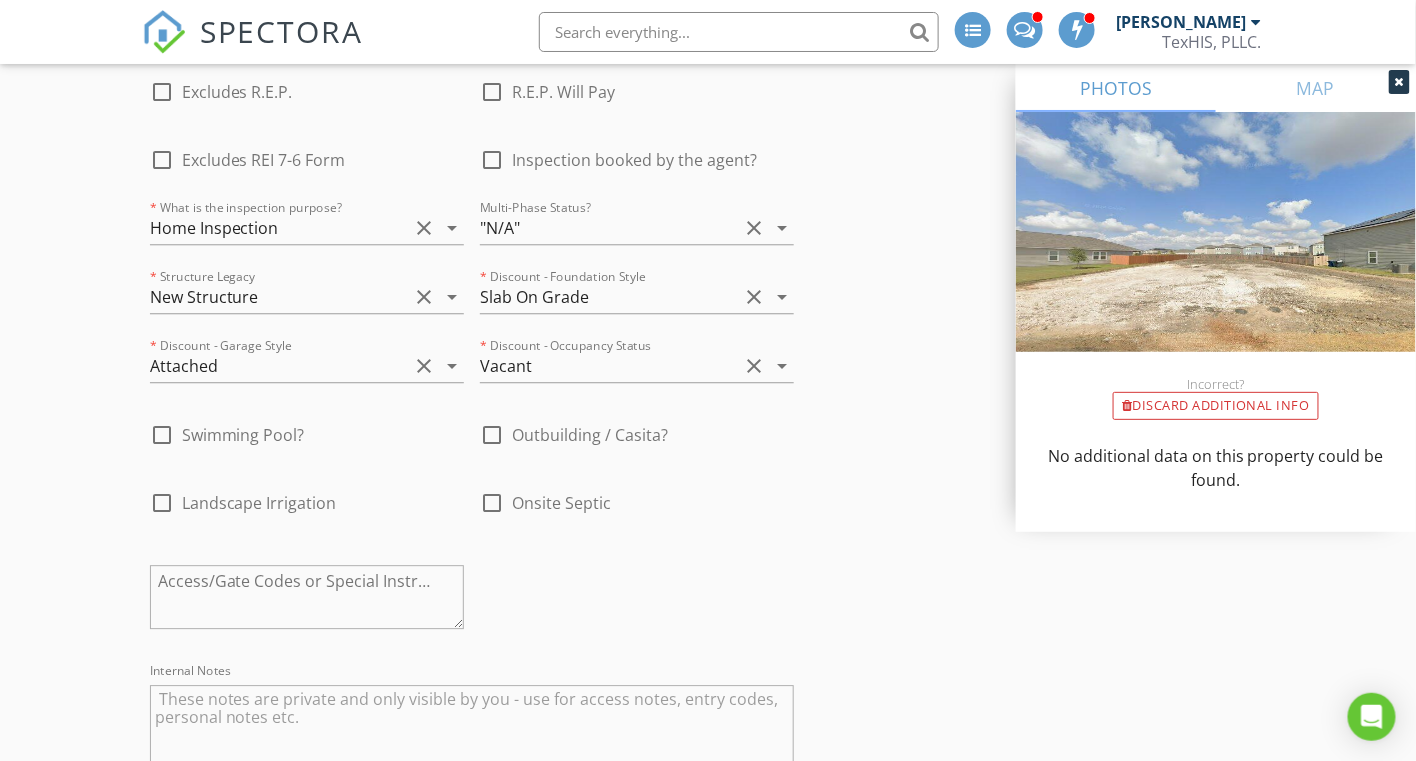 scroll, scrollTop: 4000, scrollLeft: 0, axis: vertical 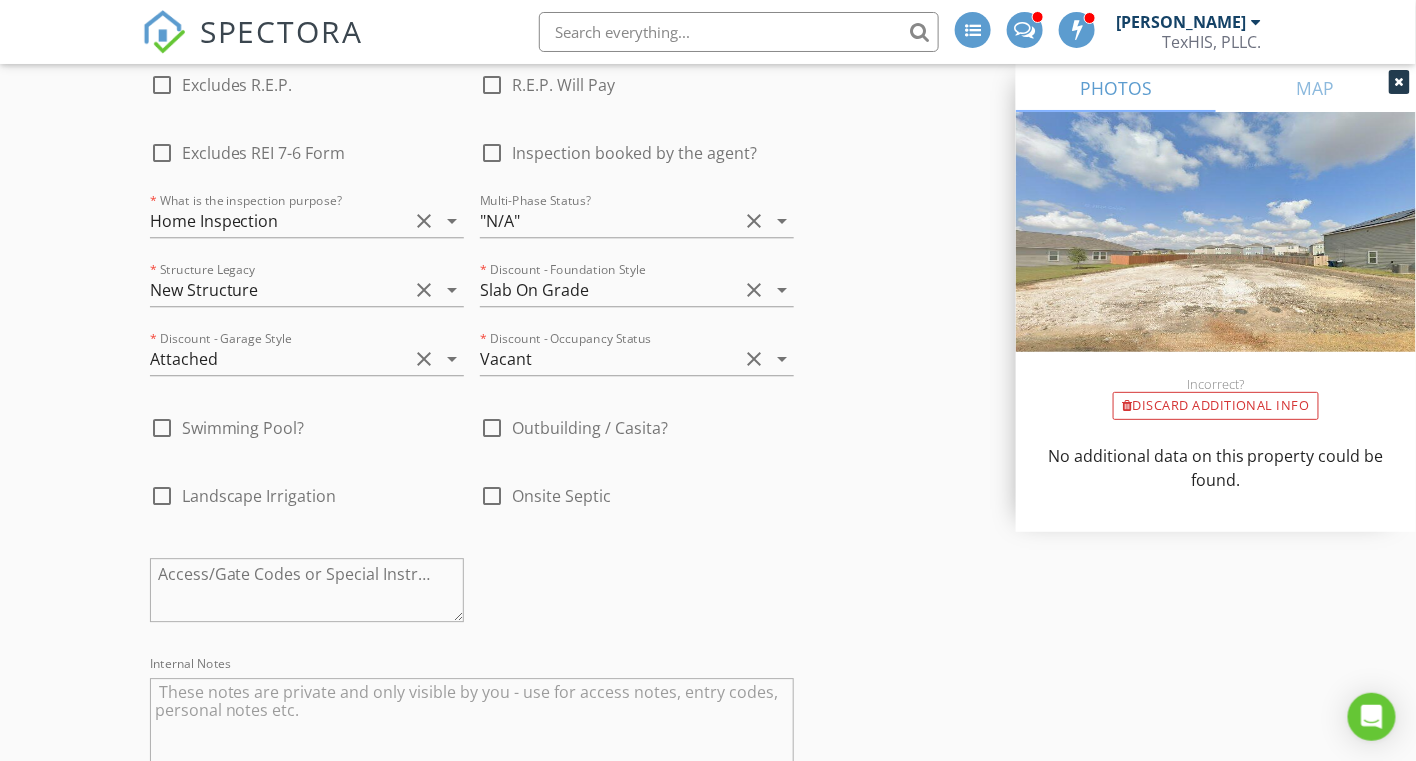 click at bounding box center [307, 590] 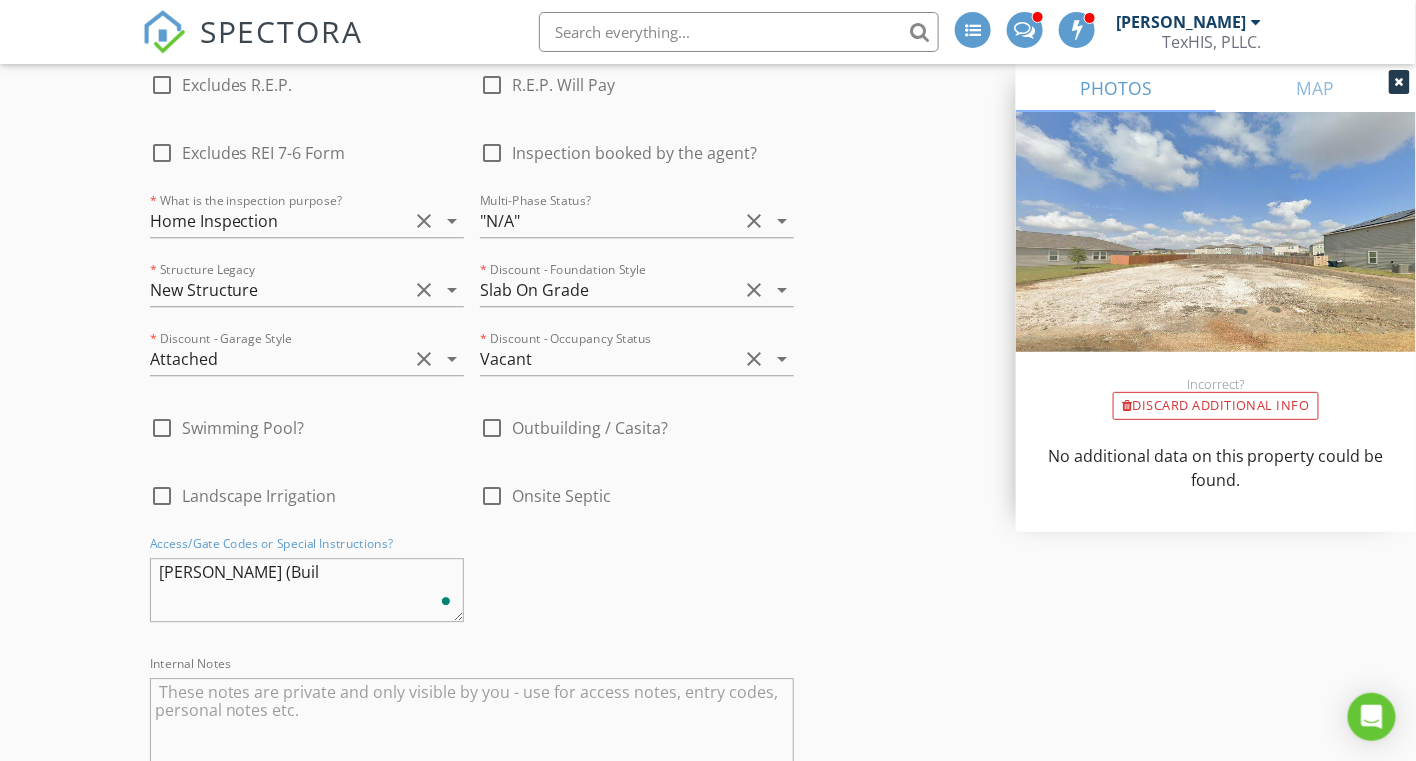 type on "Natasha (Build" 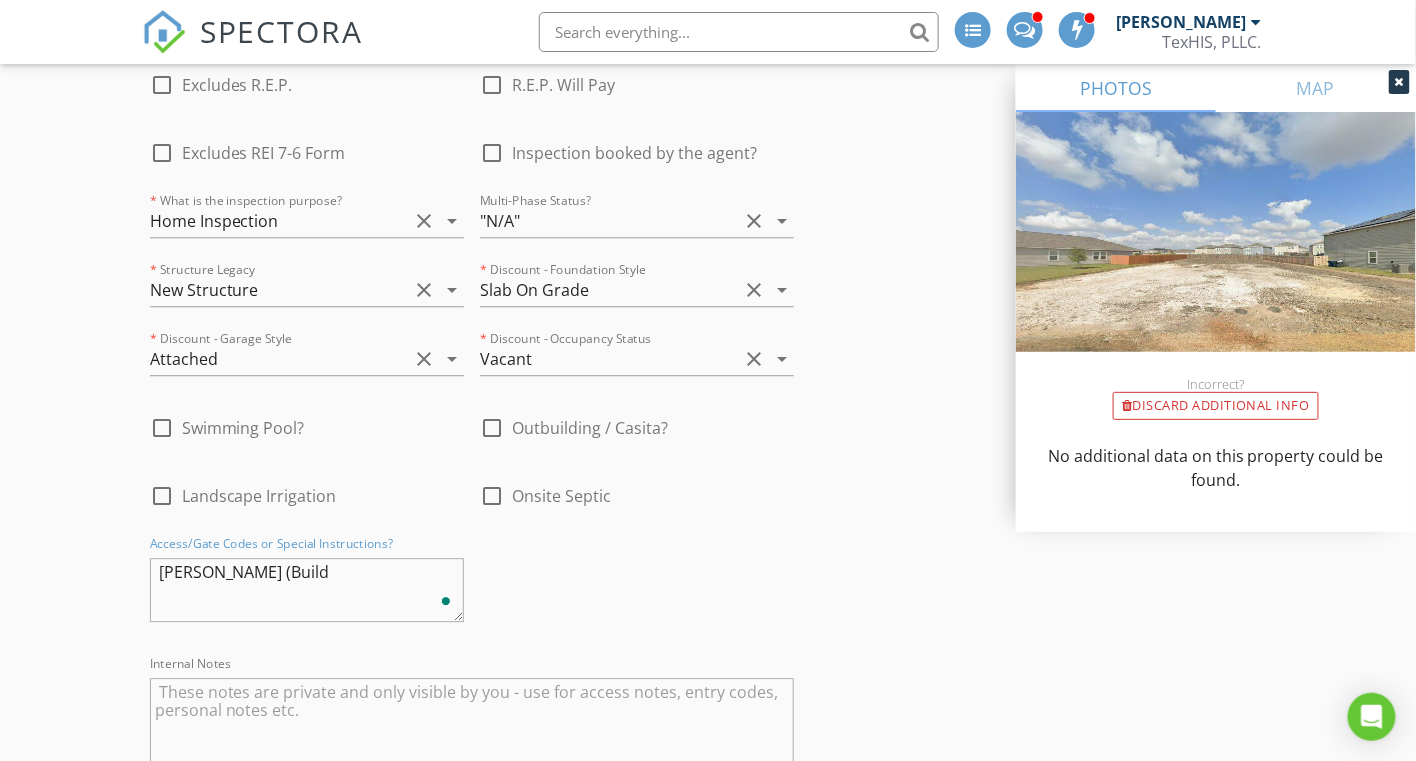 type on "3.5" 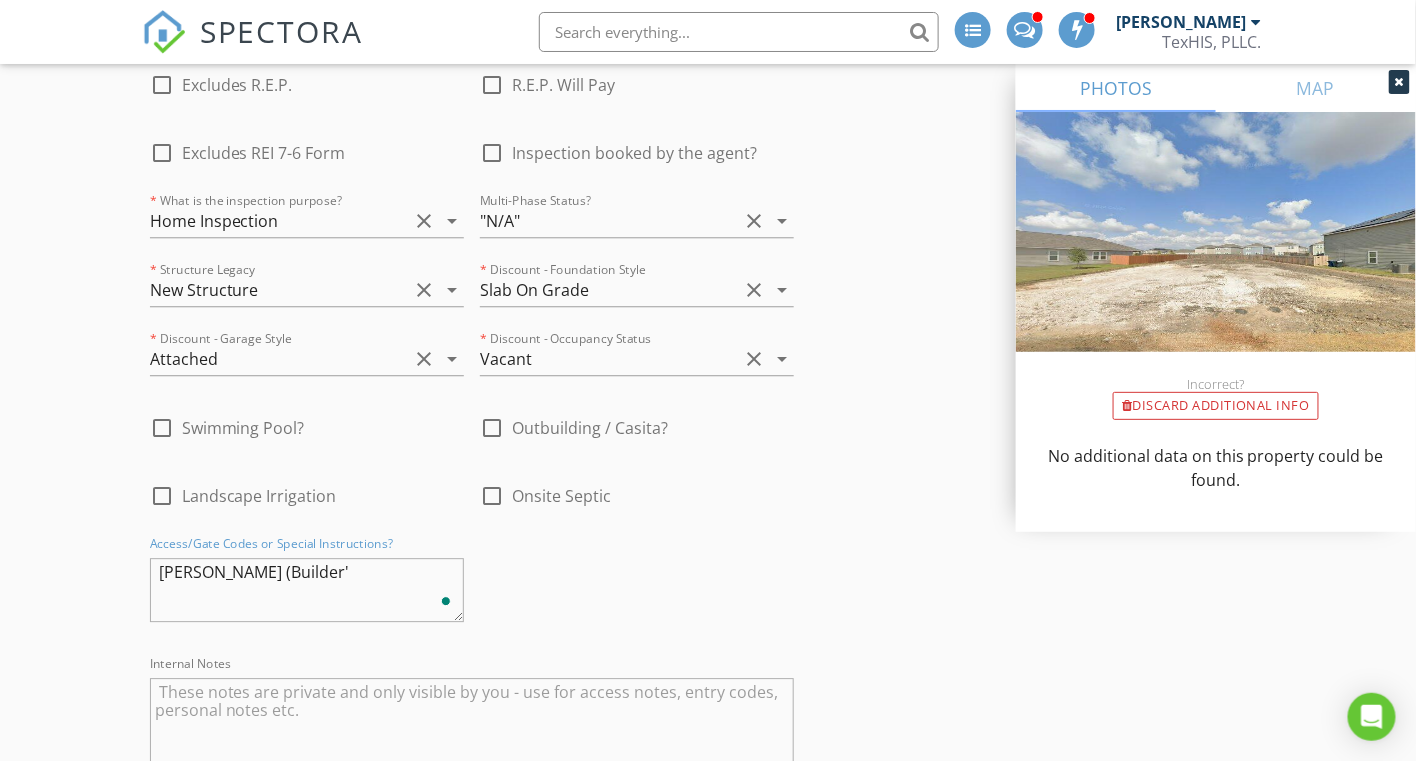 type on "Natasha (Builder's" 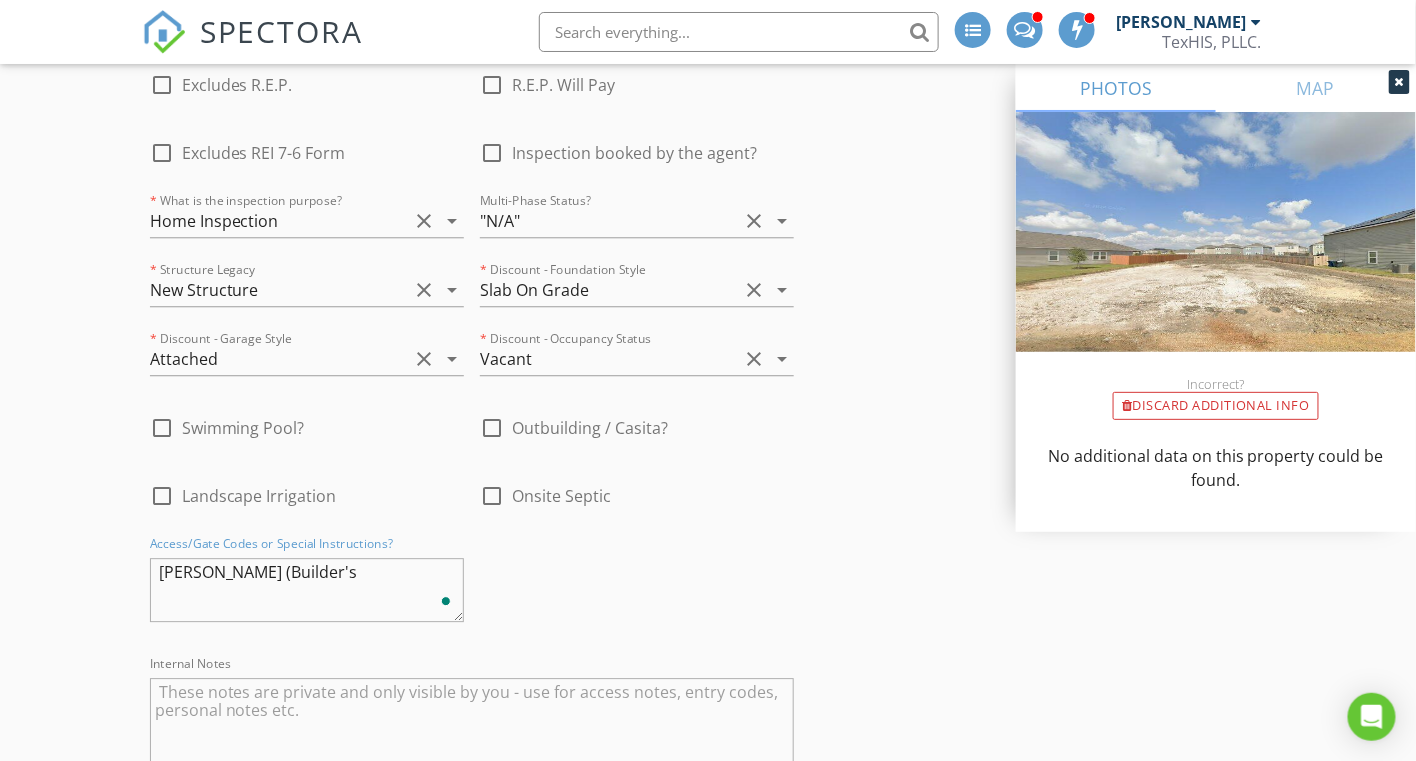 type on "3.5" 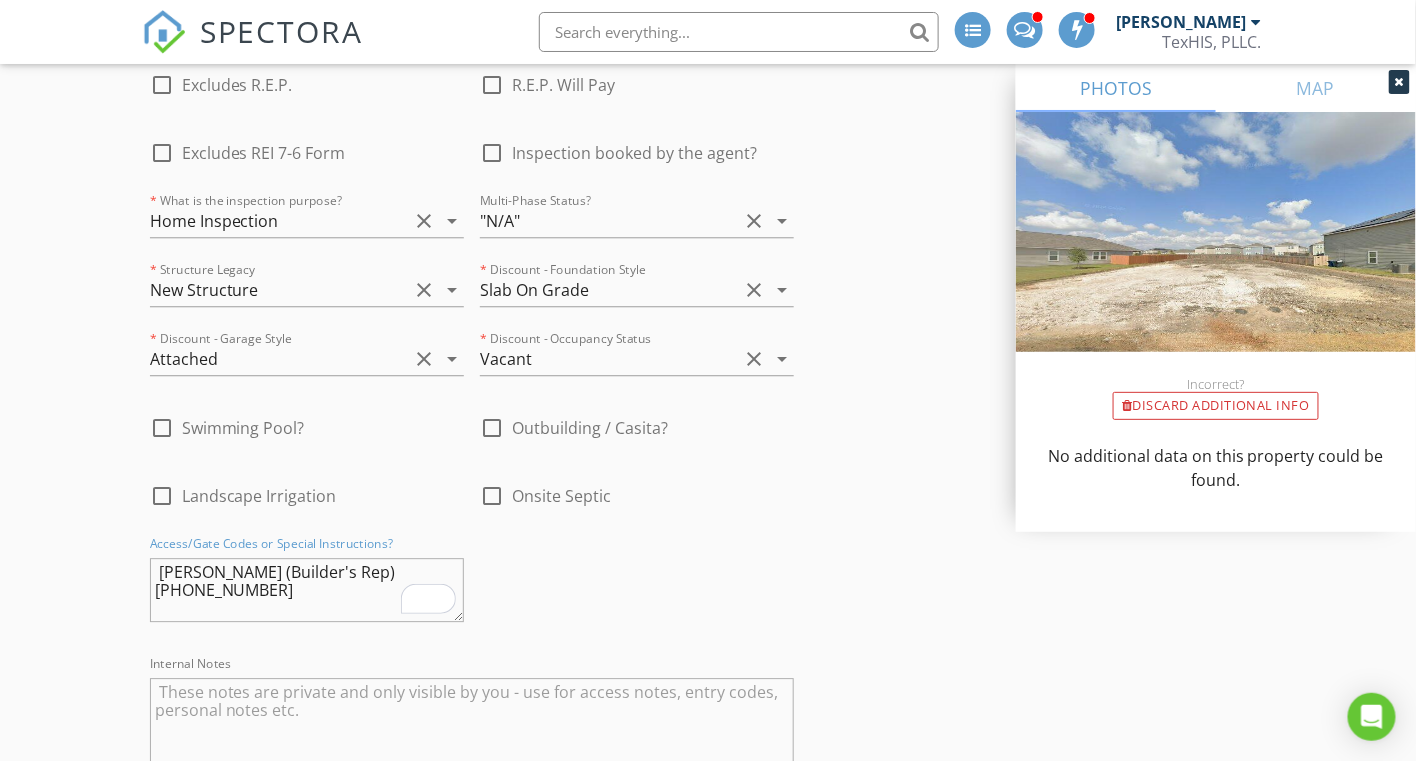 type on "Natasha (Builder's Rep) 210-852-2575" 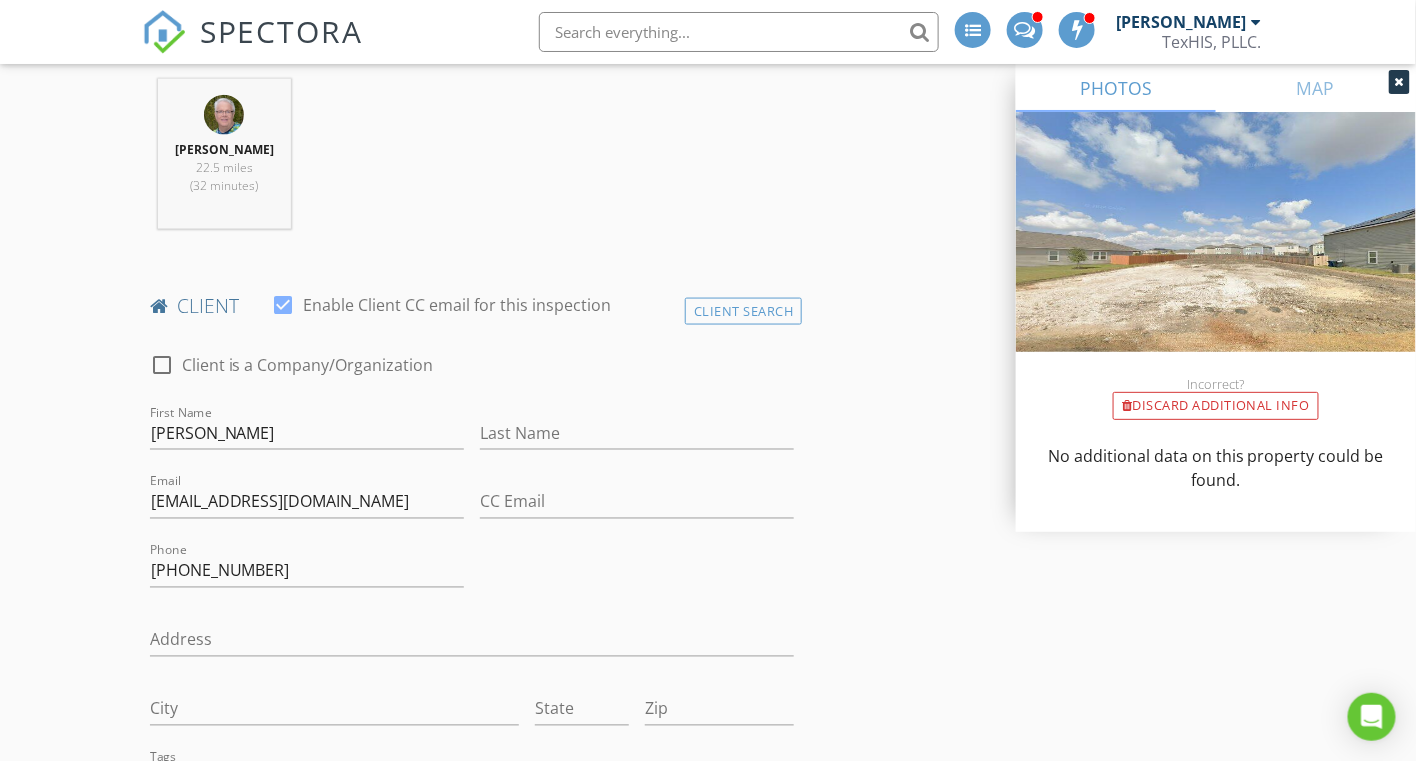 scroll, scrollTop: 900, scrollLeft: 0, axis: vertical 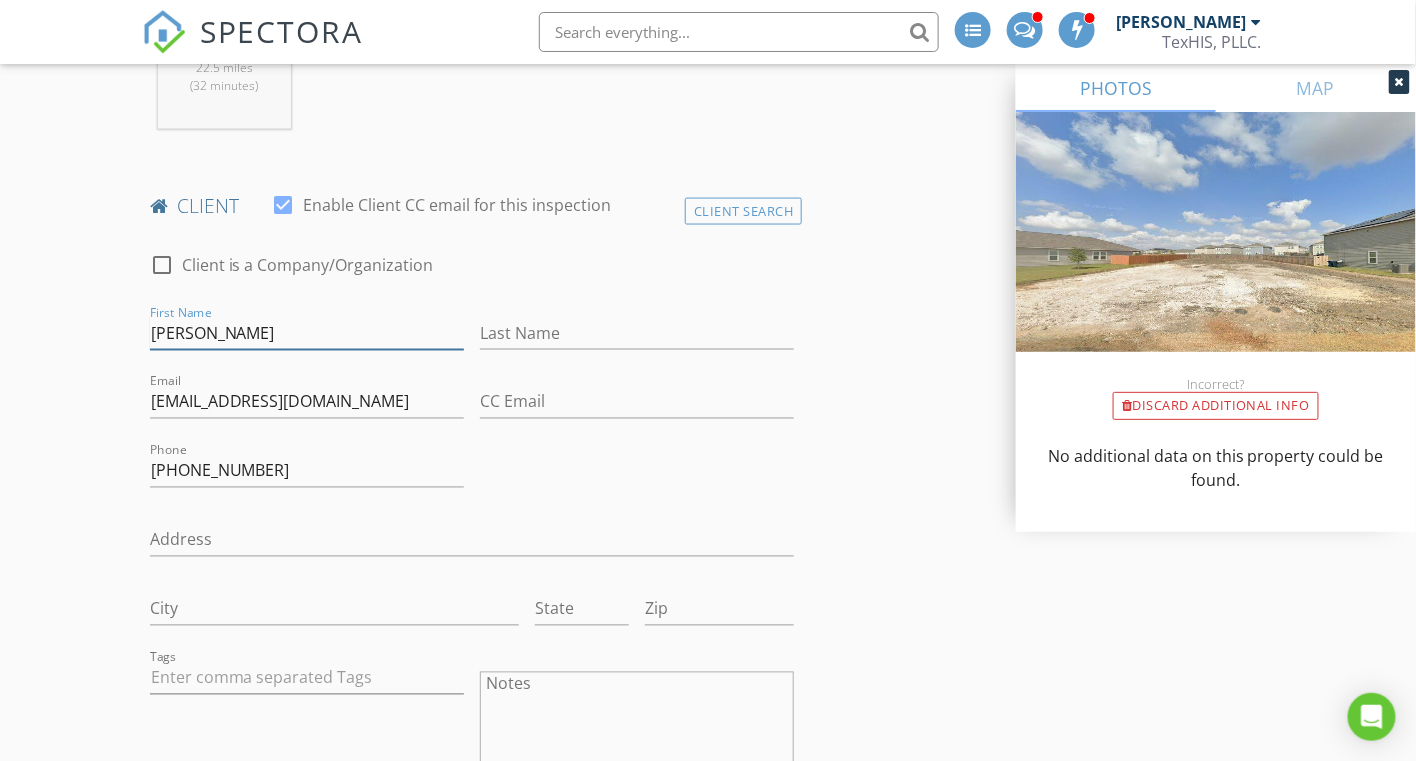 drag, startPoint x: 233, startPoint y: 325, endPoint x: 128, endPoint y: 328, distance: 105.04285 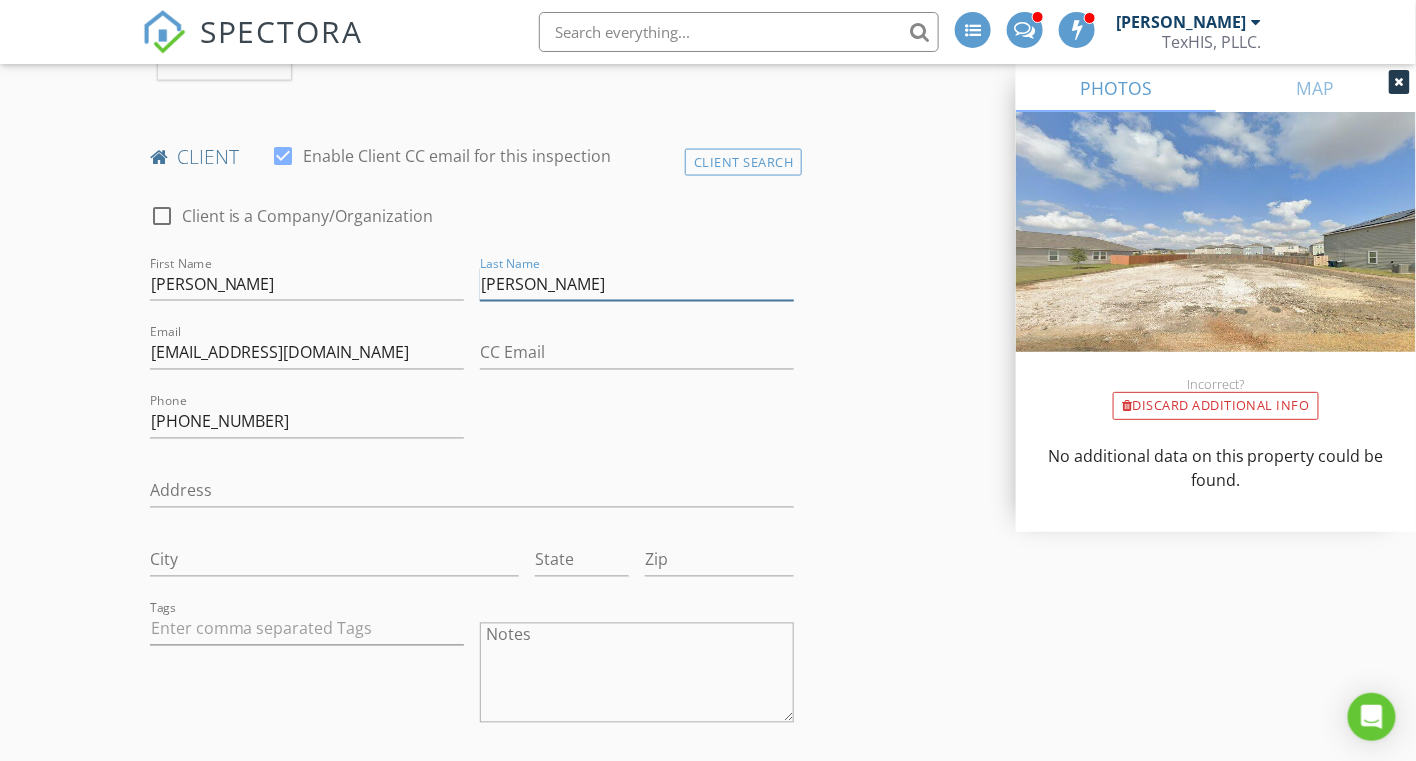 scroll, scrollTop: 1100, scrollLeft: 0, axis: vertical 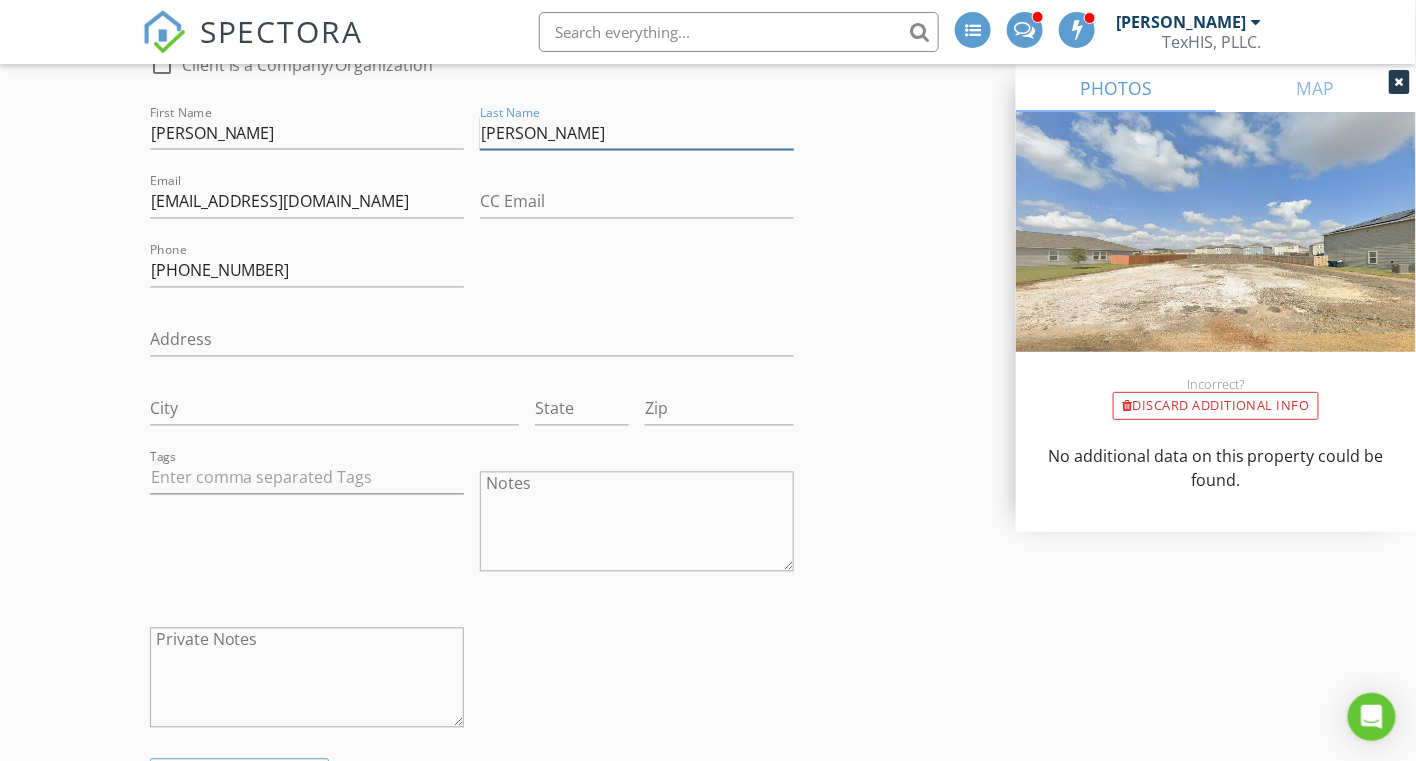 type on "[PERSON_NAME]" 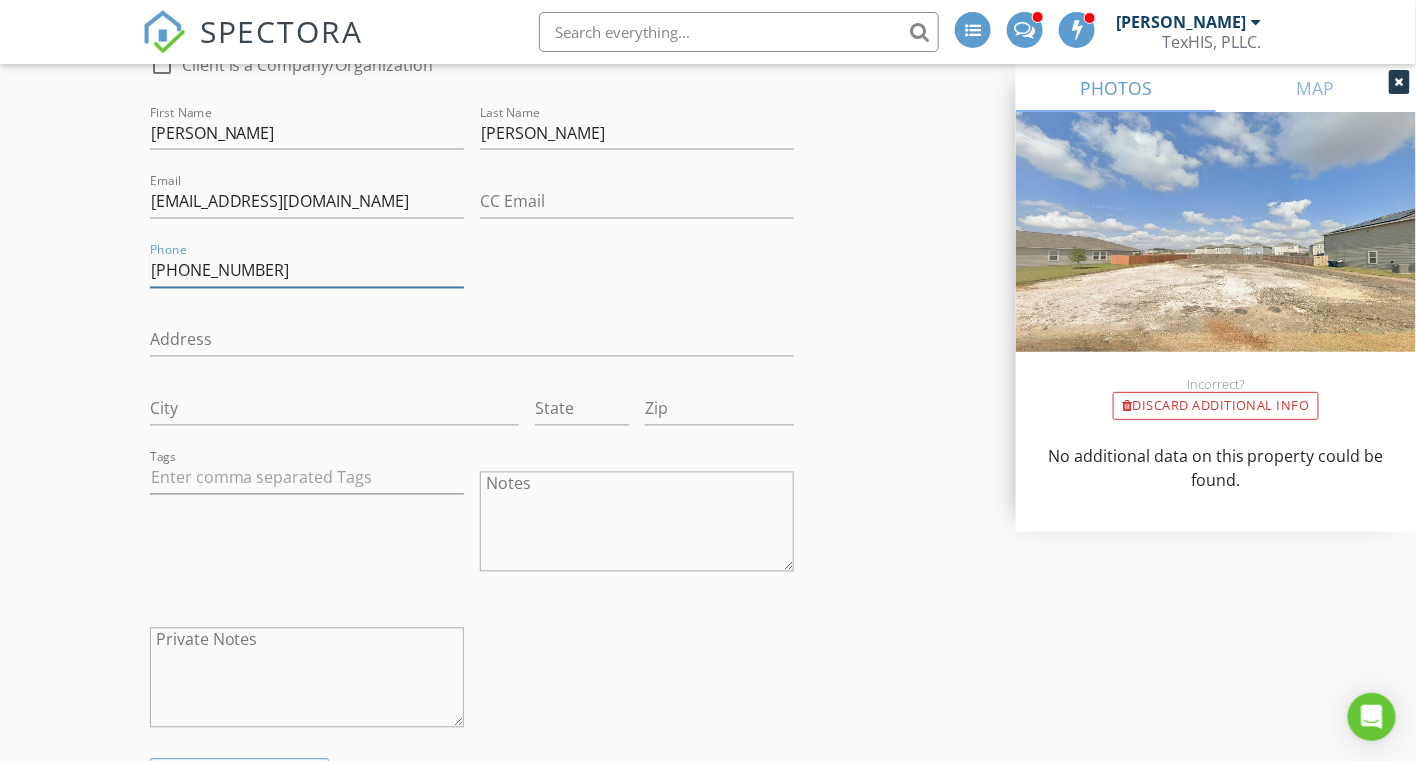 drag, startPoint x: 190, startPoint y: 268, endPoint x: 378, endPoint y: 304, distance: 191.41577 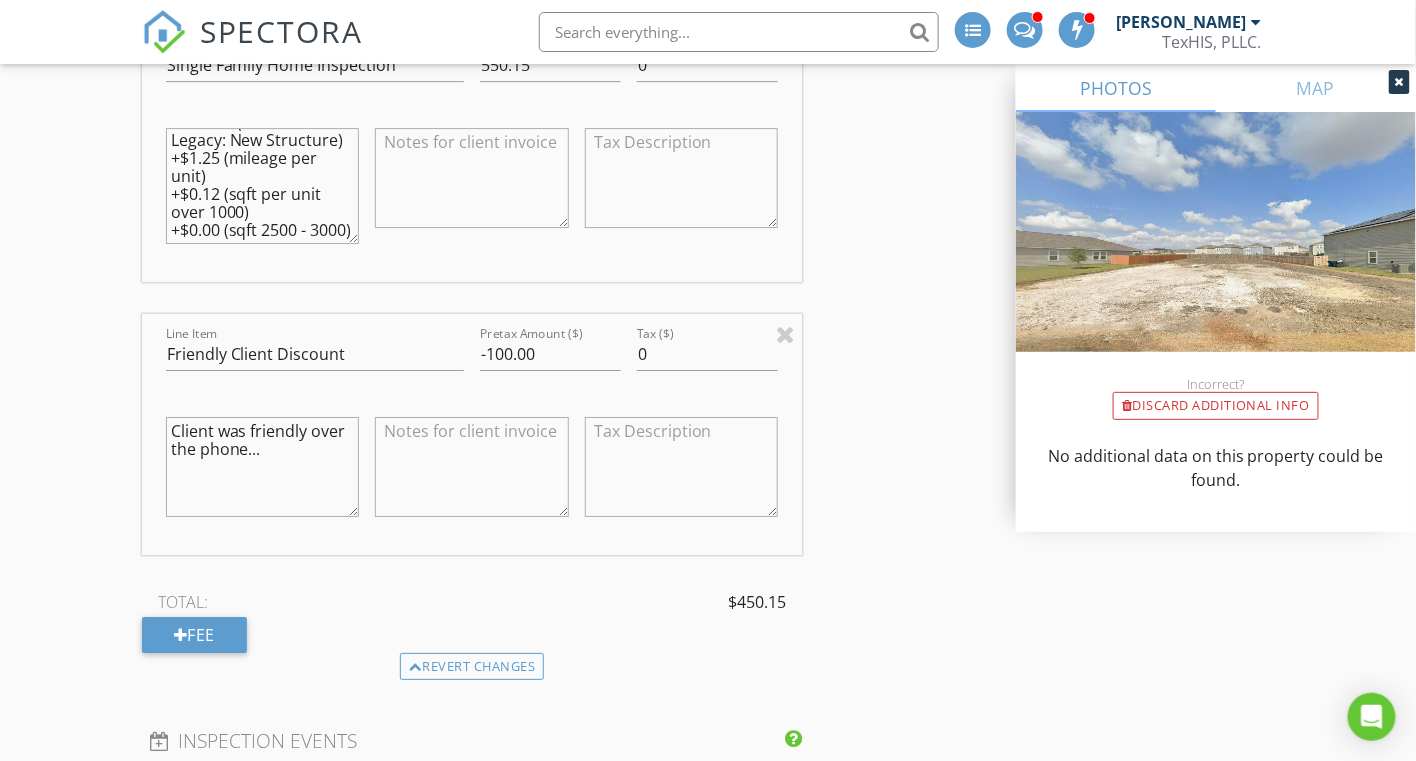 scroll, scrollTop: 2200, scrollLeft: 0, axis: vertical 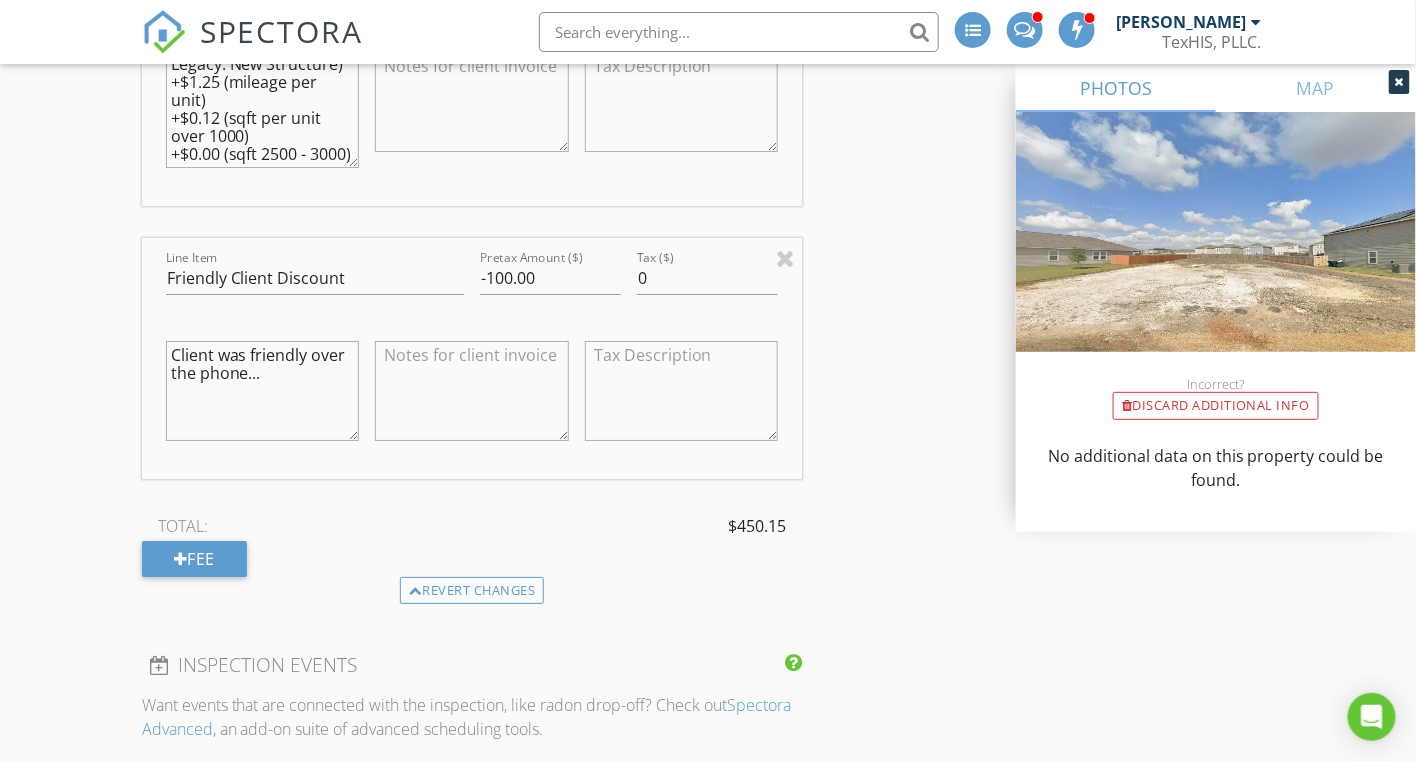 type on "[PHONE_NUMBER]" 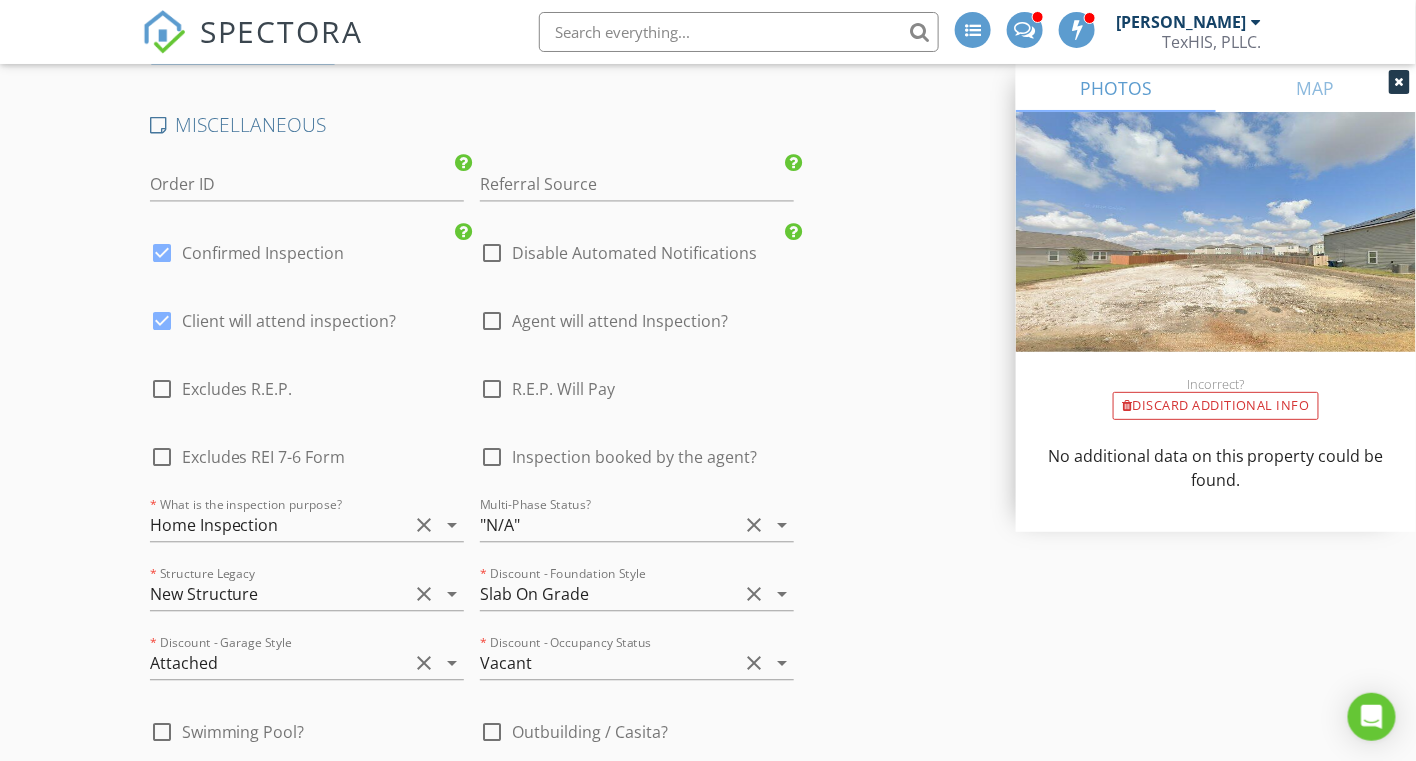 scroll, scrollTop: 3700, scrollLeft: 0, axis: vertical 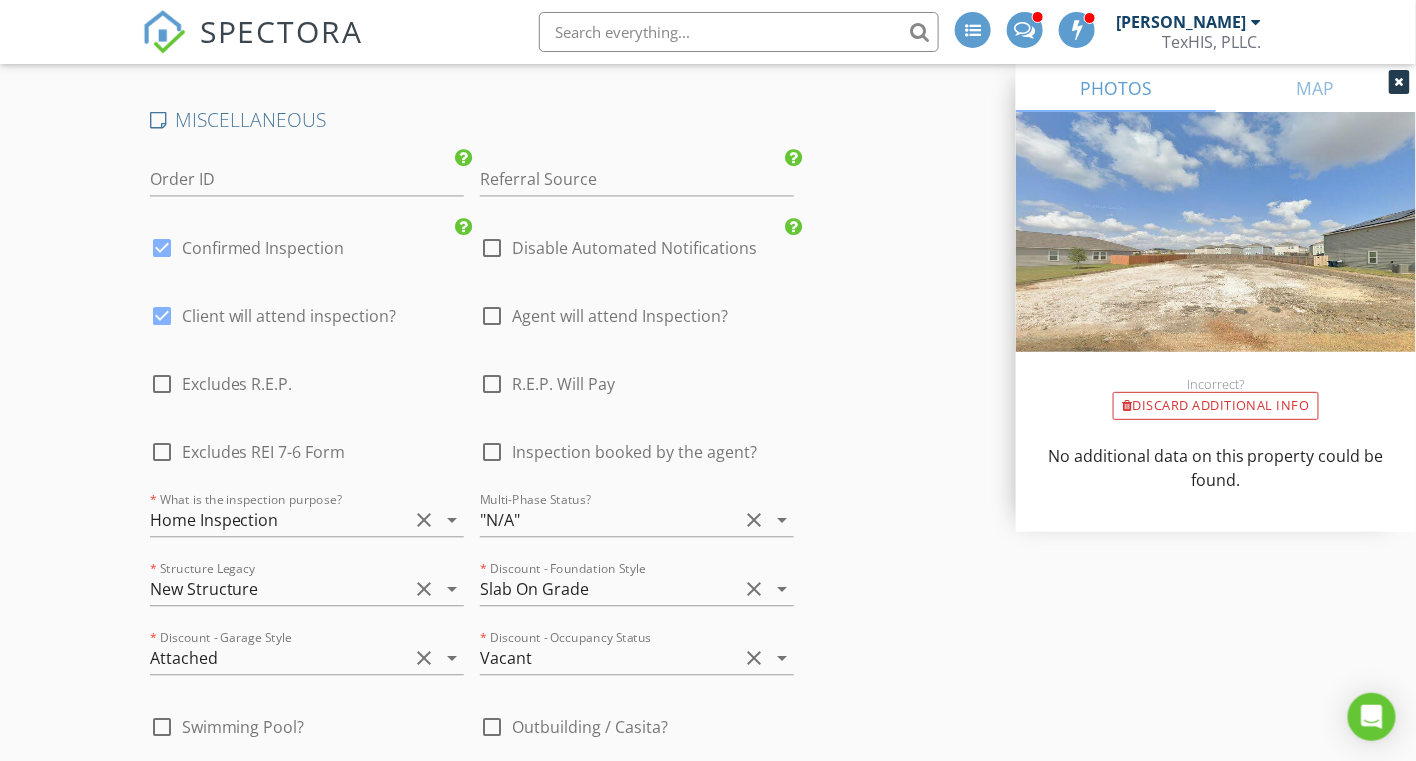 type on "Tony was friendly over the phone..." 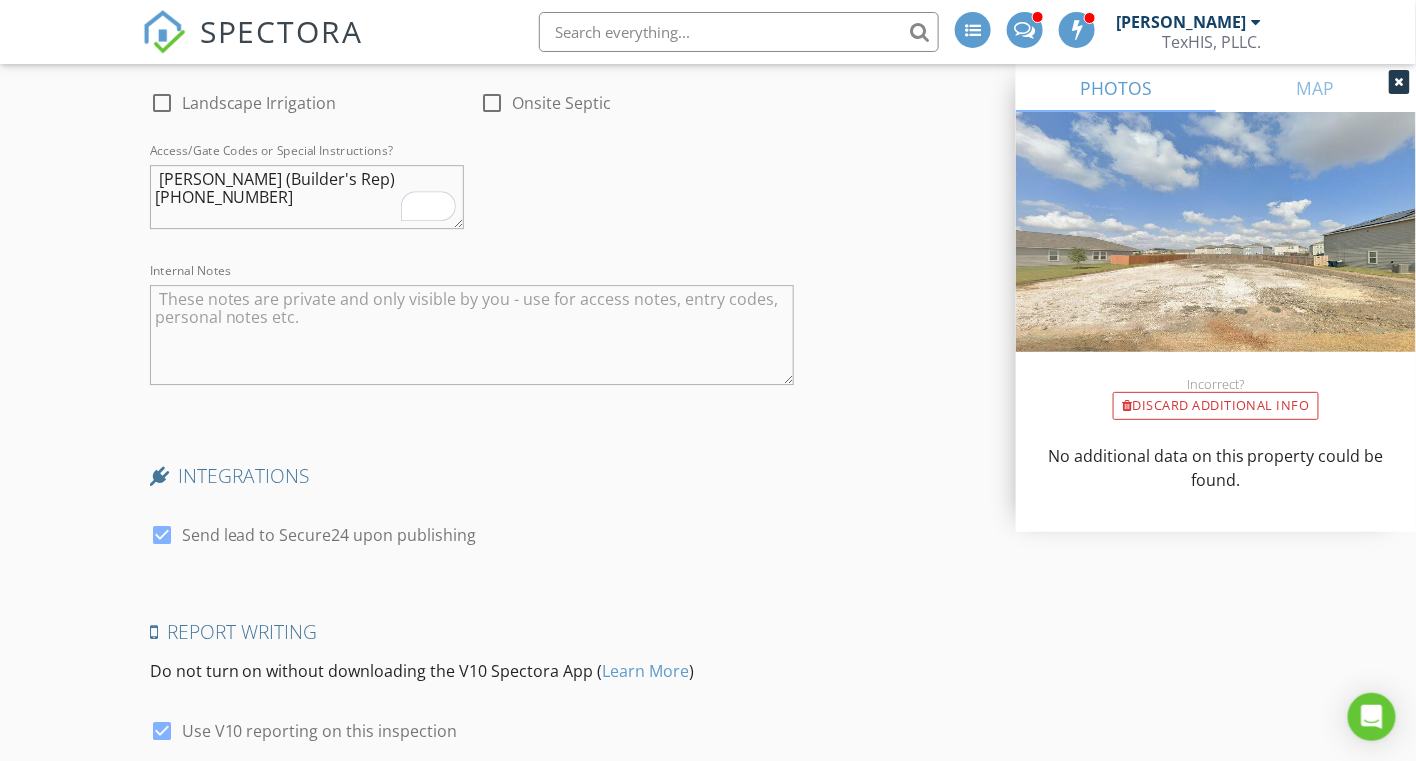 scroll, scrollTop: 4400, scrollLeft: 0, axis: vertical 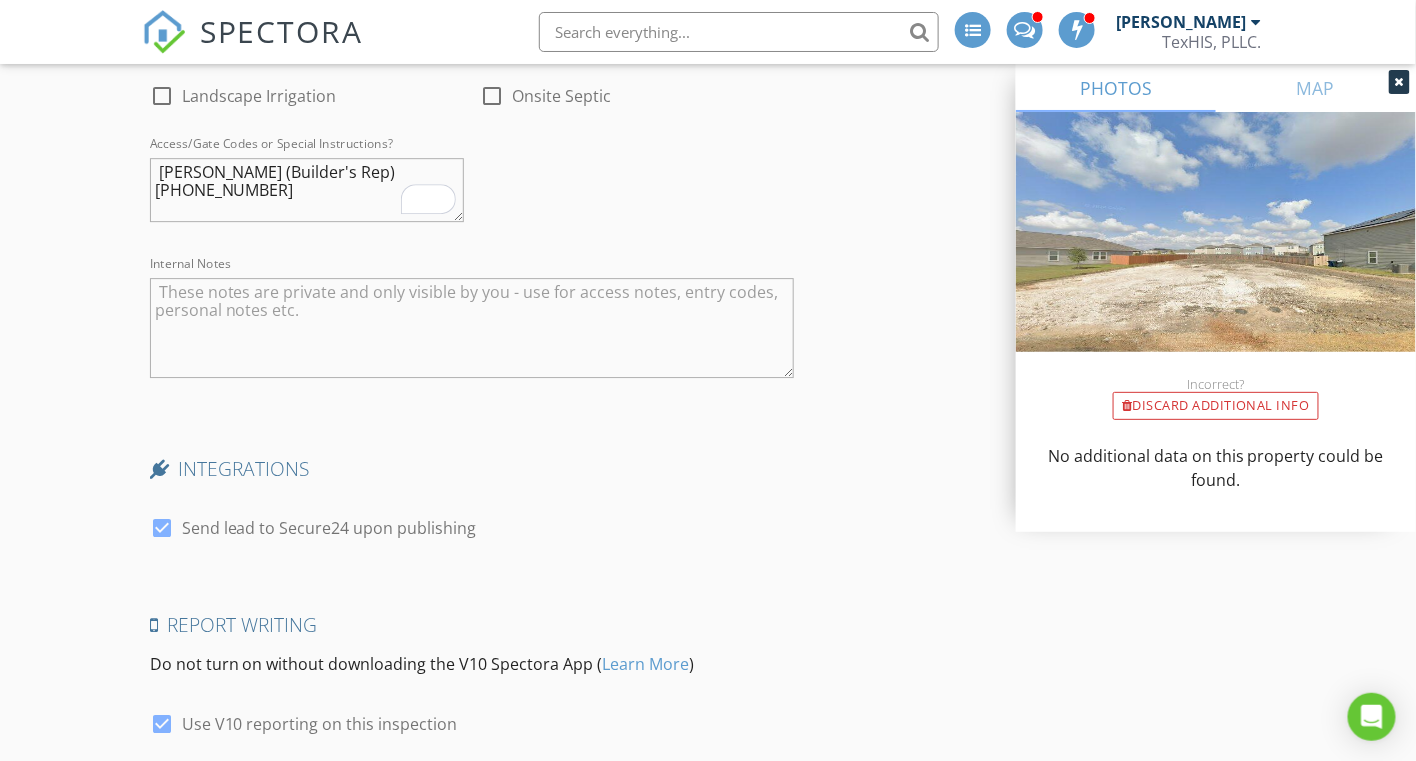 click on "Natasha (Builder's Rep) 210-852-2575" at bounding box center [307, 190] 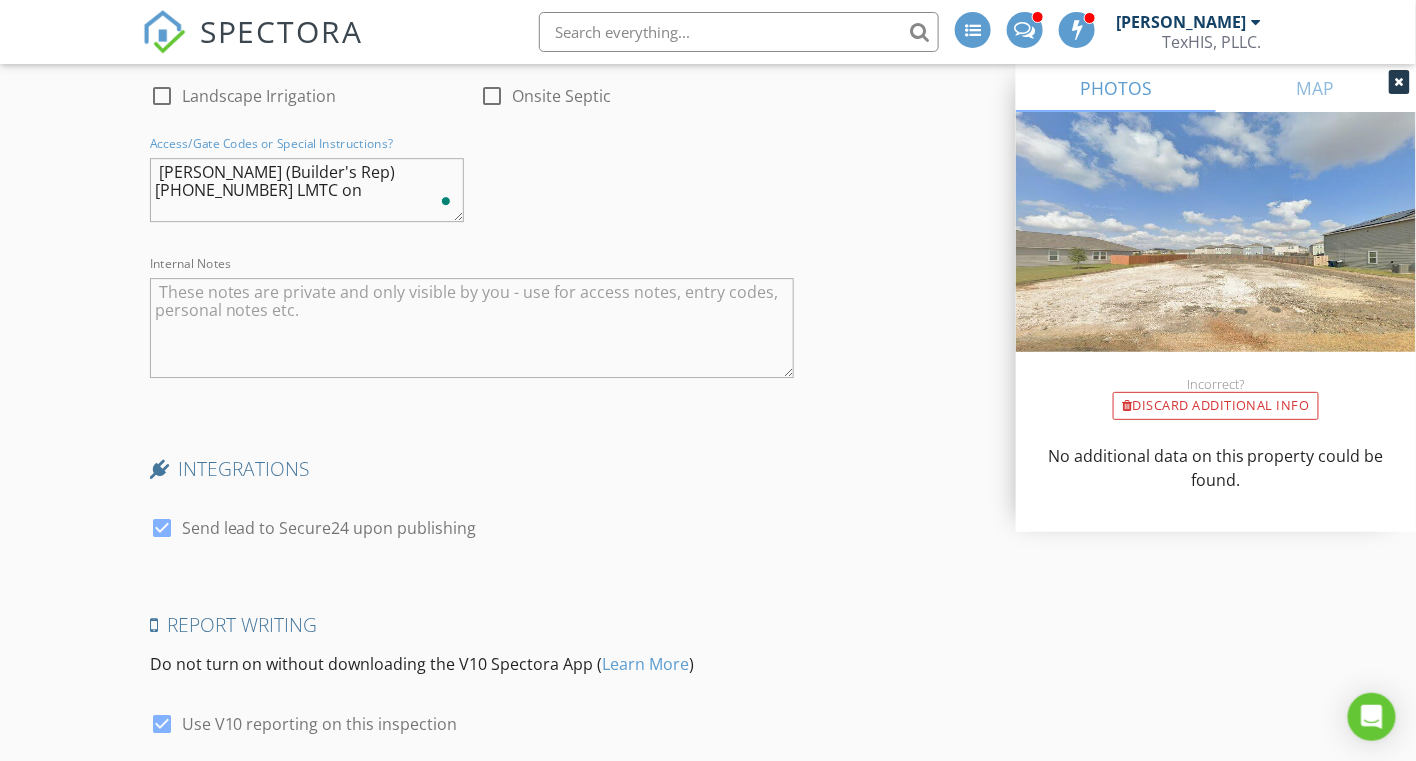 type on "Natasha (Builder's Rep) 210-852-2575 LMTC on" 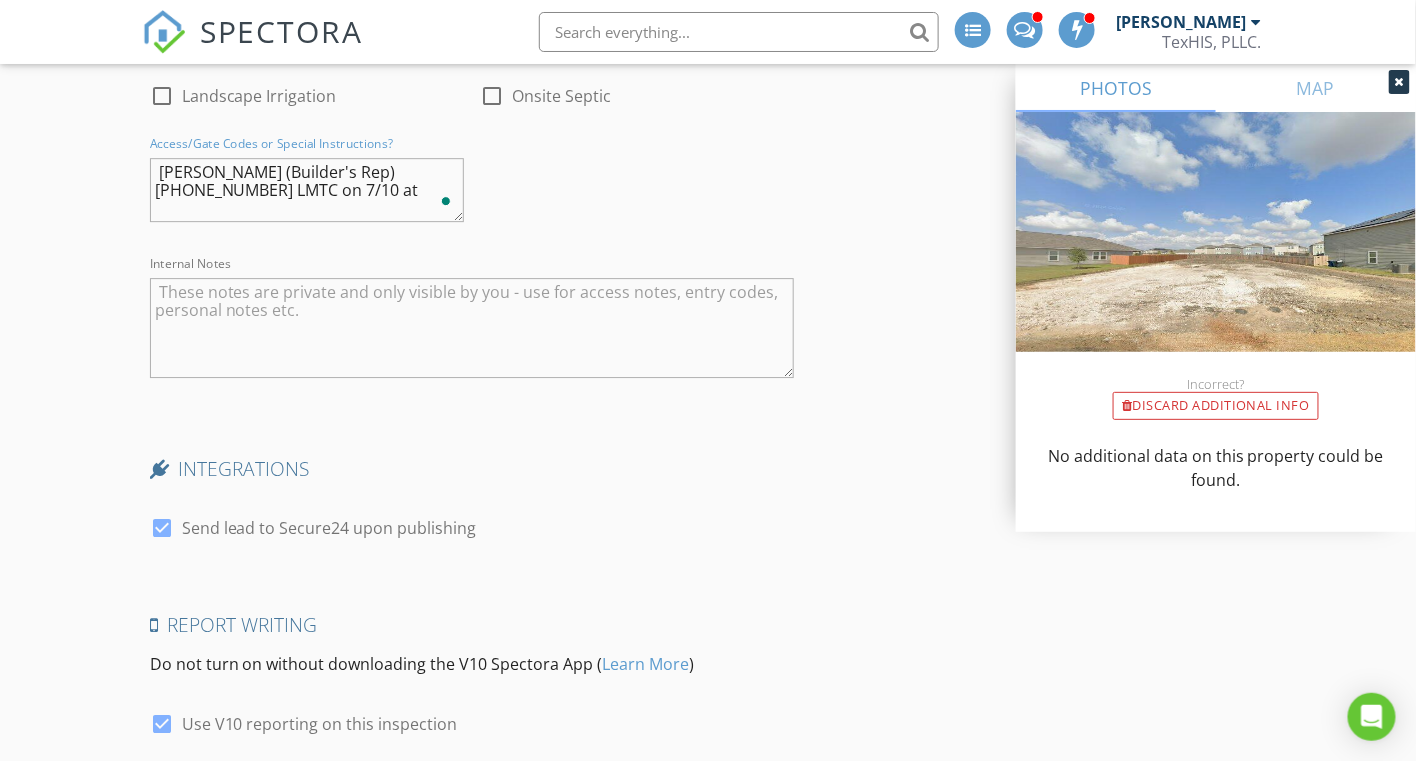 type on "Natasha (Builder's Rep) 210-852-2575 LMTC on 7/10 at" 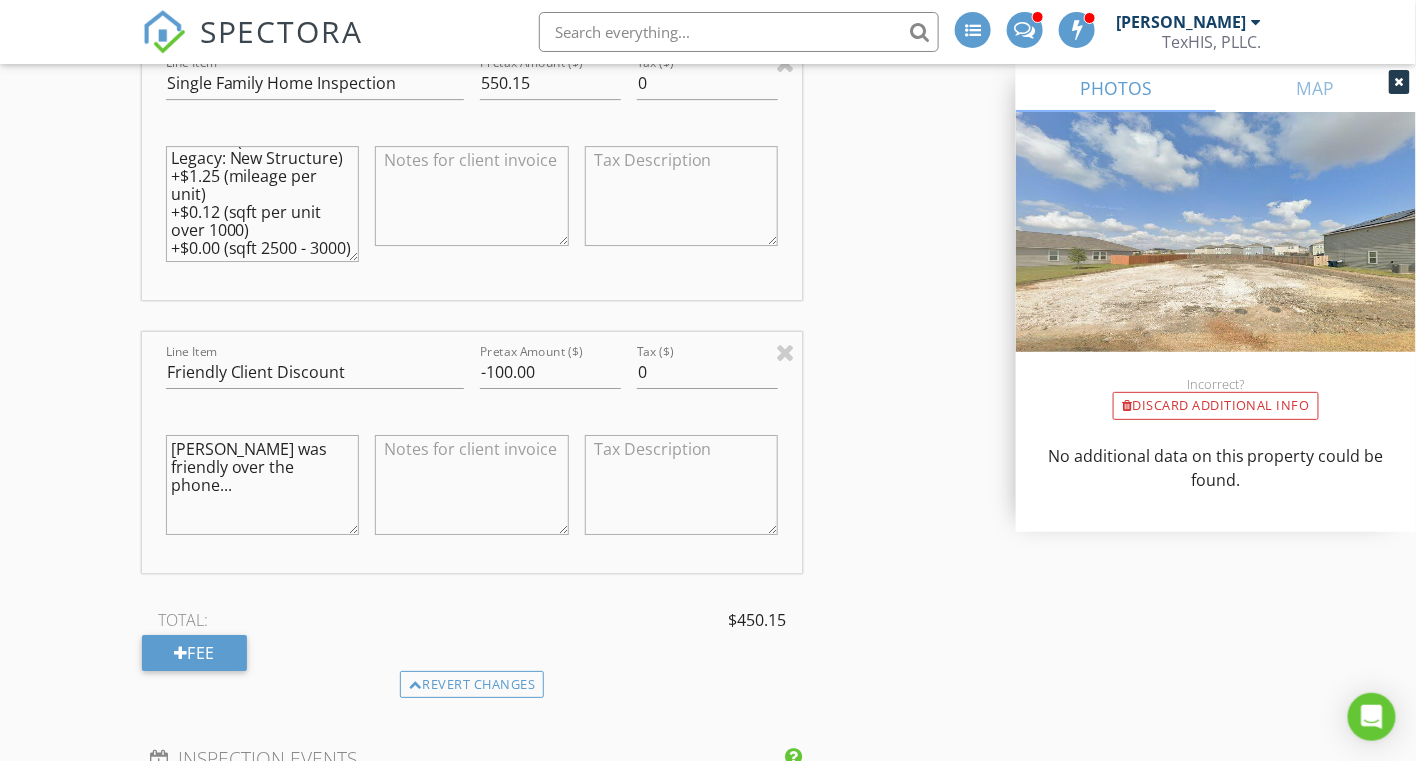scroll, scrollTop: 2100, scrollLeft: 0, axis: vertical 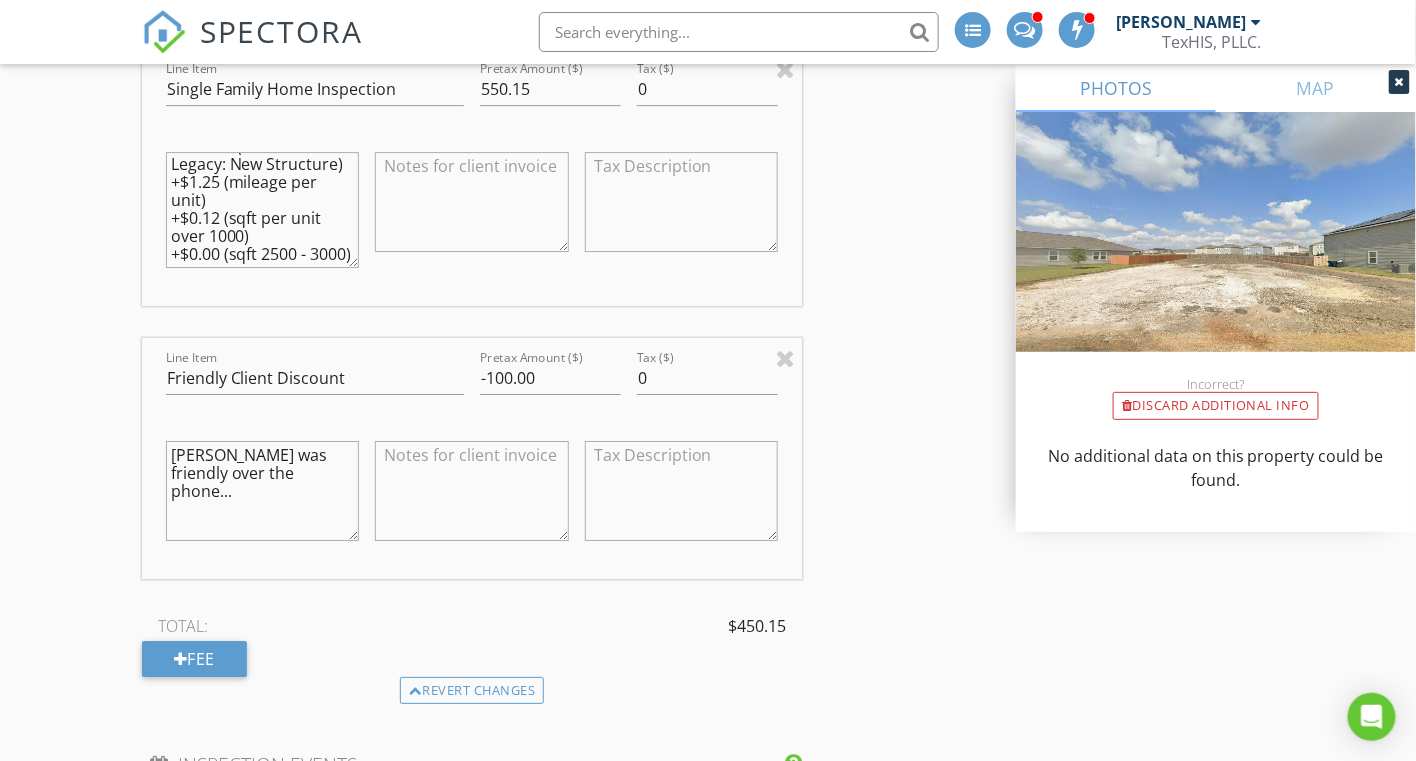 type on "[PERSON_NAME] (Builder's Rep) [PHONE_NUMBER] LMTC on [DATE] 4:00" 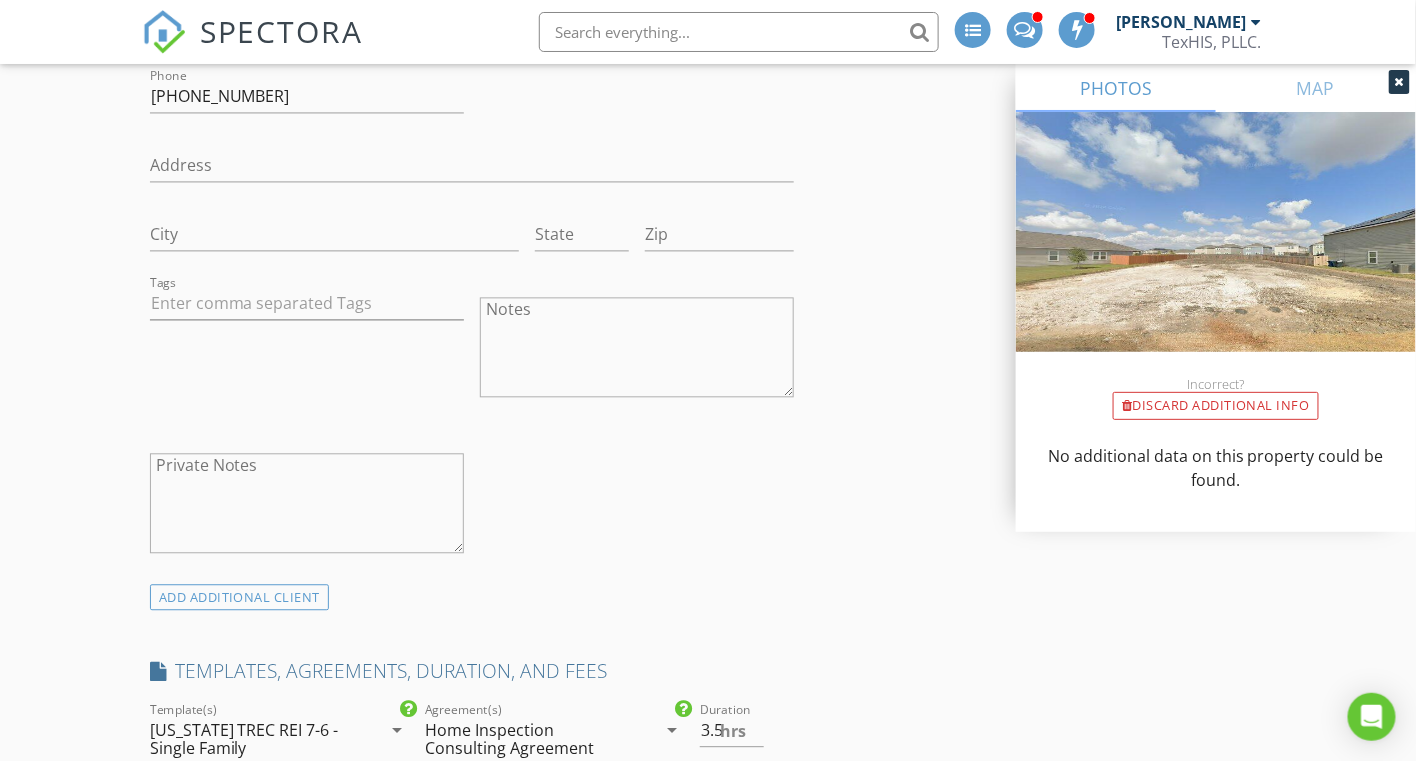 scroll, scrollTop: 1300, scrollLeft: 0, axis: vertical 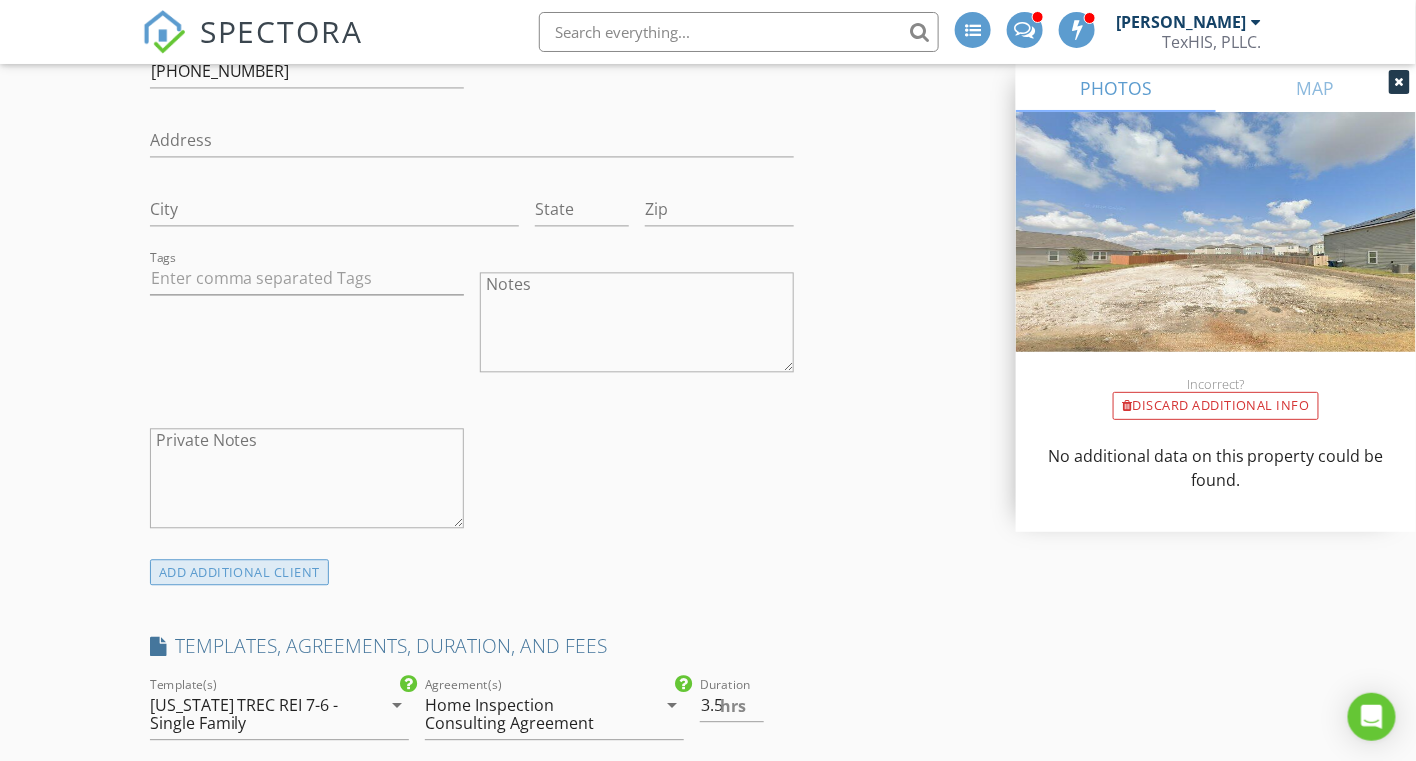 click on "ADD ADDITIONAL client" at bounding box center [240, 572] 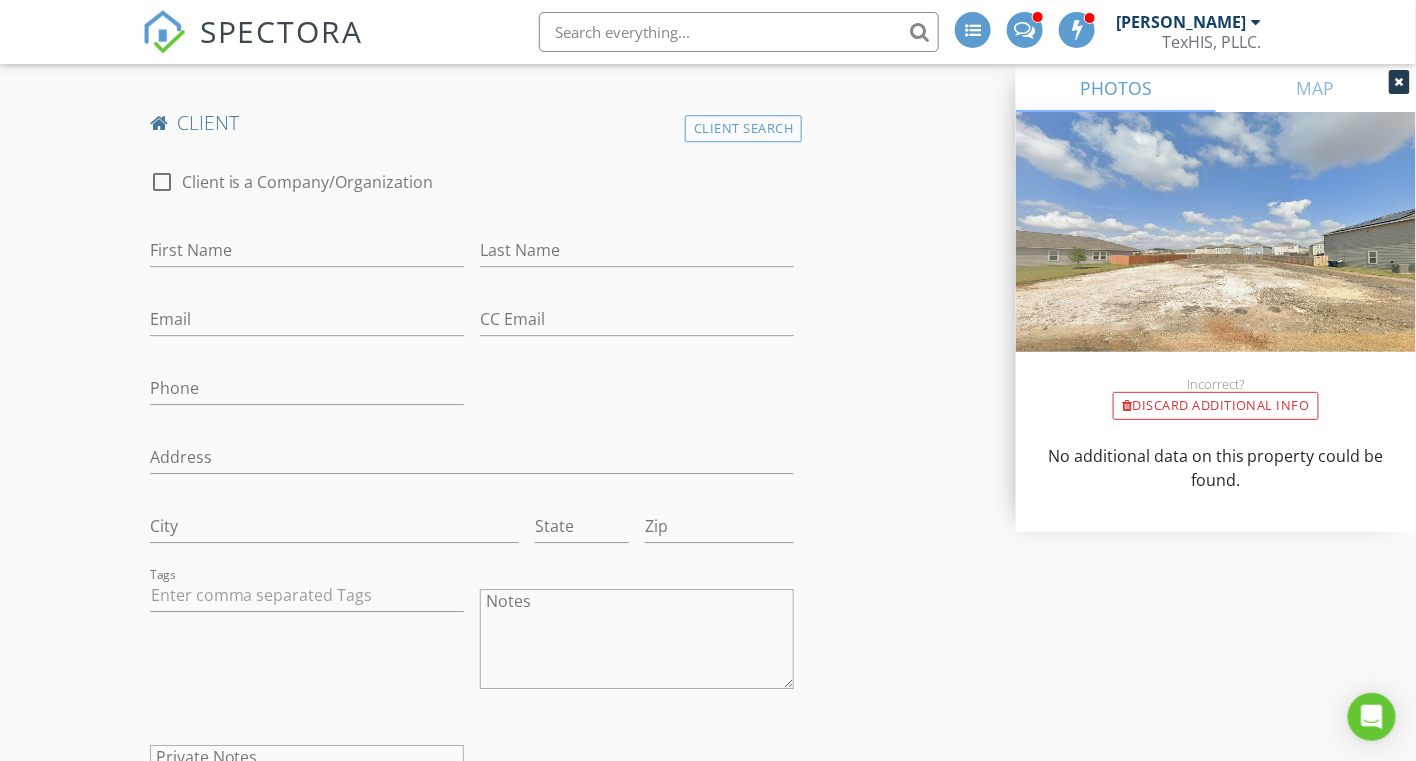 scroll, scrollTop: 1800, scrollLeft: 0, axis: vertical 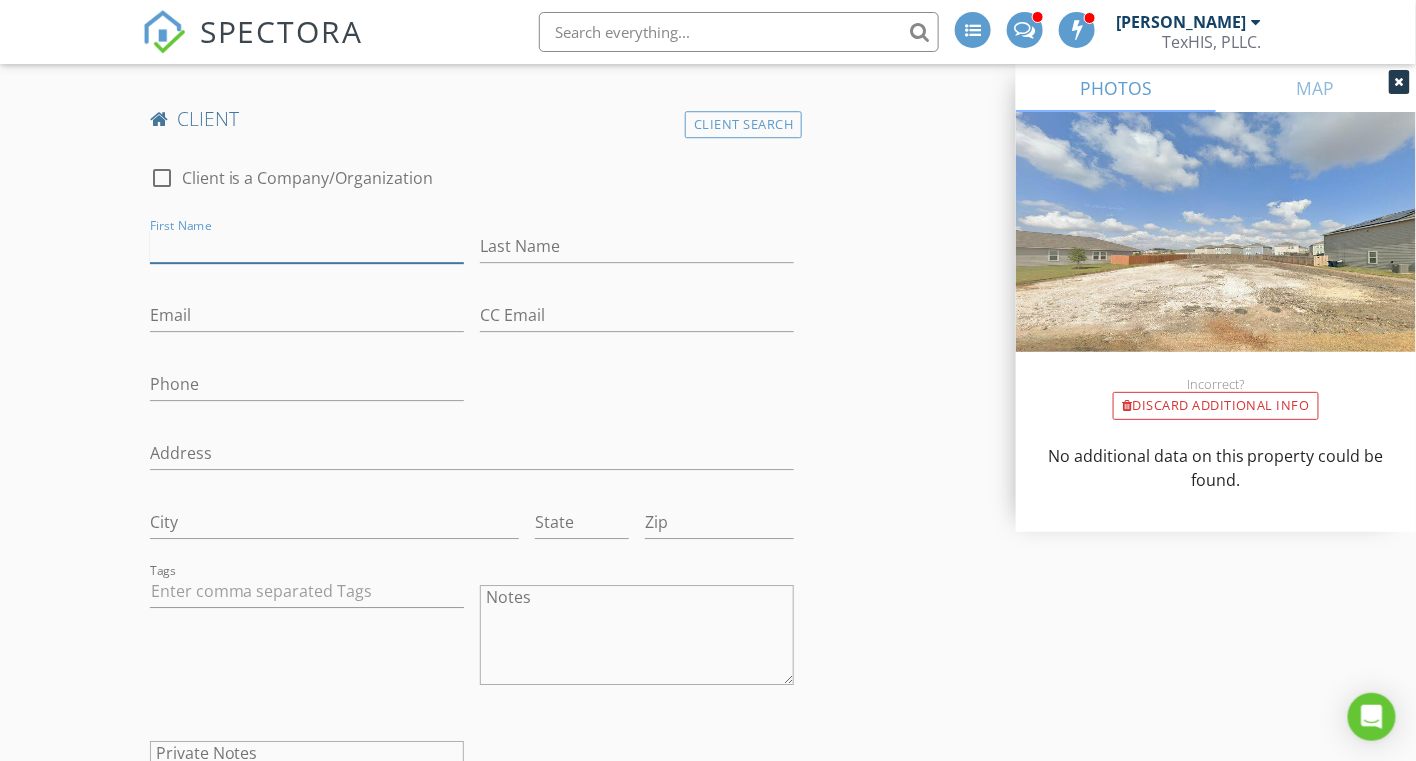 click on "First Name" at bounding box center (307, 246) 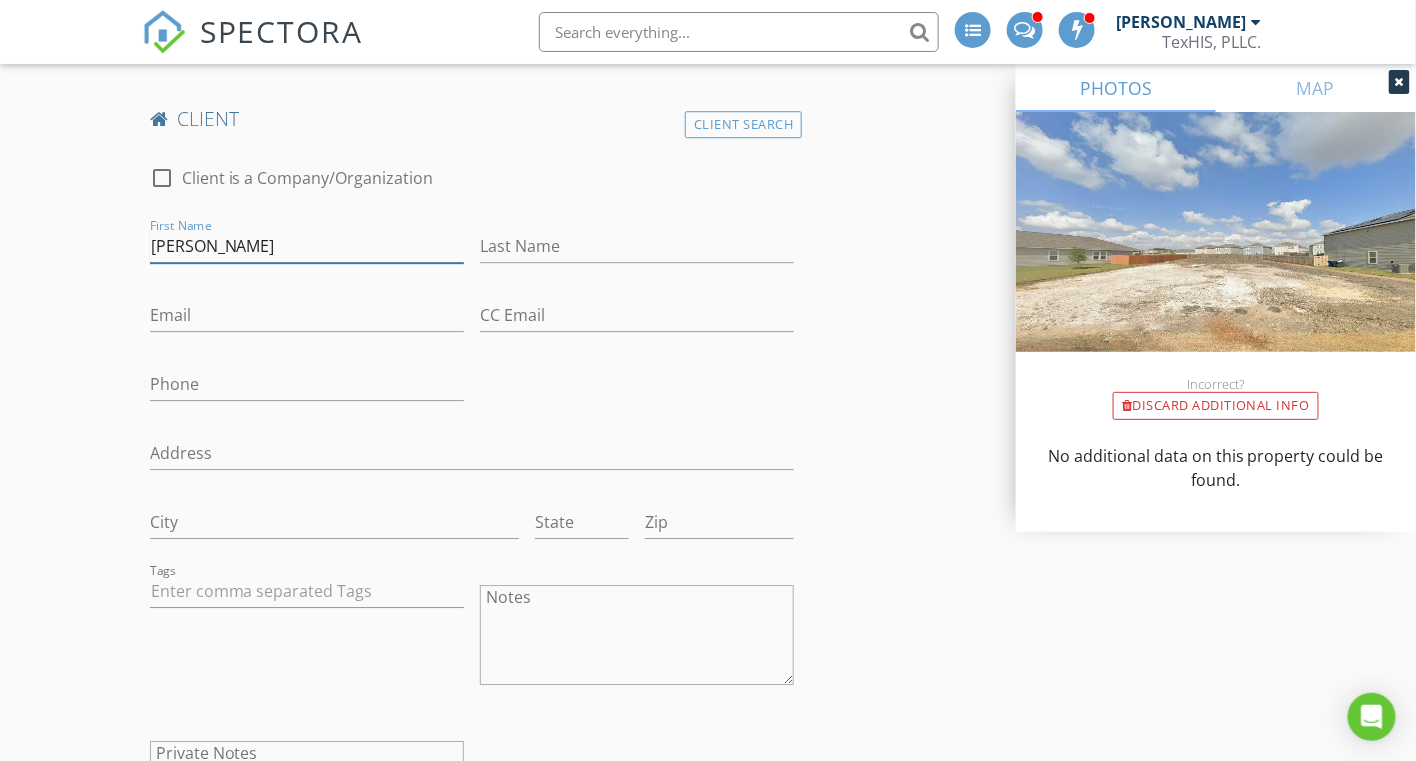 type on "[PERSON_NAME]" 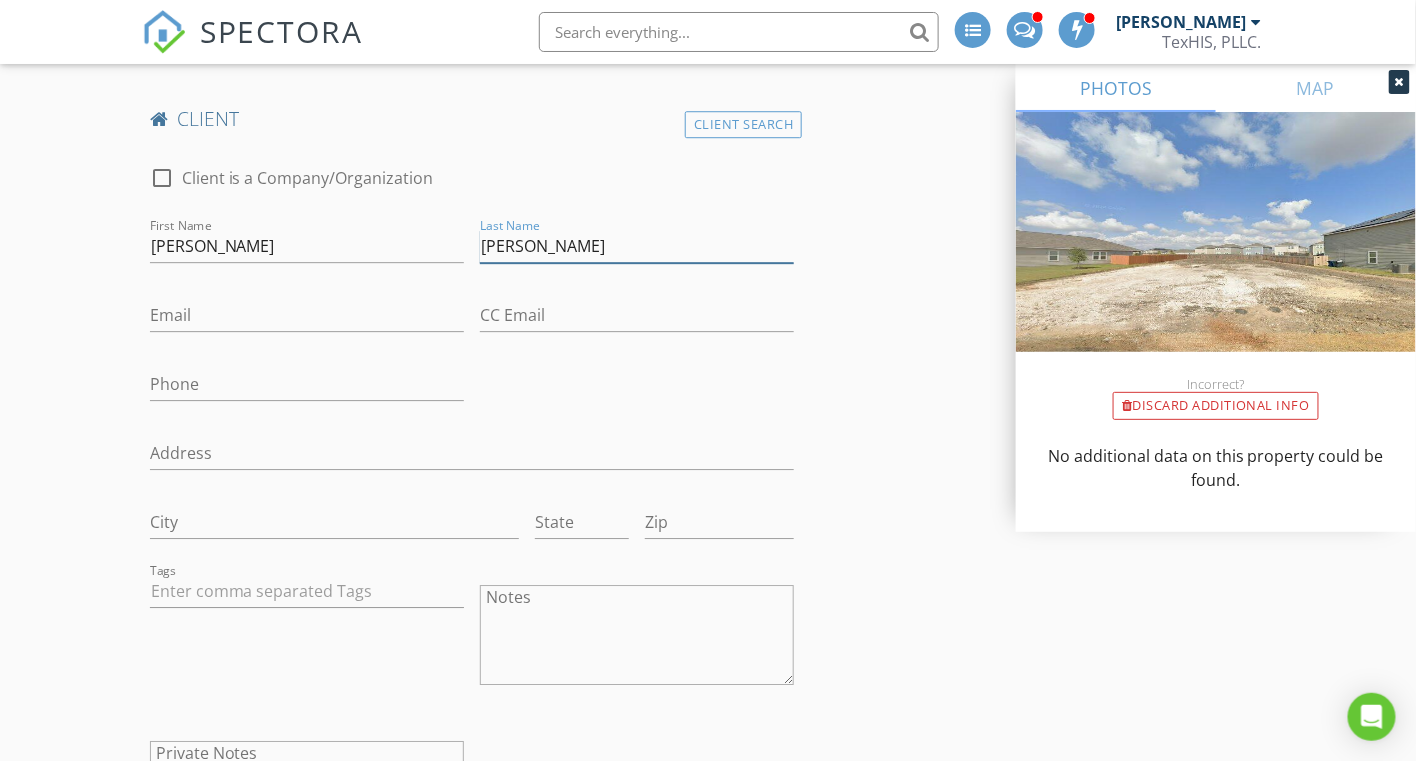type on "[PERSON_NAME]" 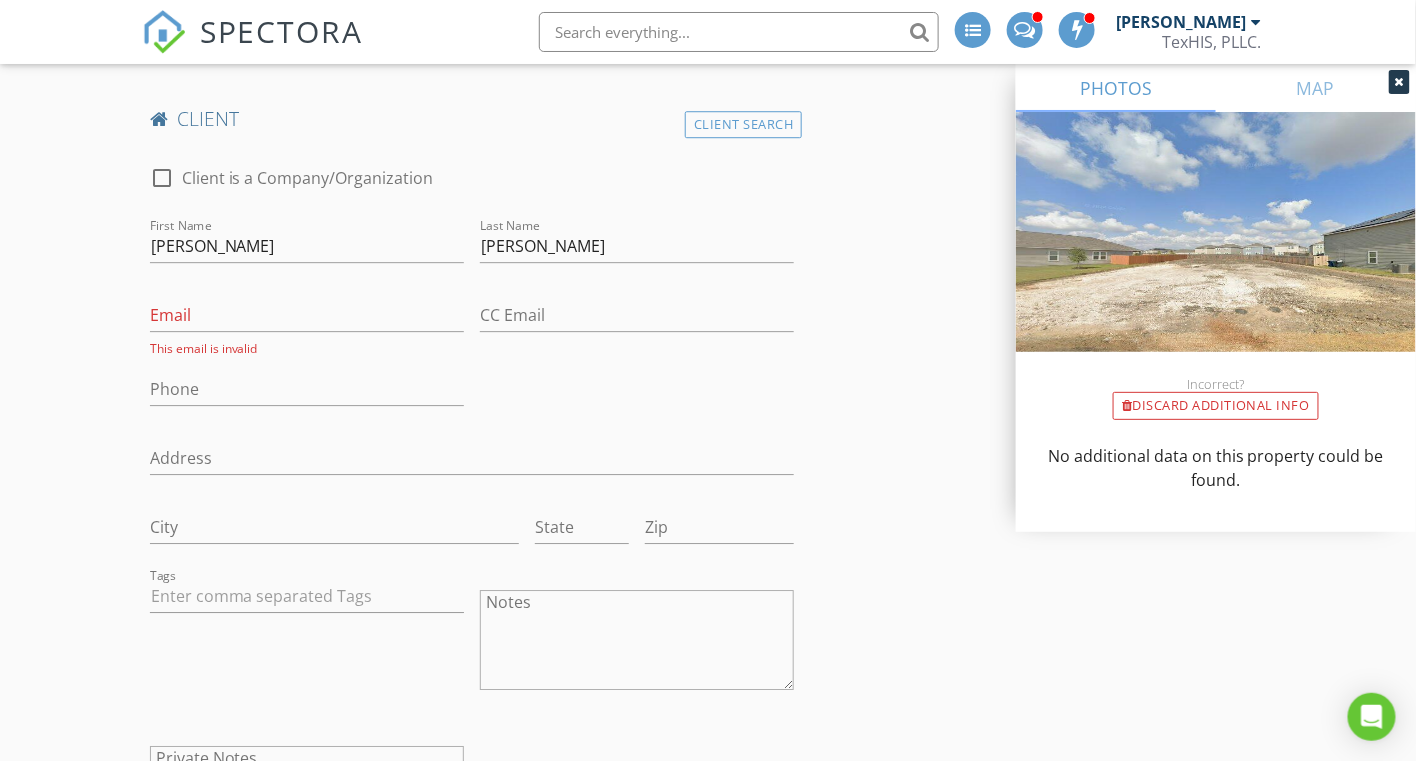 click on "INSPECTOR(S)
check_box   Larry Harvey   PRIMARY   Larry Harvey arrow_drop_down   check_box_outline_blank Larry Harvey specifically requested
Date/Time
07/14/2025 8:30 AM
Location
Address Search       Address 5215 Flying Hooves   Unit   City San Antonio   State TX   Zip 78222   County Bexar     Square Feet 2609   Year Built 2025   Foundation Slab arrow_drop_down     Larry Harvey     22.5 miles     (32 minutes)
client
check_box Enable Client CC email for this inspection   Client Search     check_box_outline_blank Client is a Company/Organization     First Name Paula   Last Name Dodd   Email pcdodd42@gmail.com   CC Email   Phone 830-214-5726   Address   City   State   Zip     Tags         Notes   Private Notes
client
Client Search     check_box_outline_blank Client is a Company/Organization     First Name William   Dodd" at bounding box center [708, 1432] 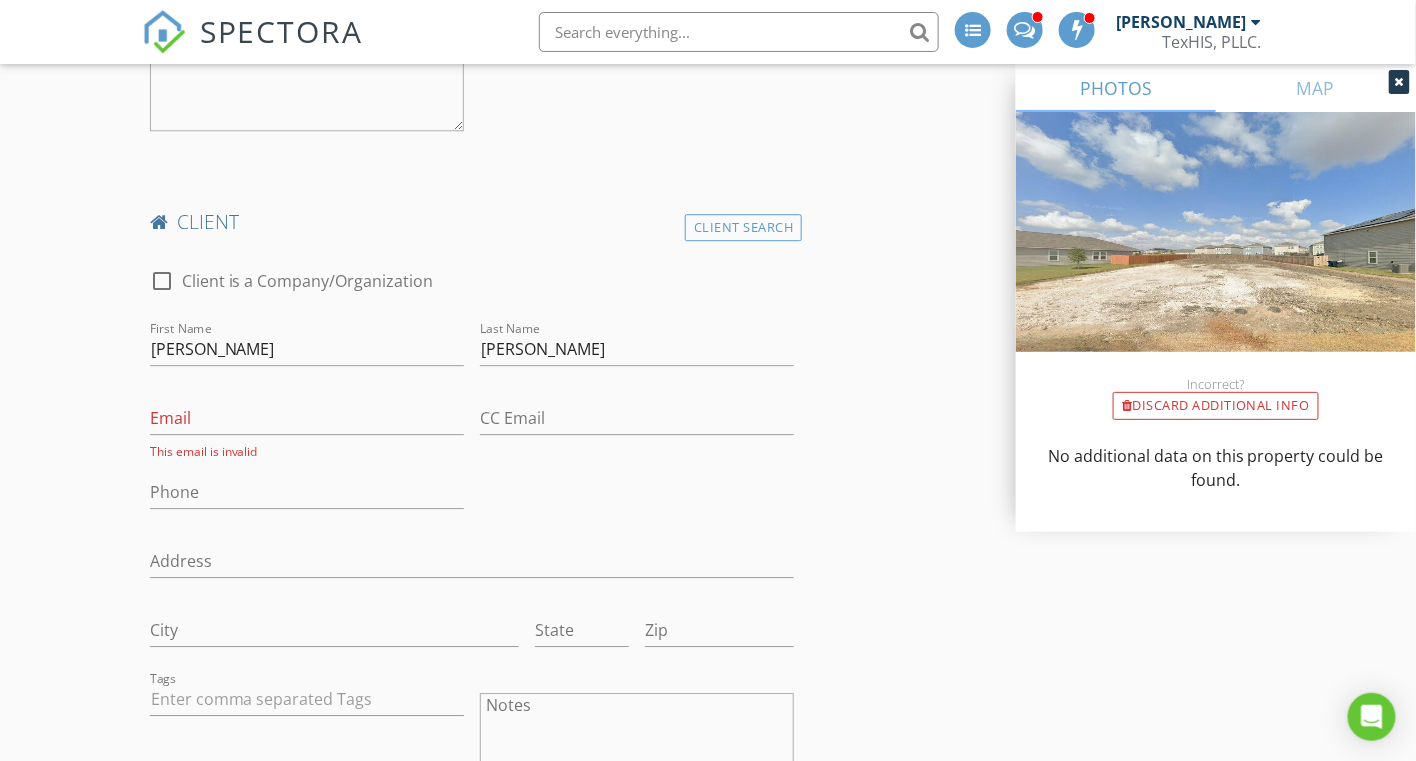scroll, scrollTop: 1700, scrollLeft: 0, axis: vertical 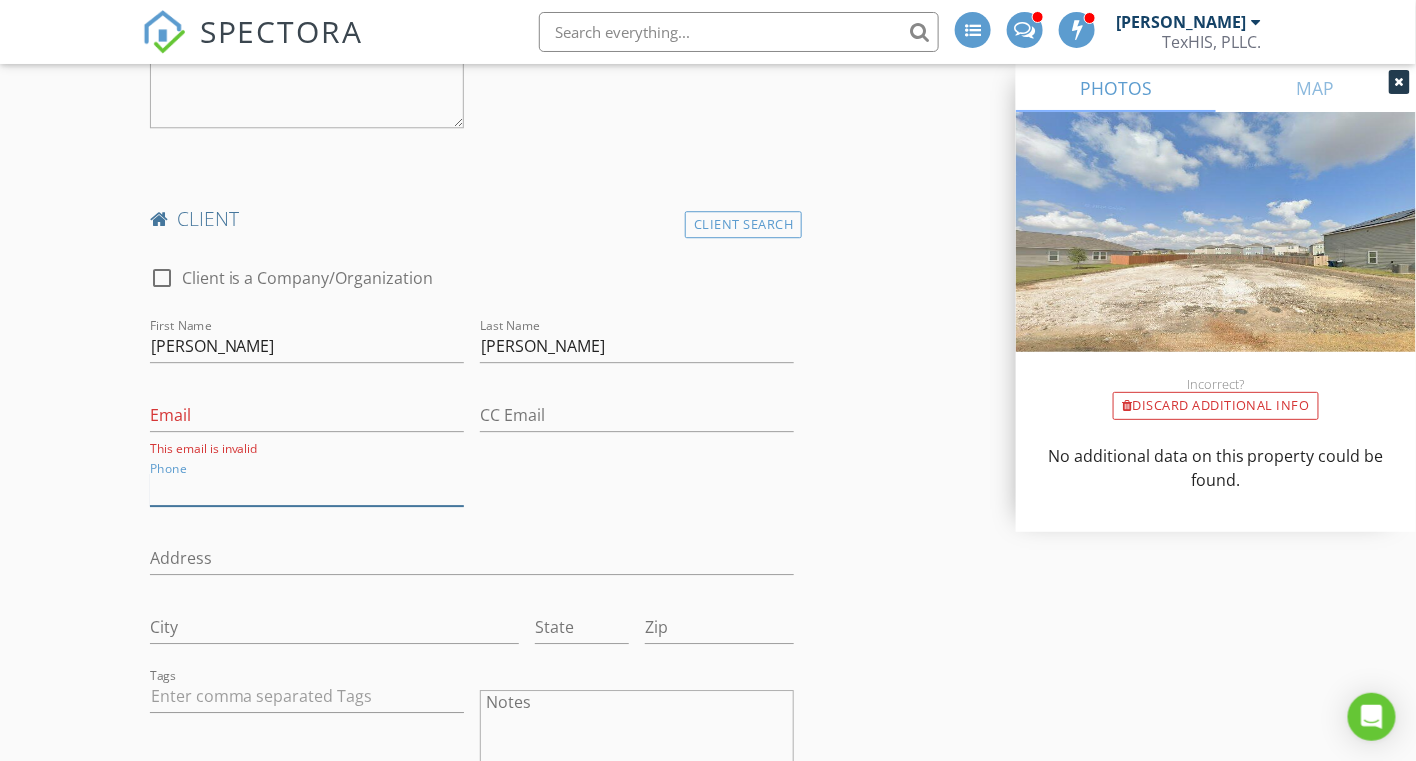 click on "Phone" at bounding box center [307, 489] 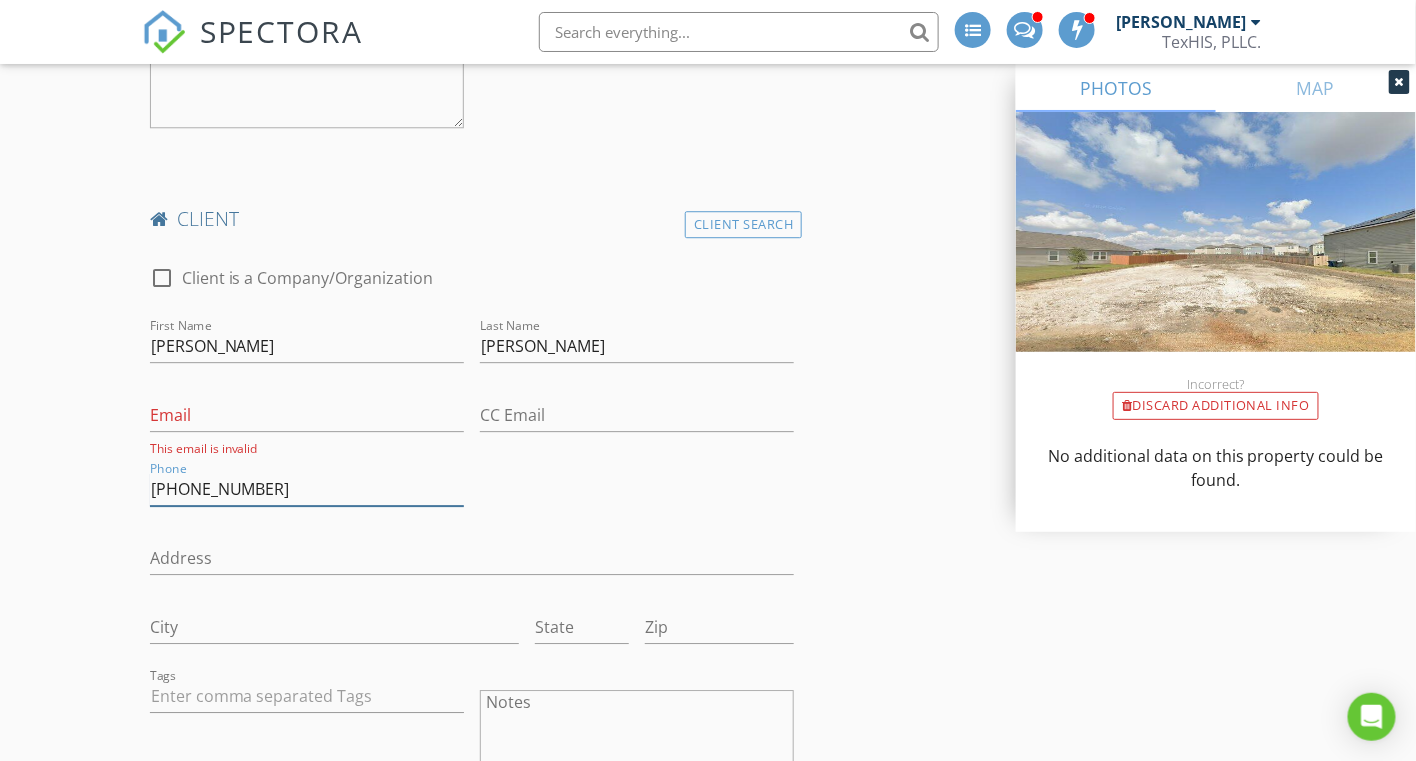 type on "[PHONE_NUMBER]" 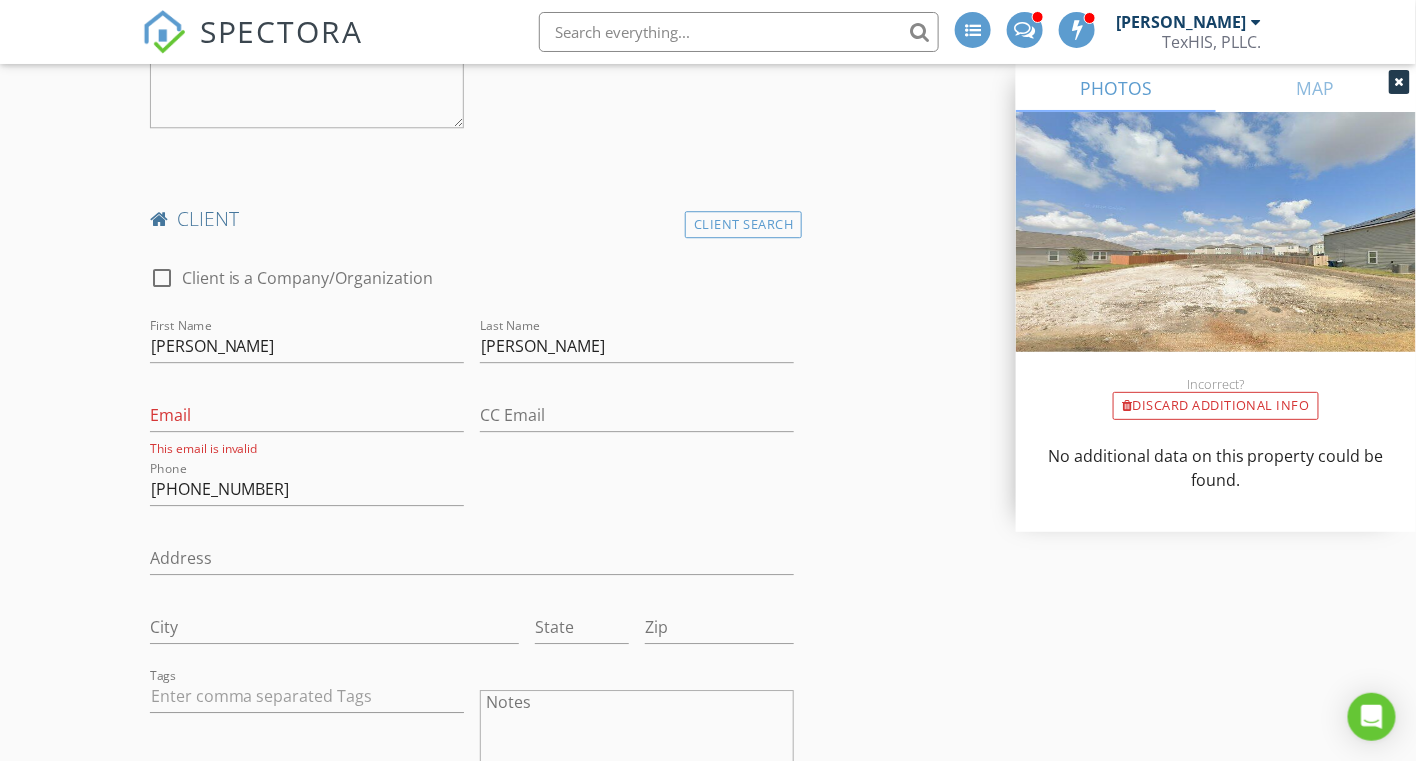 click on "INSPECTOR(S)
check_box   Larry Harvey   PRIMARY   Larry Harvey arrow_drop_down   check_box_outline_blank Larry Harvey specifically requested
Date/Time
07/14/2025 8:30 AM
Location
Address Search       Address 5215 Flying Hooves   Unit   City San Antonio   State TX   Zip 78222   County Bexar     Square Feet 2609   Year Built 2025   Foundation Slab arrow_drop_down     Larry Harvey     22.5 miles     (32 minutes)
client
check_box Enable Client CC email for this inspection   Client Search     check_box_outline_blank Client is a Company/Organization     First Name Paula   Last Name Dodd   Email pcdodd42@gmail.com   CC Email   Phone 830-214-5726   Address   City   State   Zip     Tags         Notes   Private Notes
client
Client Search     check_box_outline_blank Client is a Company/Organization     First Name William   Dodd" at bounding box center (708, 1532) 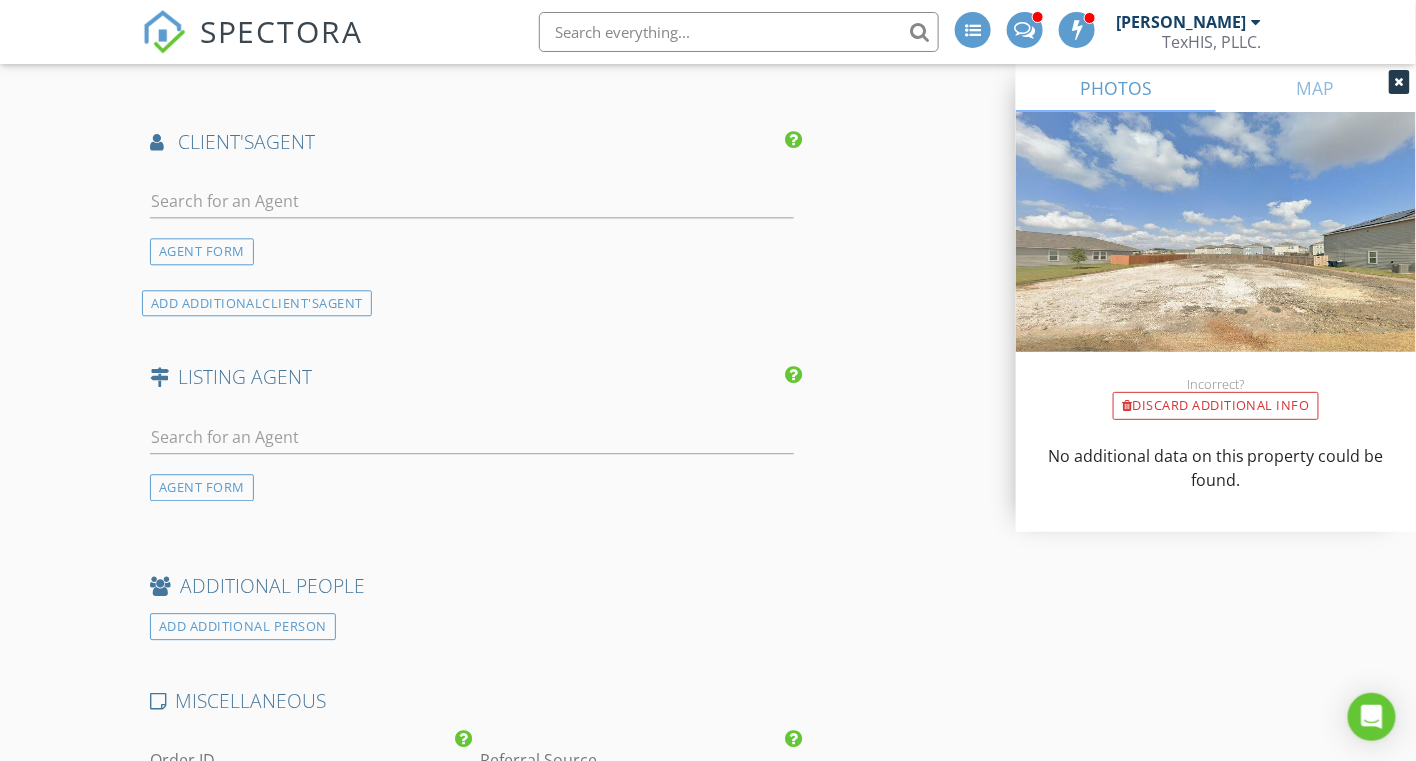 scroll, scrollTop: 3800, scrollLeft: 0, axis: vertical 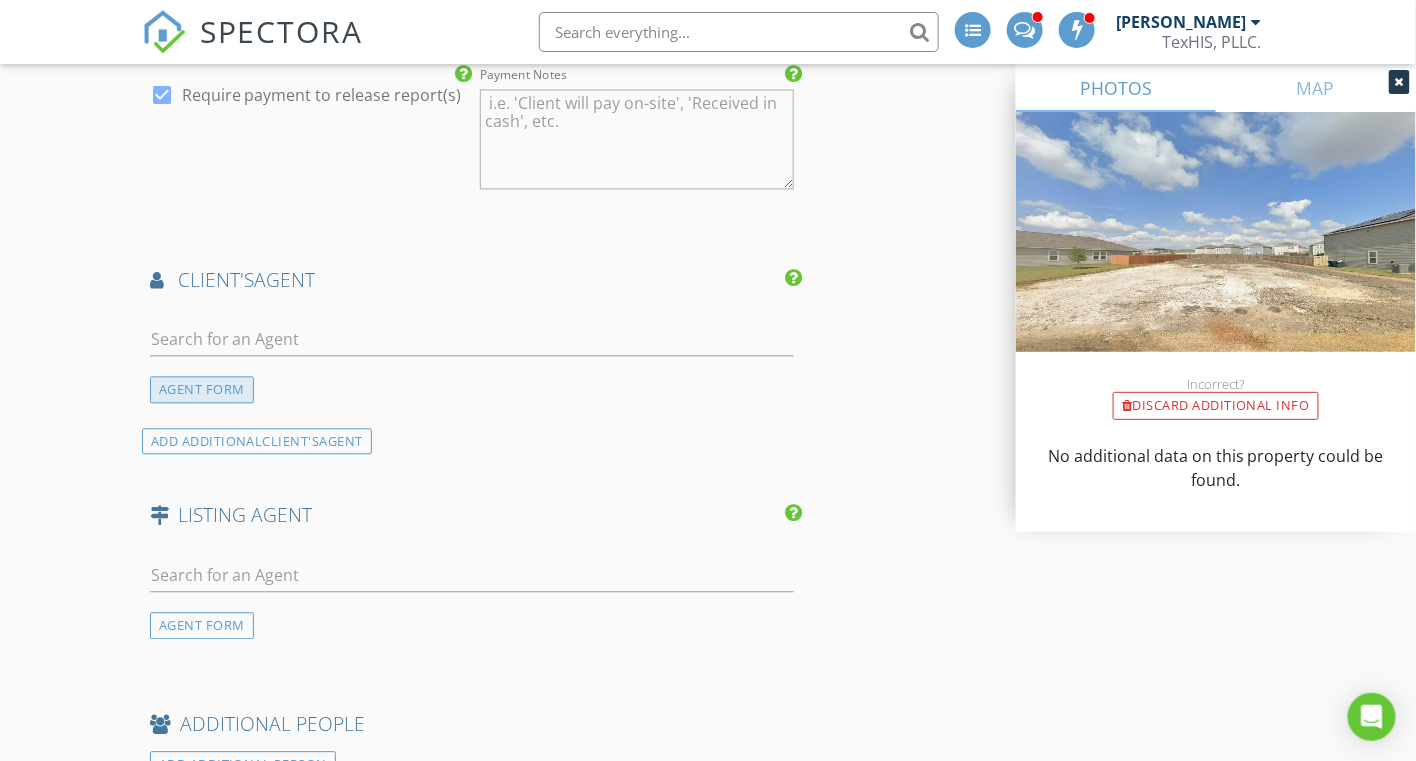click on "AGENT FORM" at bounding box center [202, 389] 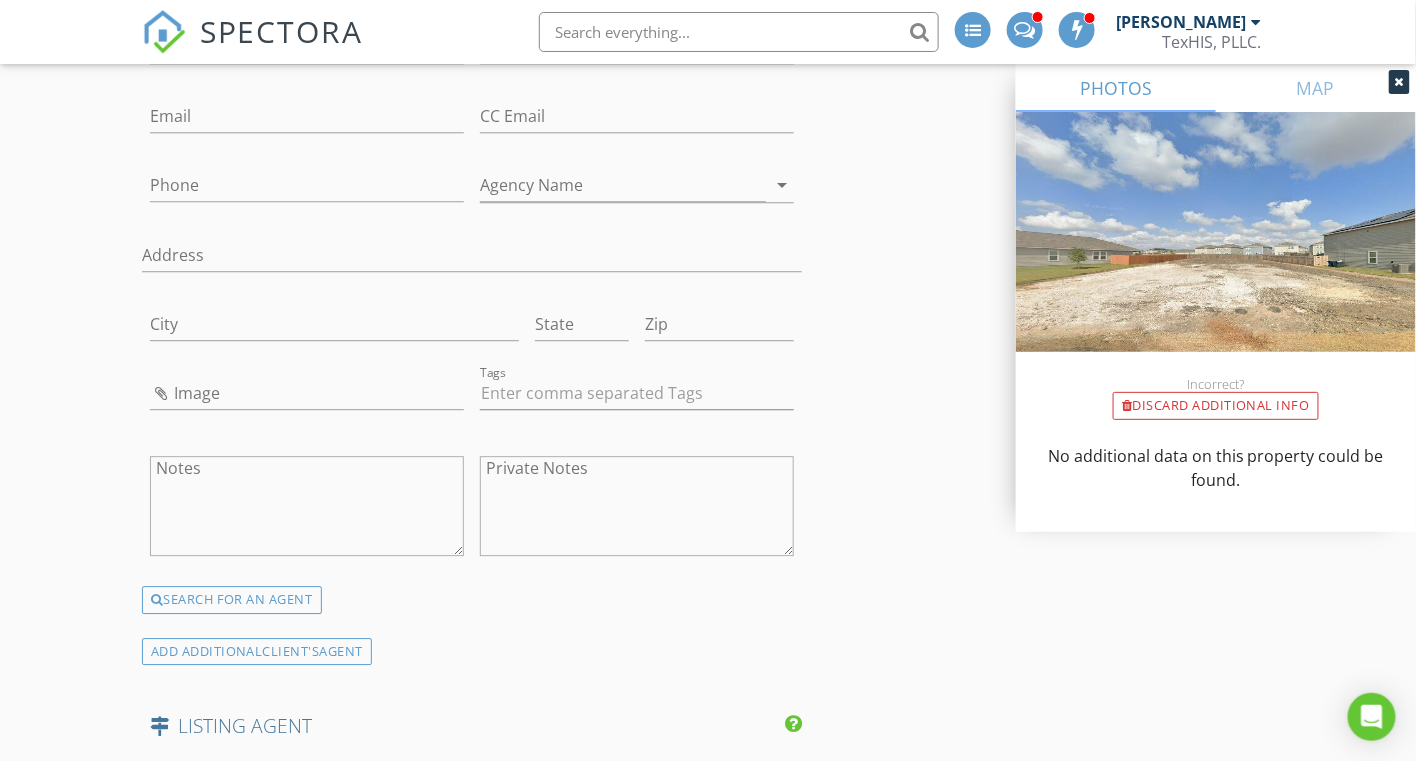 scroll, scrollTop: 4100, scrollLeft: 0, axis: vertical 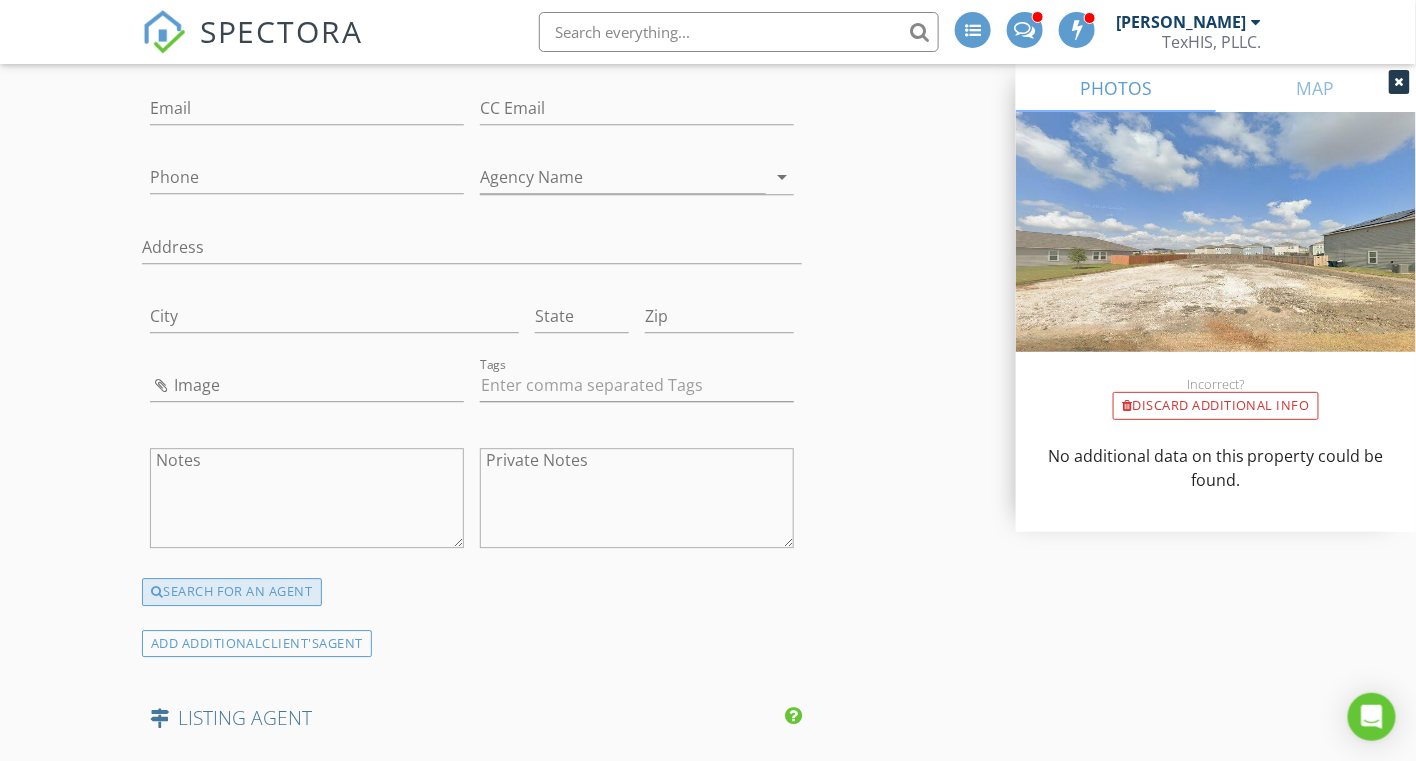 click on "SEARCH FOR AN AGENT" at bounding box center [232, 592] 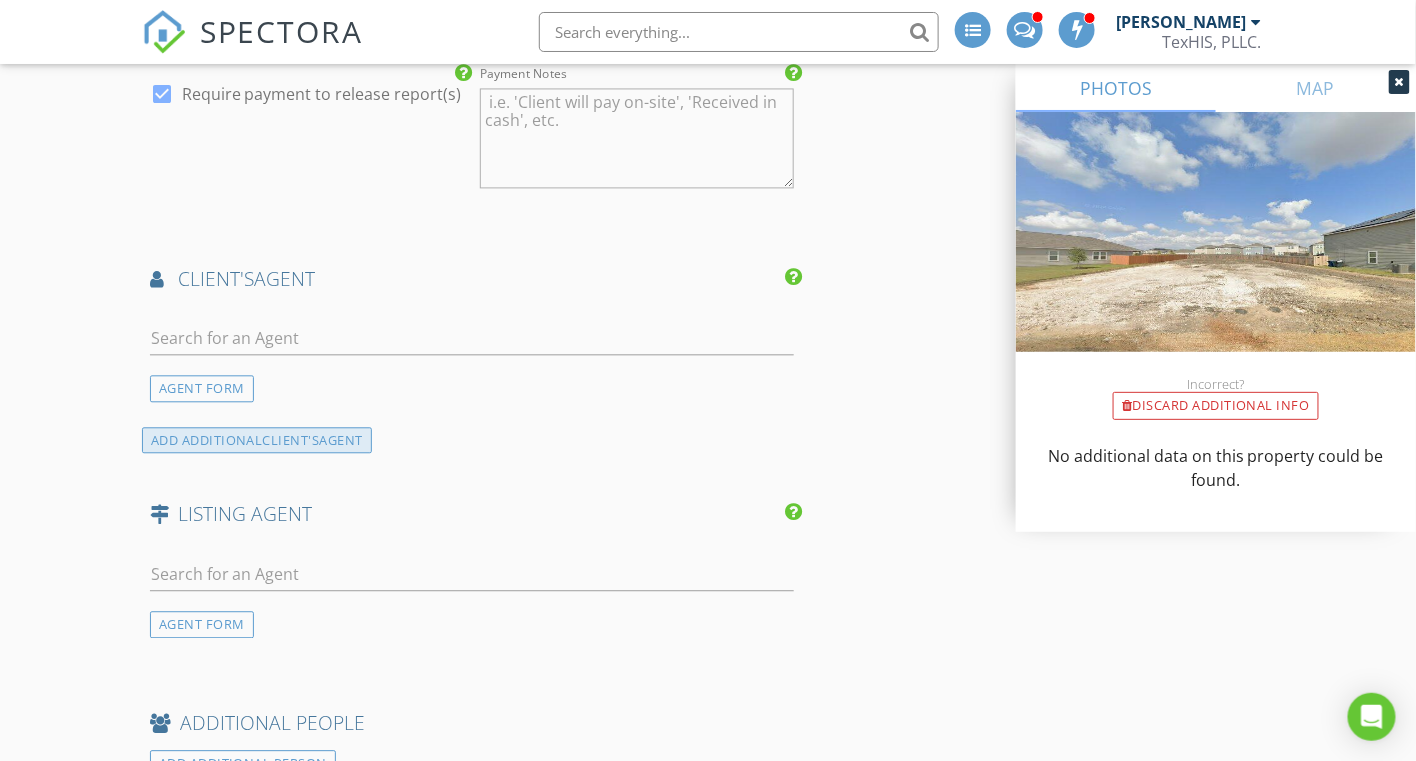 scroll, scrollTop: 3795, scrollLeft: 0, axis: vertical 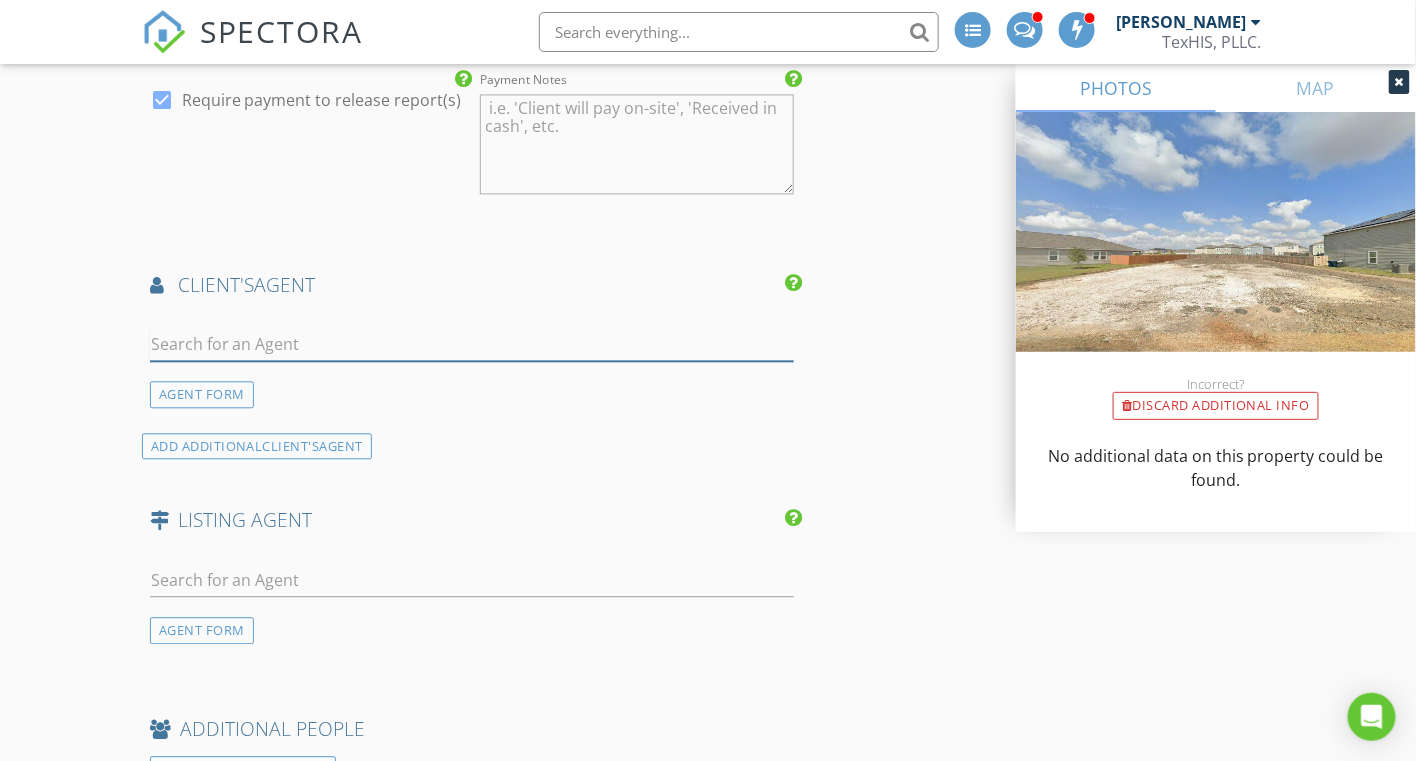 drag, startPoint x: 276, startPoint y: 327, endPoint x: 265, endPoint y: 329, distance: 11.18034 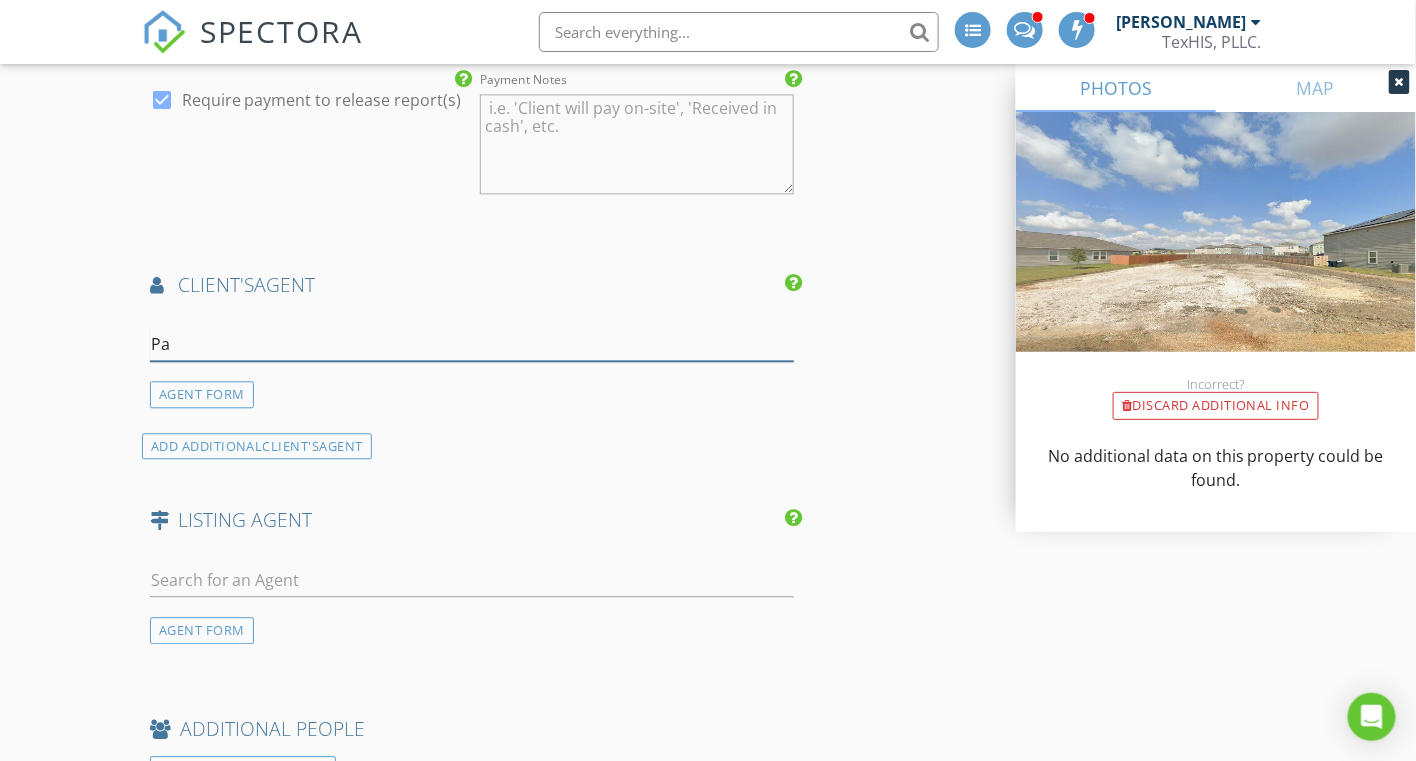 type on "P" 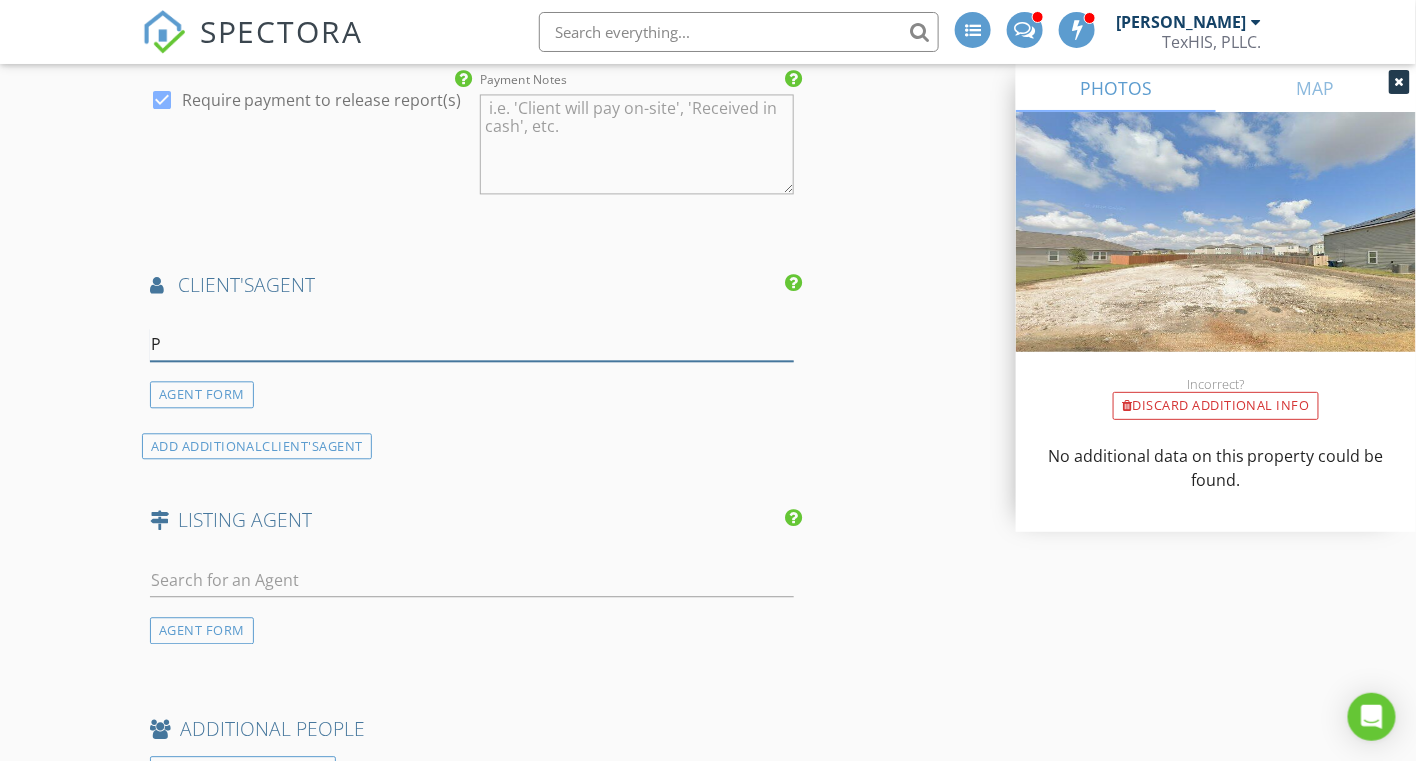 type 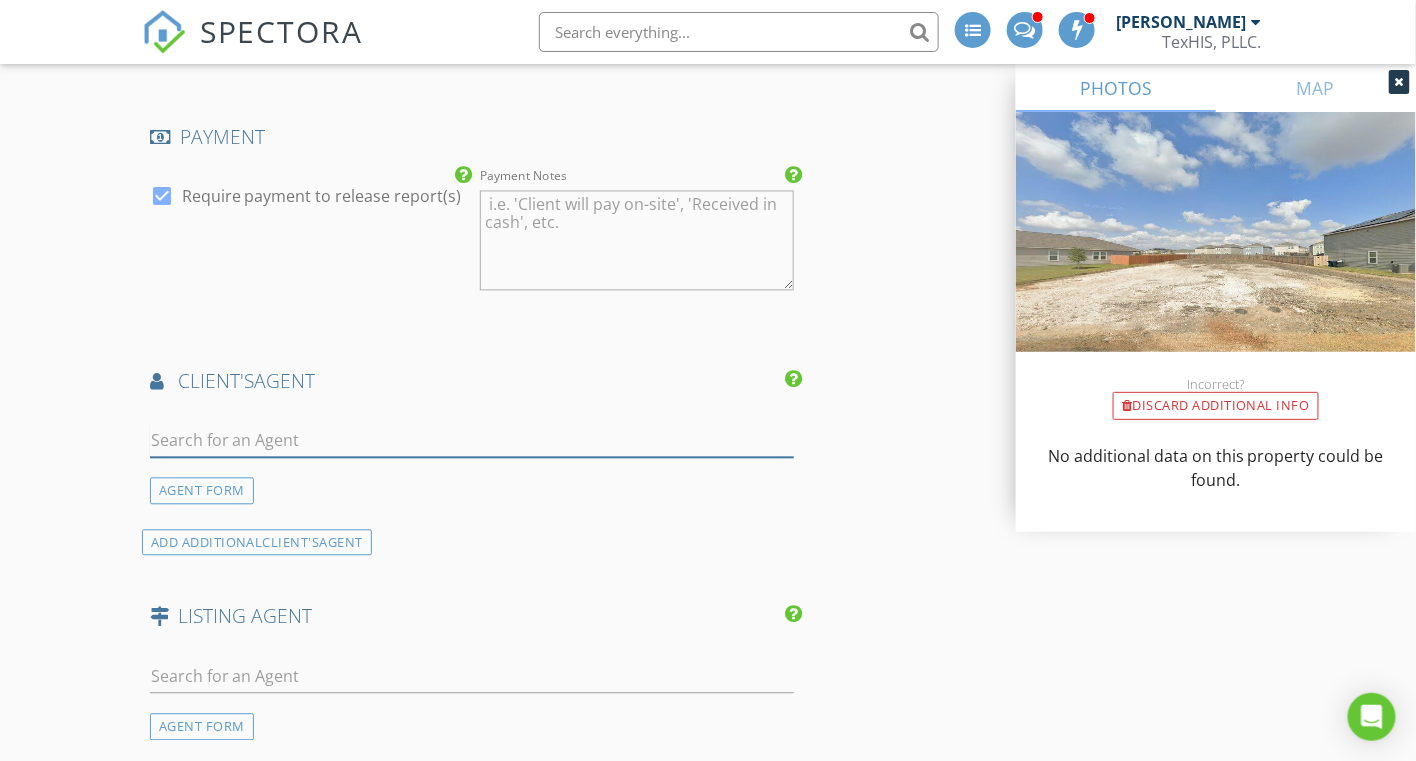 scroll, scrollTop: 3695, scrollLeft: 0, axis: vertical 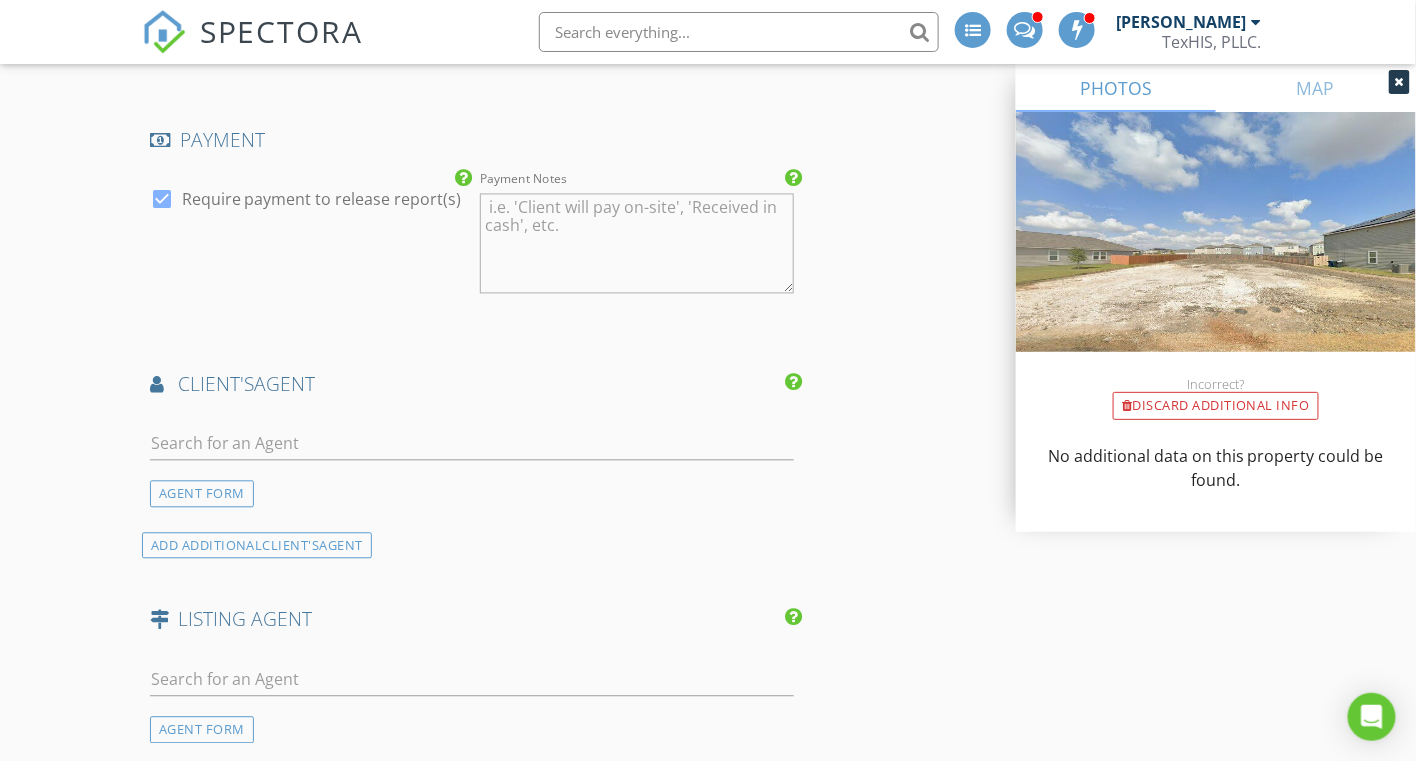 click on "New Inspection
INSPECTOR(S)
check_box   Larry Harvey   PRIMARY   Larry Harvey arrow_drop_down   check_box_outline_blank Larry Harvey specifically requested
Date/Time
07/14/2025 8:30 AM
Location
Address Search       Address 5215 Flying Hooves   Unit   City San Antonio   State TX   Zip 78222   County Bexar     Square Feet 2609   Year Built 2025   Foundation Slab arrow_drop_down     Larry Harvey     22.5 miles     (32 minutes)
client
check_box Enable Client CC email for this inspection   Client Search     check_box_outline_blank Client is a Company/Organization     First Name Paula   Last Name Dodd   Email pcdodd42@gmail.com   CC Email   Phone 830-214-5726   Address   City   State   Zip     Tags         Notes   Private Notes
client
Client Search     check_box_outline_blank Client is a Company/Organization     William" at bounding box center [708, -497] 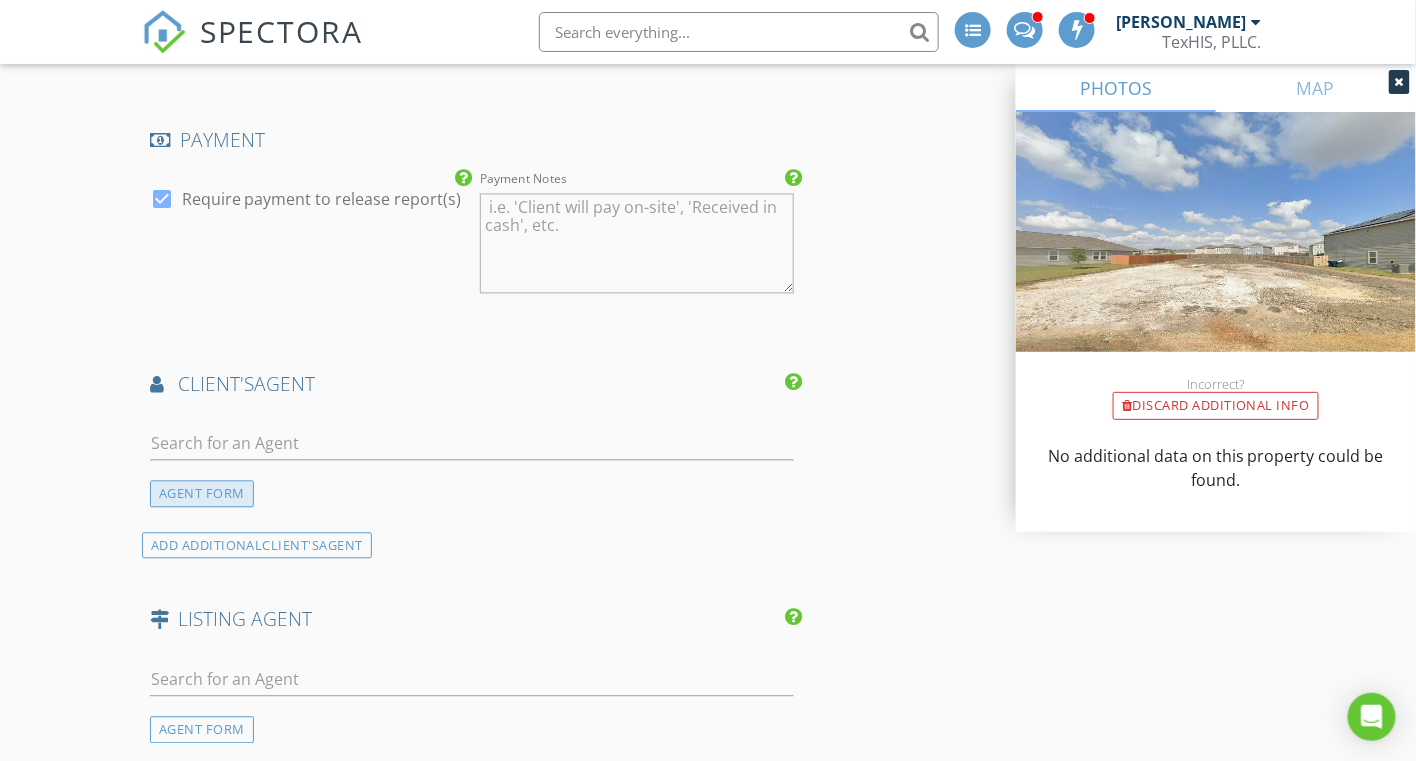 click on "AGENT FORM" at bounding box center (202, 494) 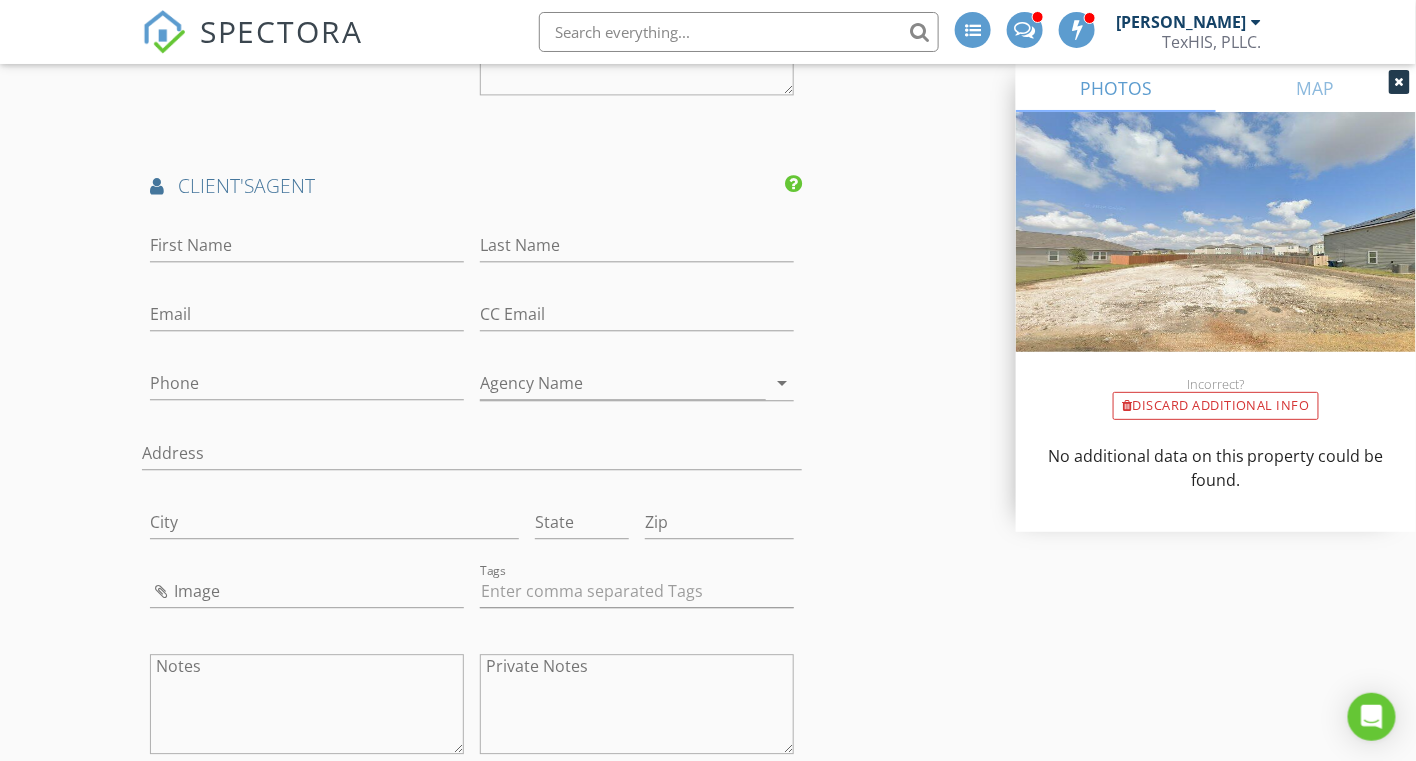 scroll, scrollTop: 3895, scrollLeft: 0, axis: vertical 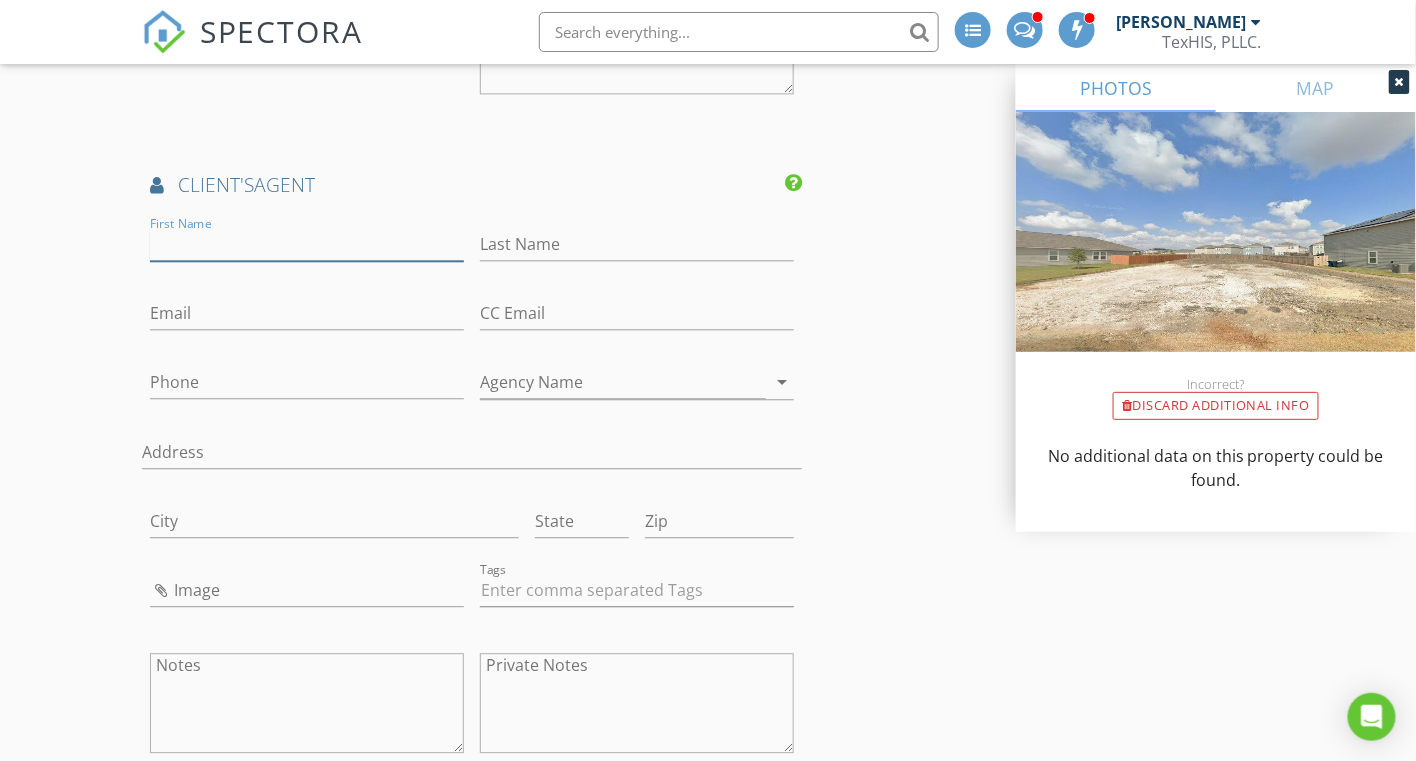 click on "First Name" at bounding box center (307, 244) 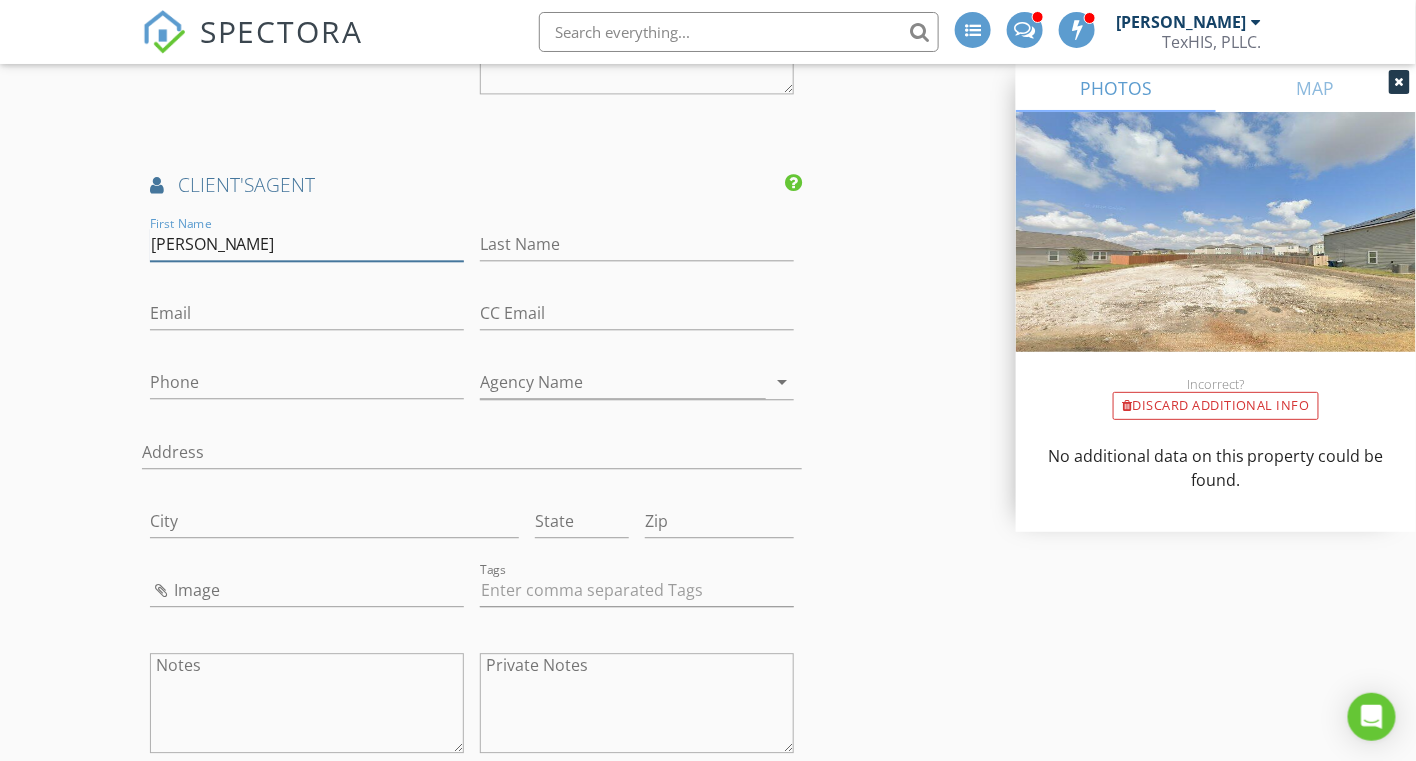type on "[PERSON_NAME]" 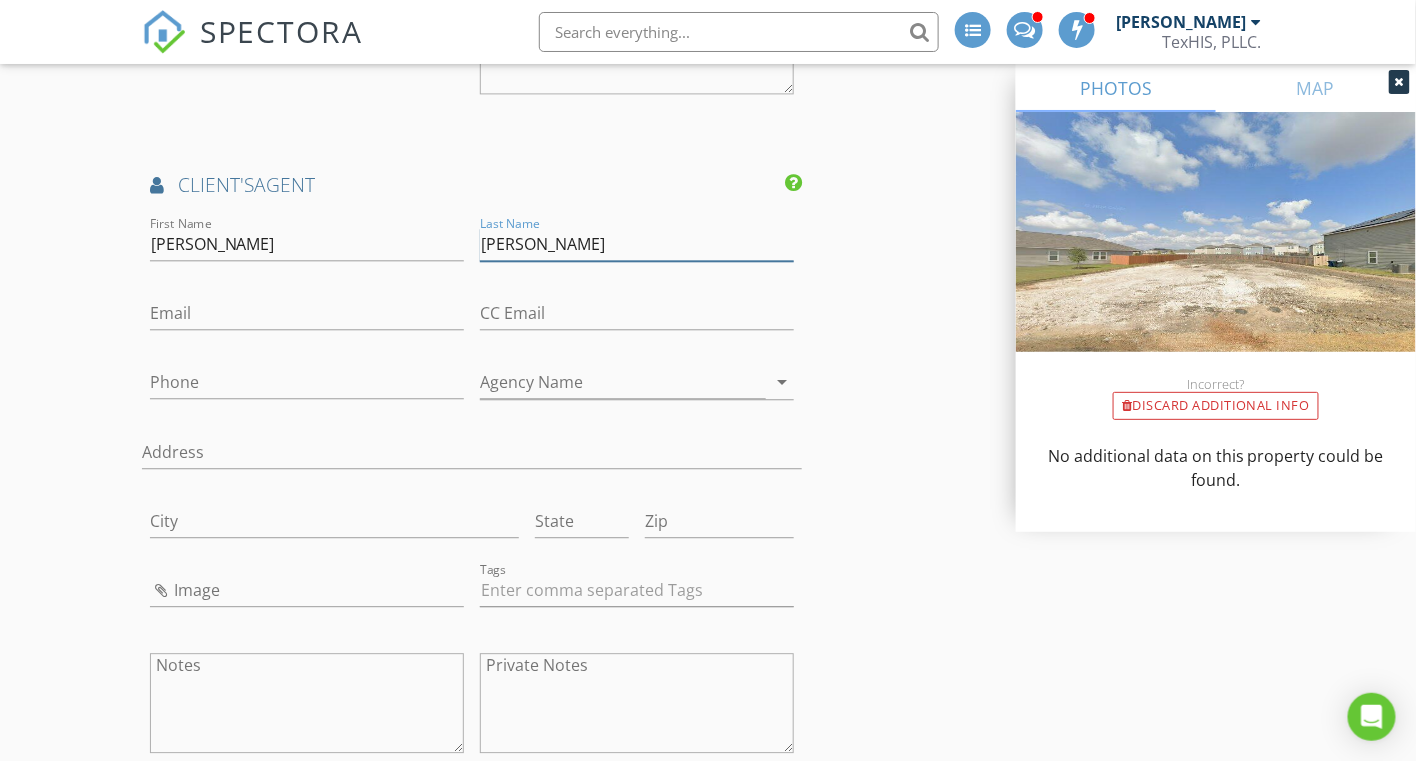 type on "[PERSON_NAME]" 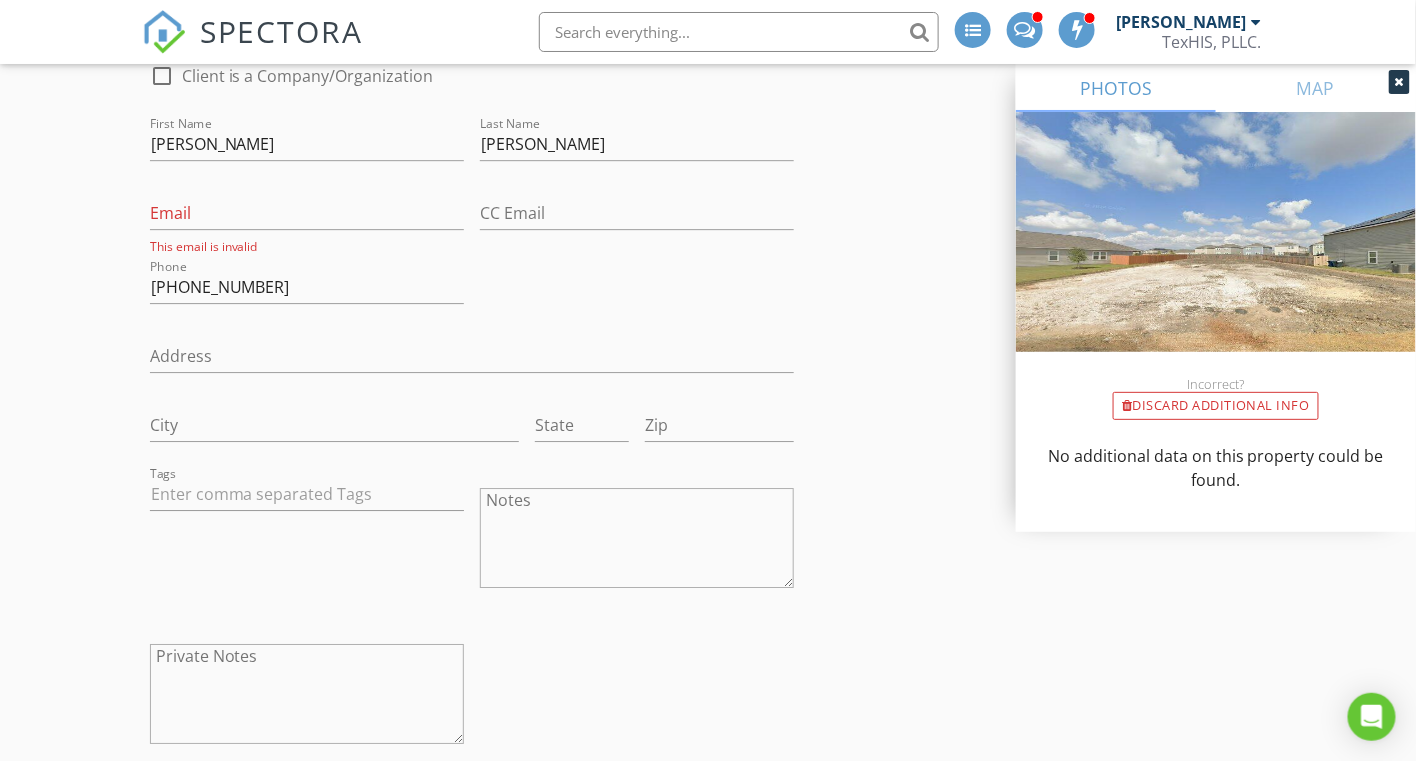 scroll, scrollTop: 1900, scrollLeft: 0, axis: vertical 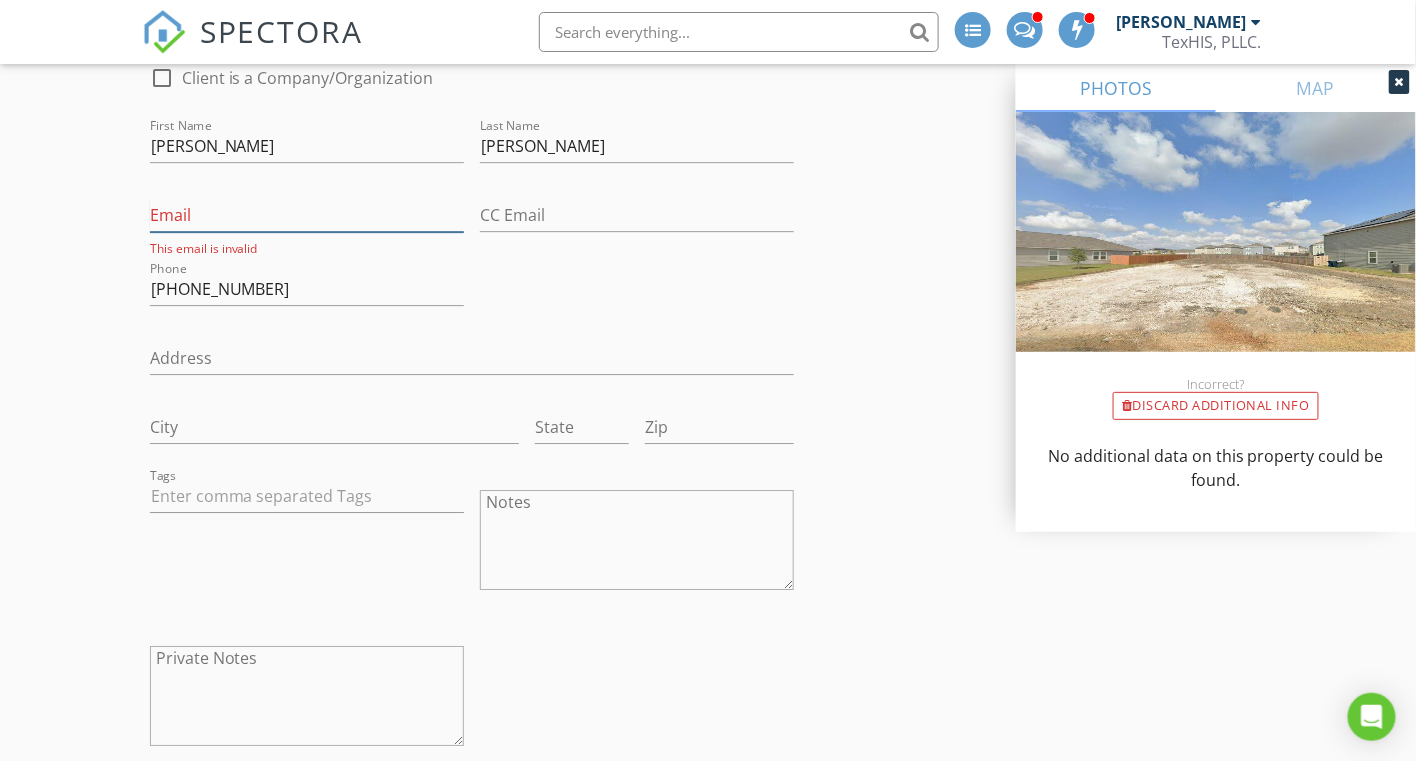 click on "Email" at bounding box center [307, 215] 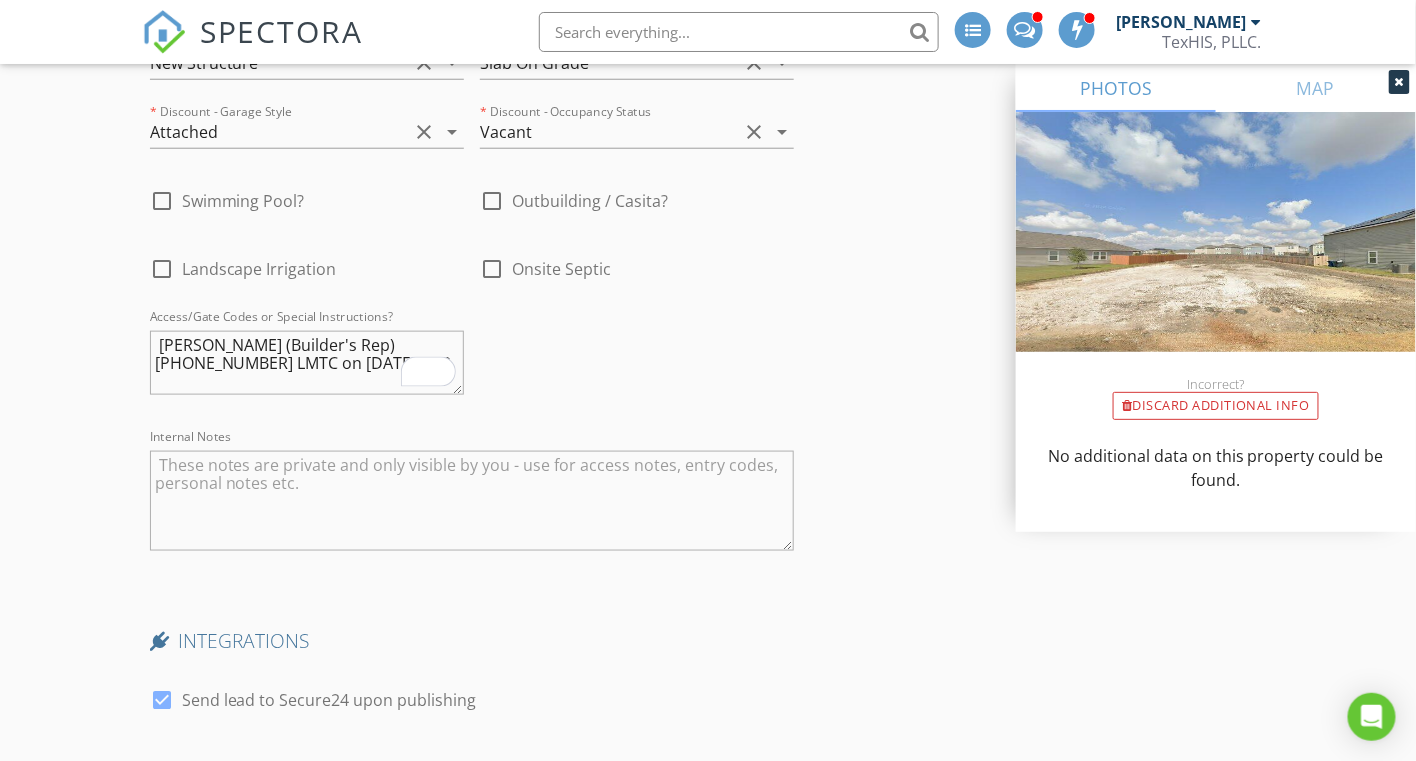 scroll, scrollTop: 5600, scrollLeft: 0, axis: vertical 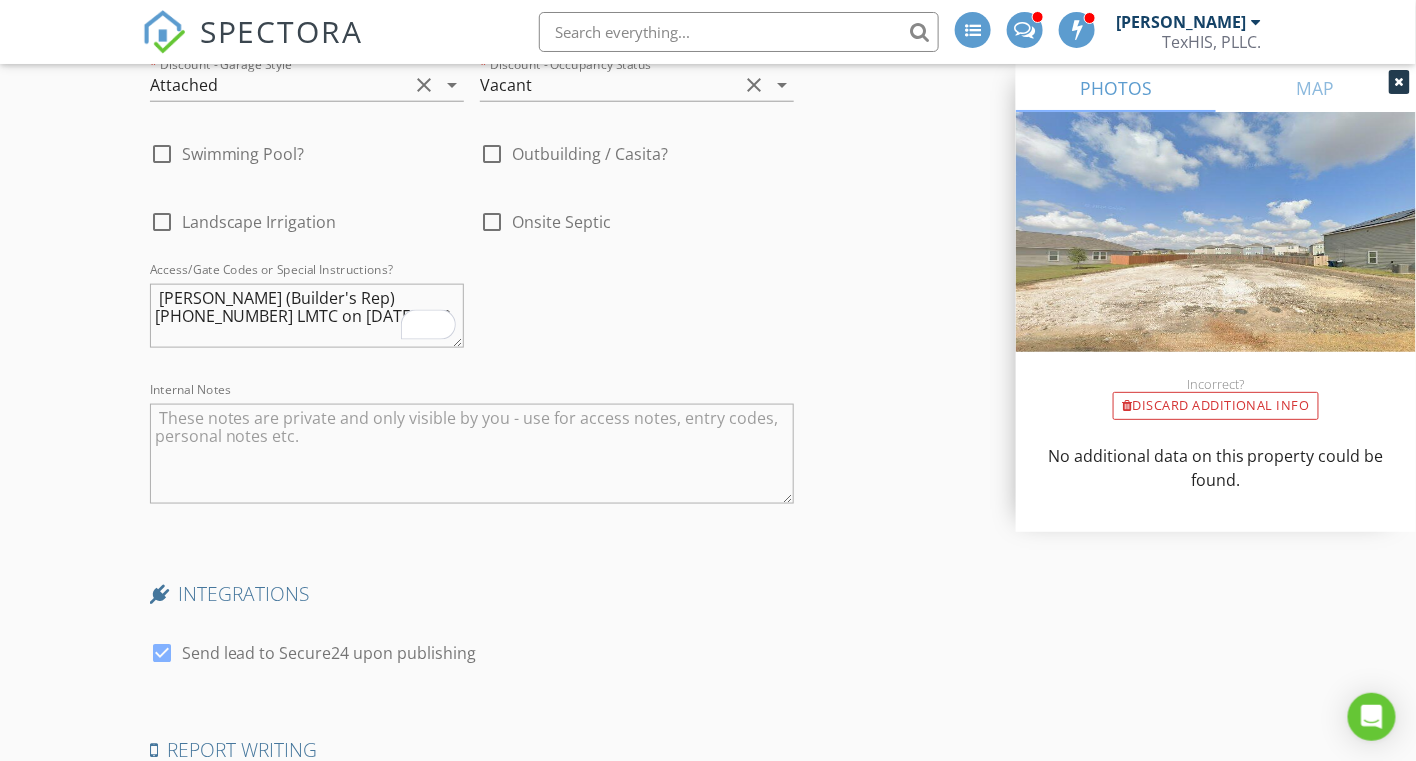 click on "check_box Send lead to Secure24 upon publishing" at bounding box center (472, 664) 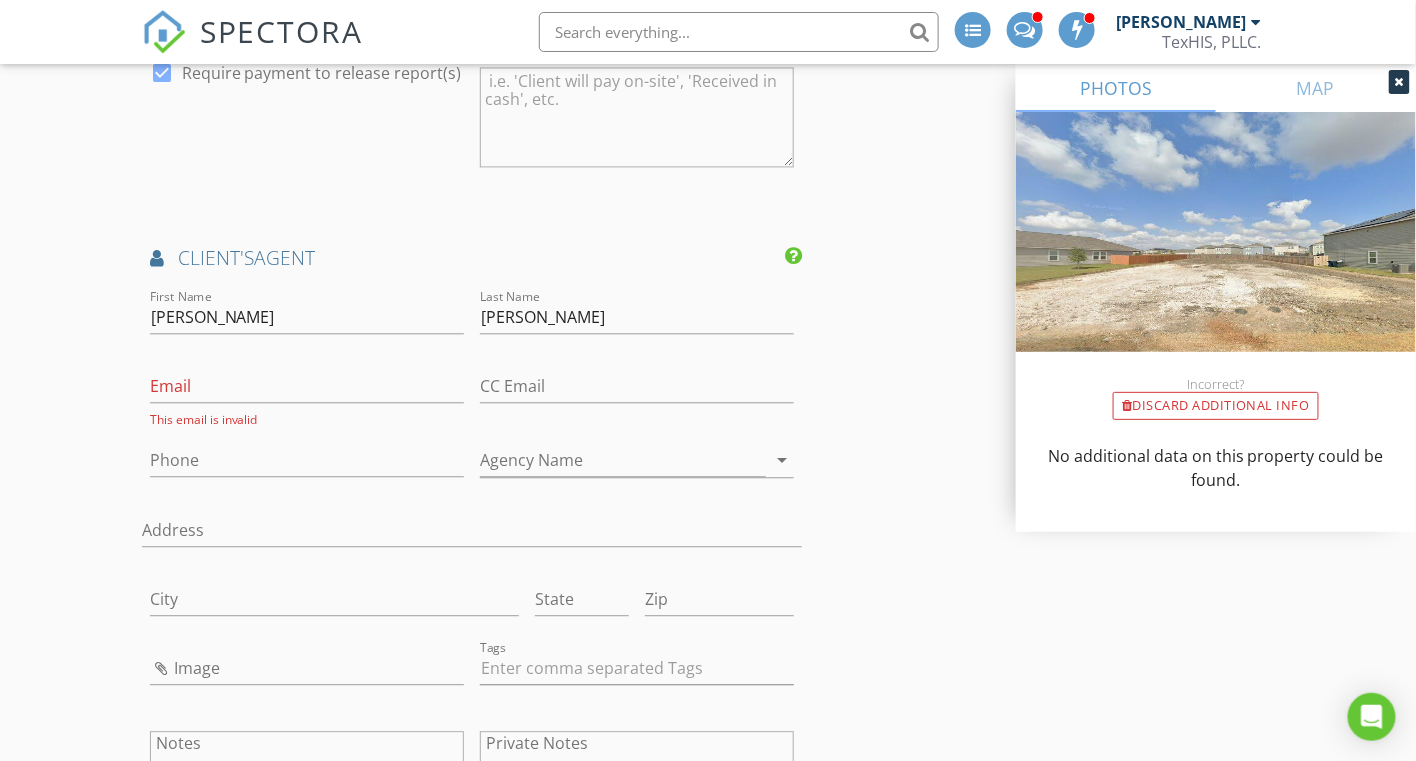 scroll, scrollTop: 3787, scrollLeft: 0, axis: vertical 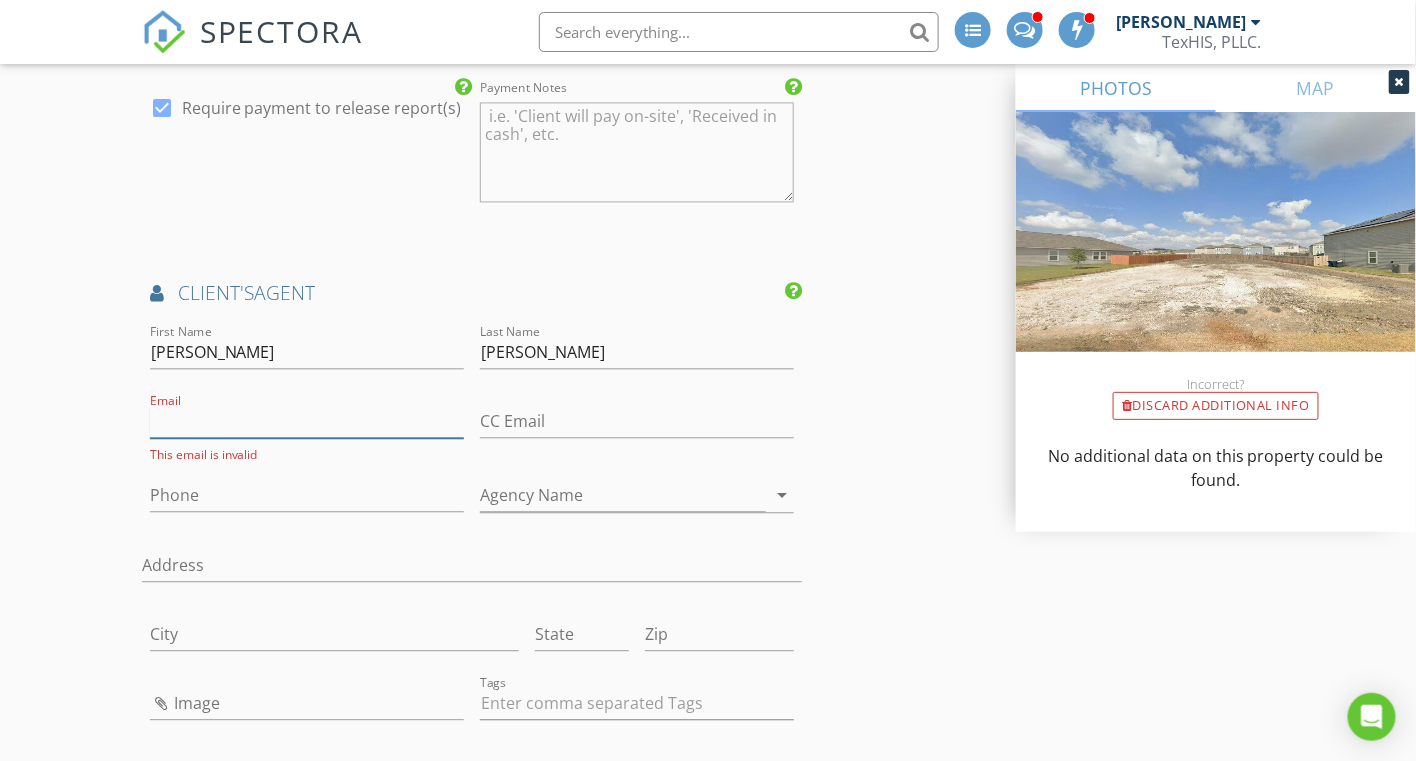 click on "Email" at bounding box center (307, 421) 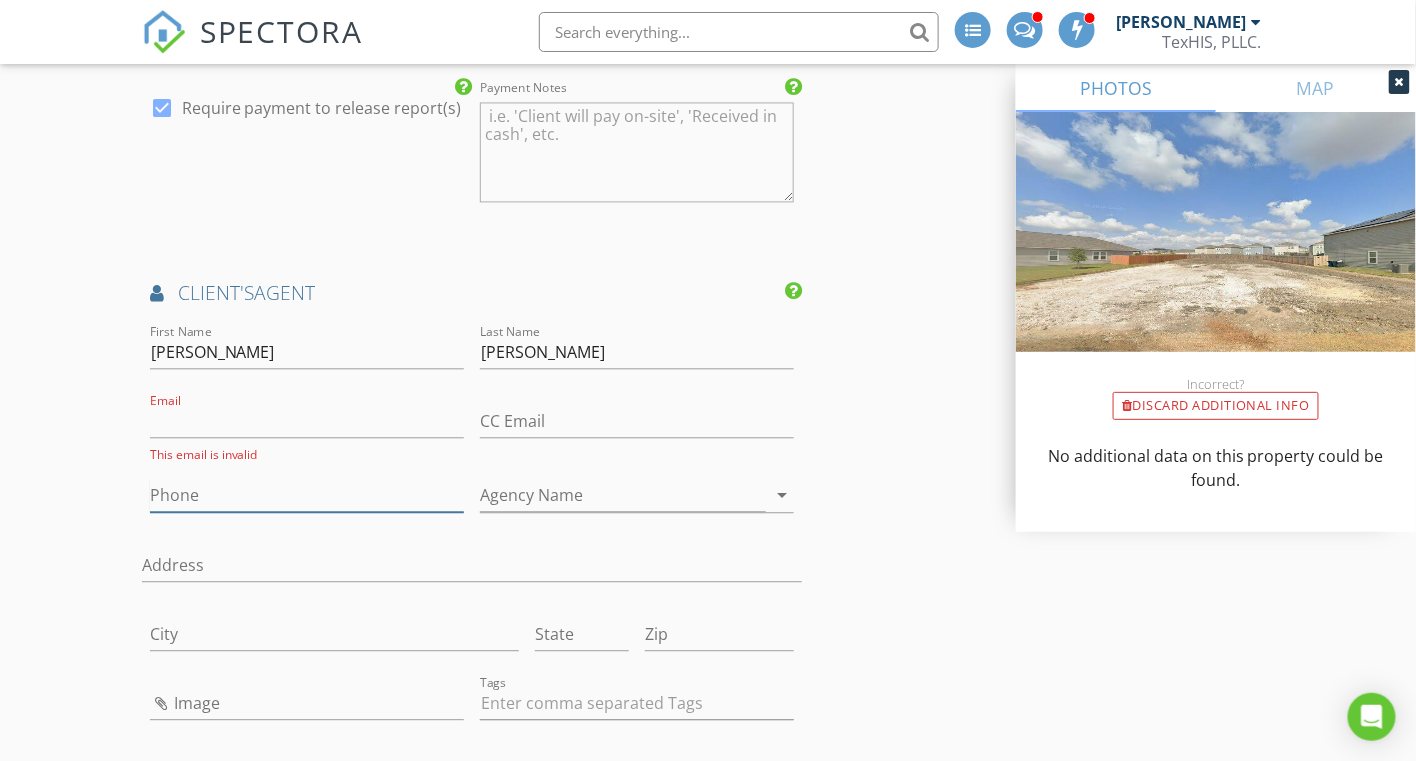 click on "Phone" at bounding box center [307, 495] 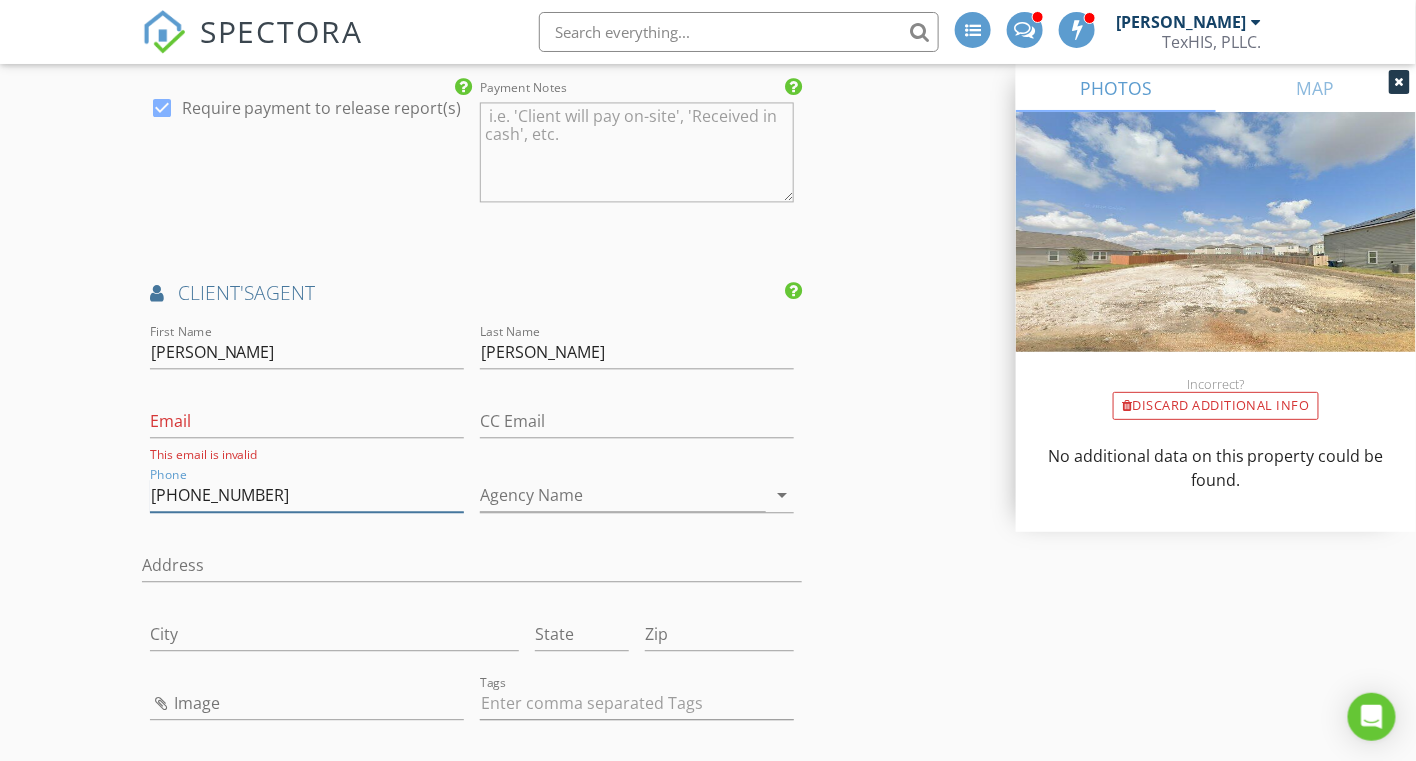 type on "[PHONE_NUMBER]" 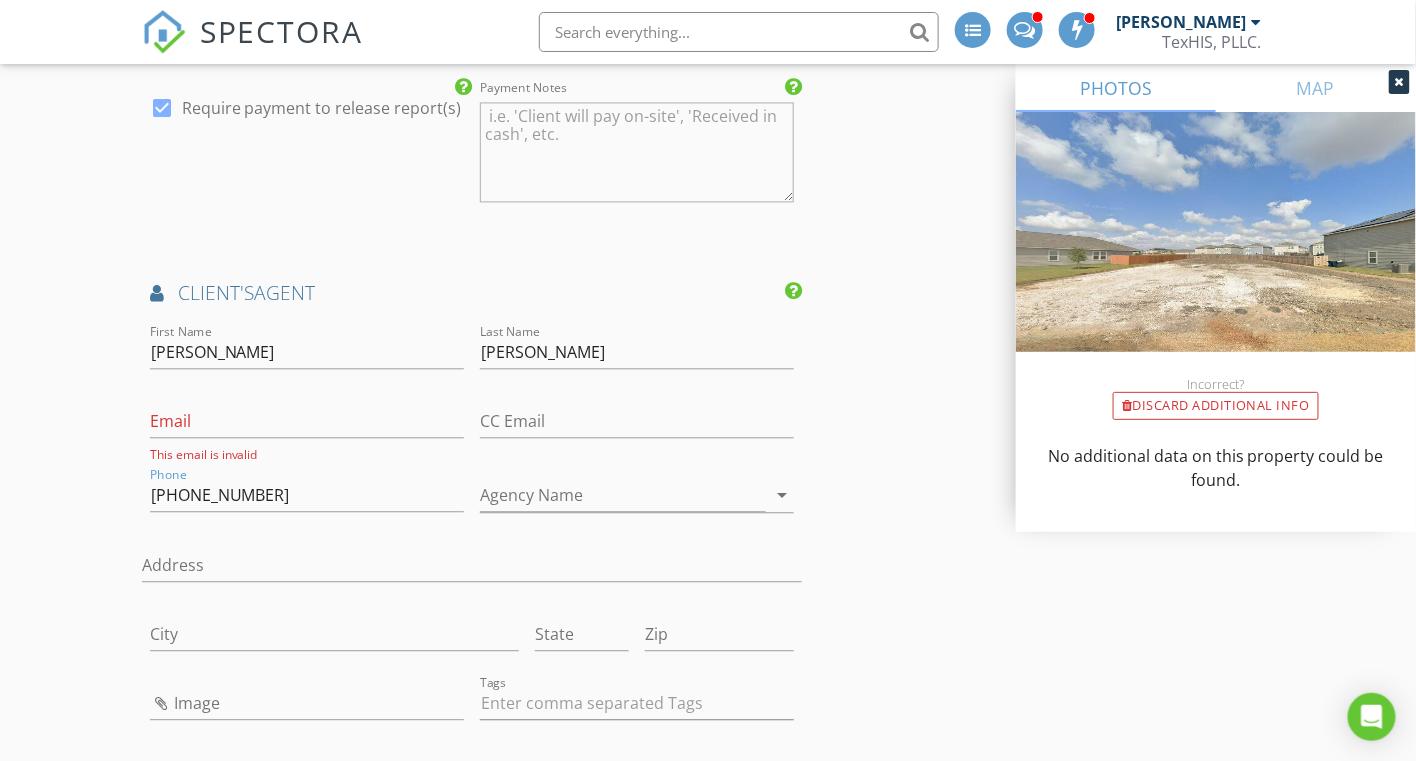 click on "INSPECTOR(S)
check_box   Larry Harvey   PRIMARY   Larry Harvey arrow_drop_down   check_box_outline_blank Larry Harvey specifically requested
Date/Time
07/14/2025 8:30 AM
Location
Address Search       Address 5215 Flying Hooves   Unit   City San Antonio   State TX   Zip 78222   County Bexar     Square Feet 2609   Year Built 2025   Foundation Slab arrow_drop_down     Larry Harvey     22.5 miles     (32 minutes)
client
check_box Enable Client CC email for this inspection   Client Search     check_box_outline_blank Client is a Company/Organization     First Name Paula   Last Name Dodd   Email pcdodd42@gmail.com   CC Email   Phone 830-214-5726   Address   City   State   Zip     Tags         Notes   Private Notes
client
Client Search     check_box_outline_blank Client is a Company/Organization     First Name William   Dodd" at bounding box center (708, -301) 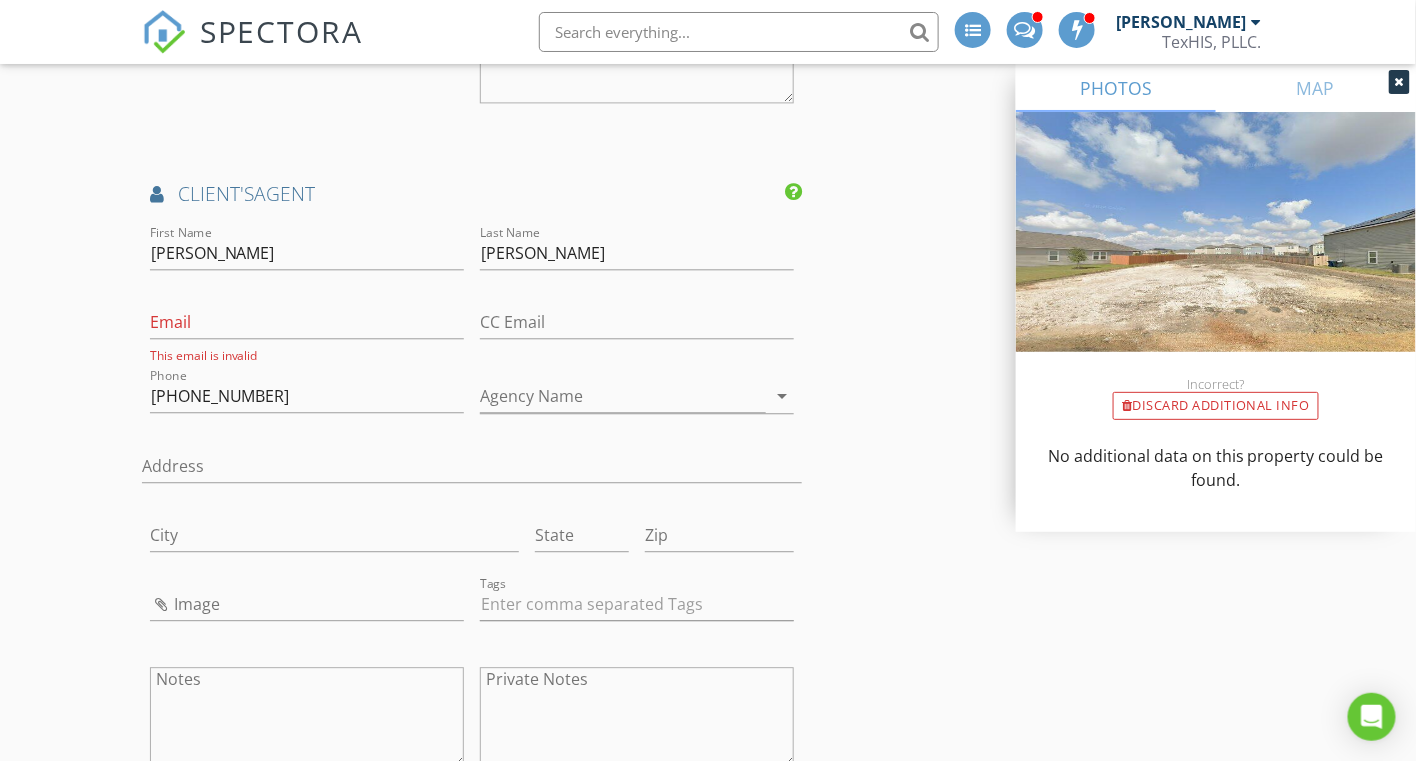 scroll, scrollTop: 3887, scrollLeft: 0, axis: vertical 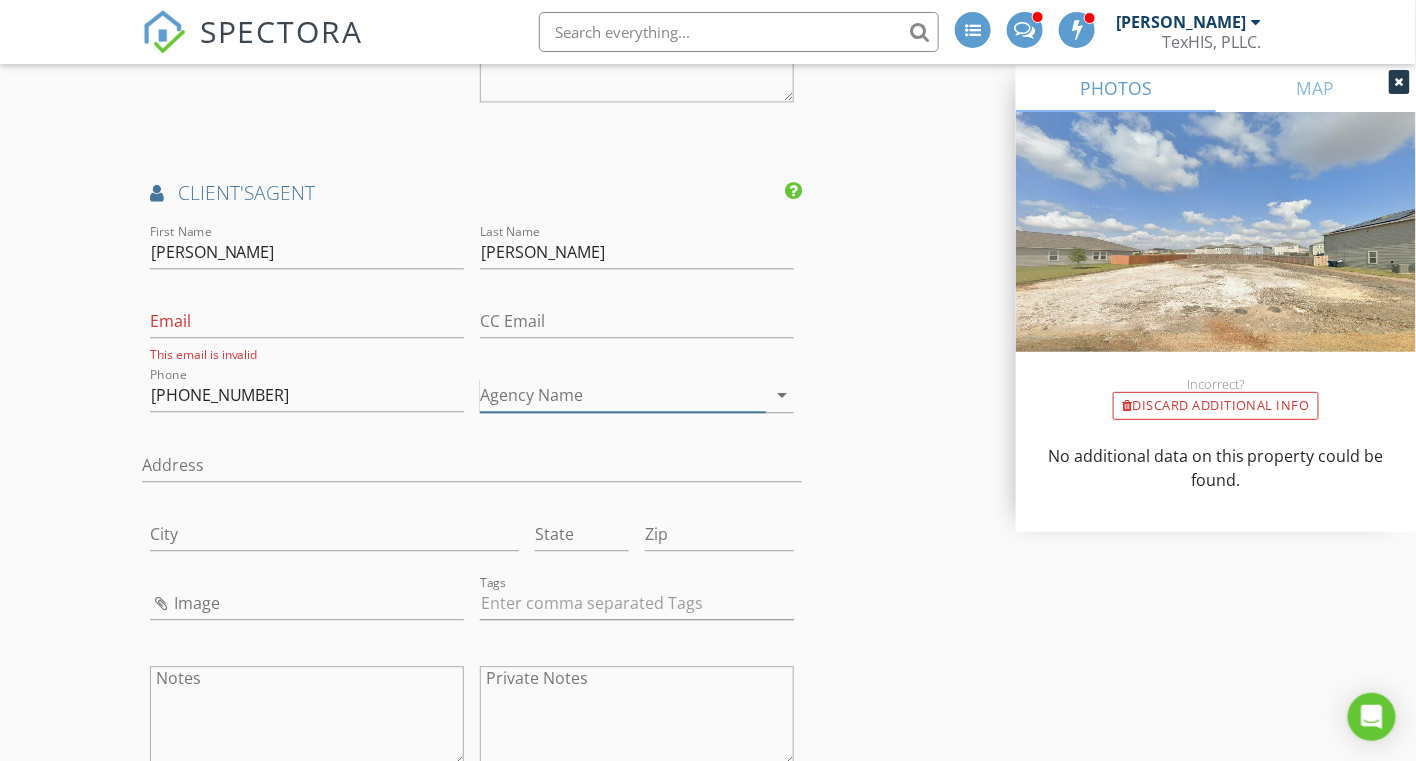 click on "Agency Name" at bounding box center [623, 395] 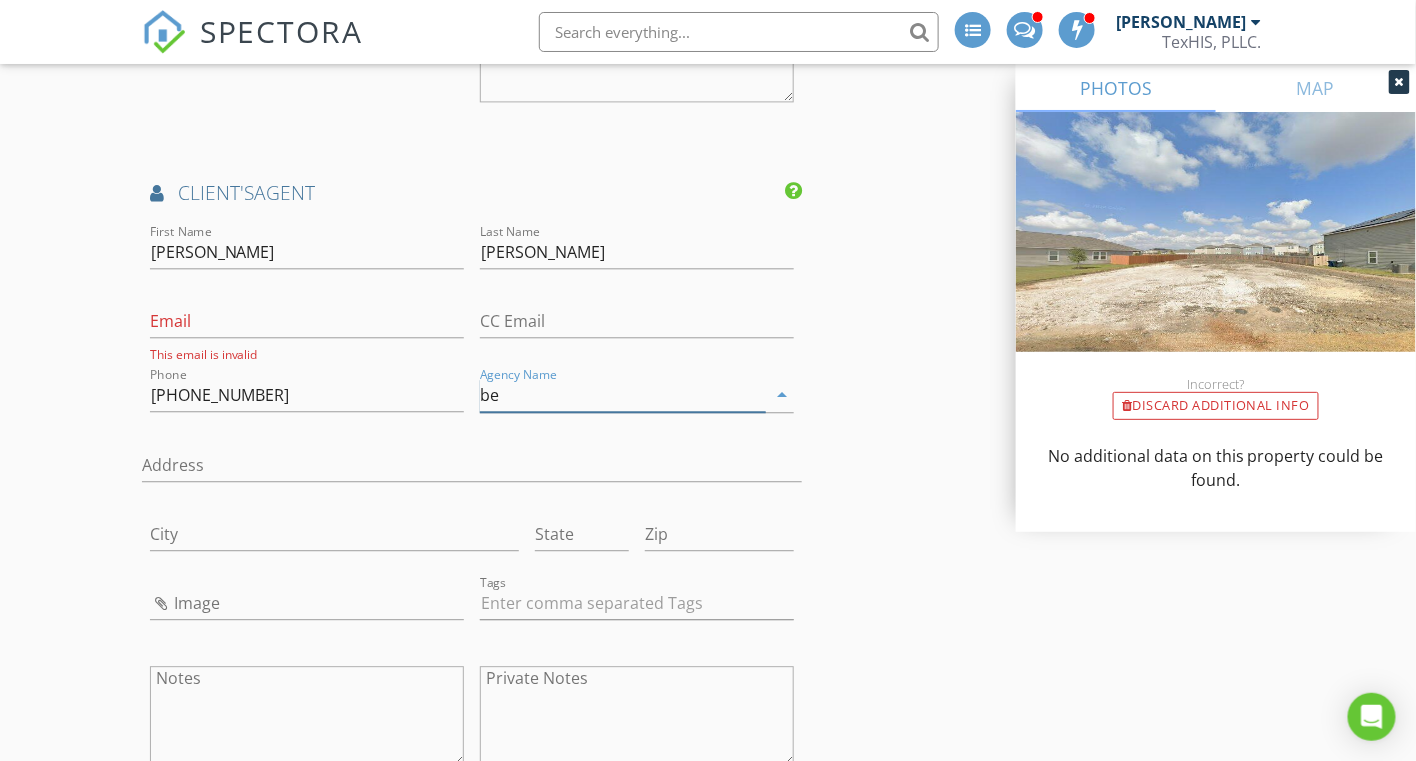 type on "b" 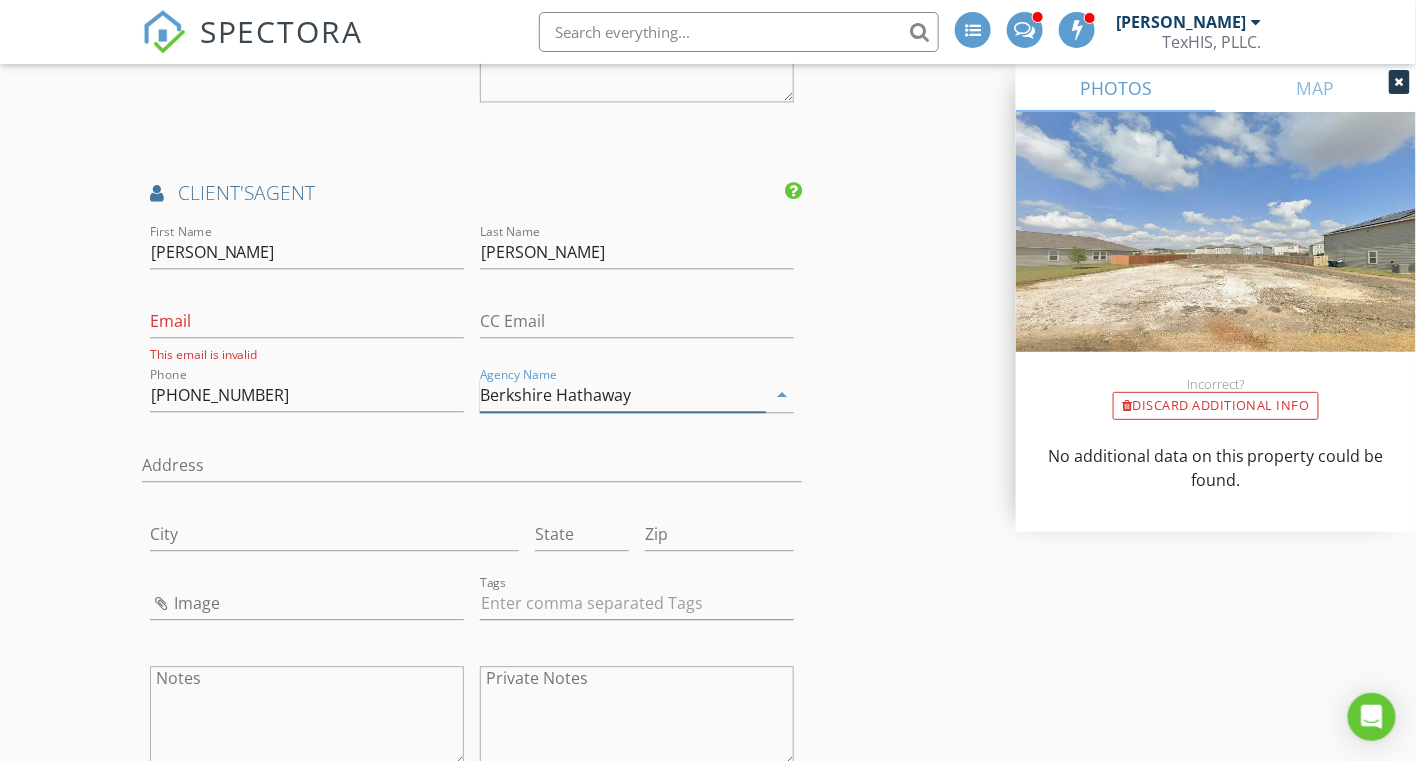 type on "Berkshire Hathaway" 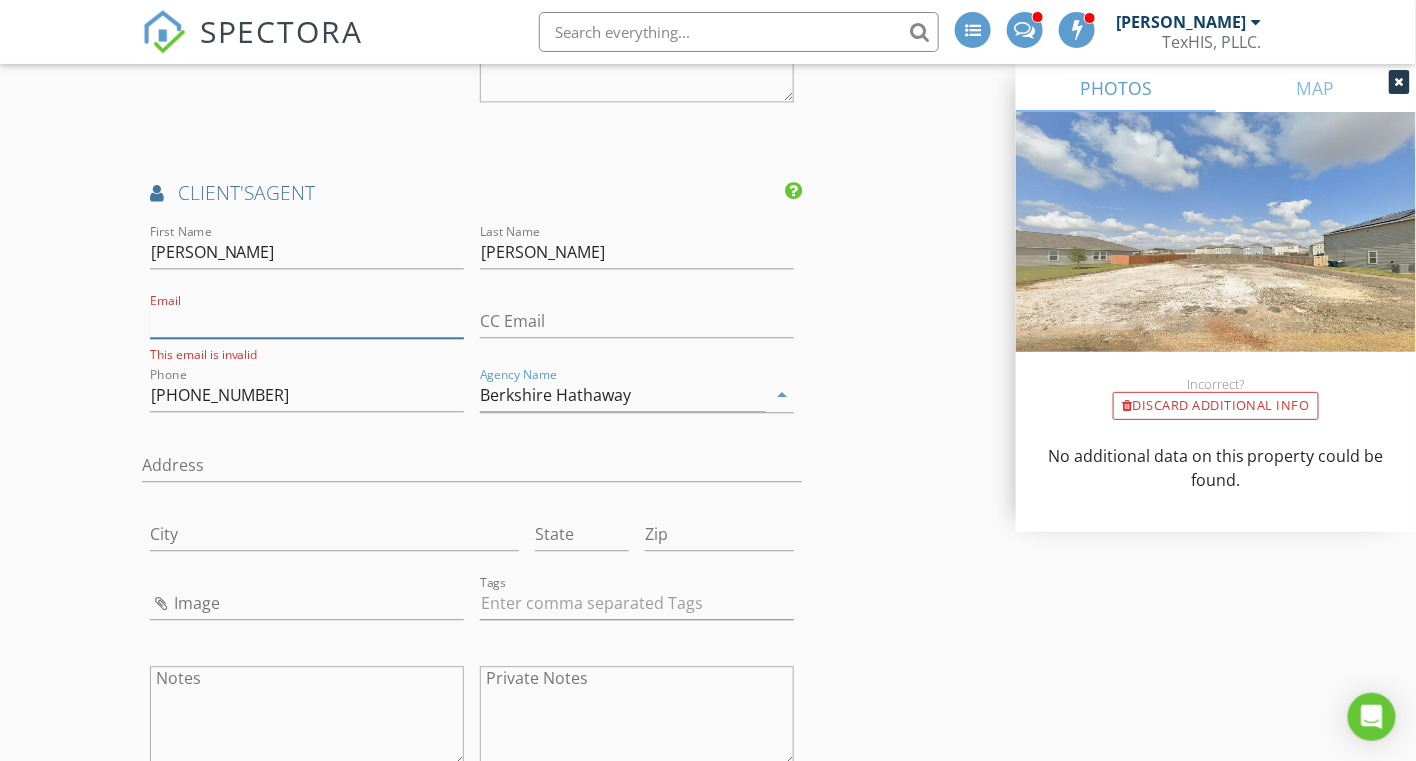 click on "Email" at bounding box center (307, 321) 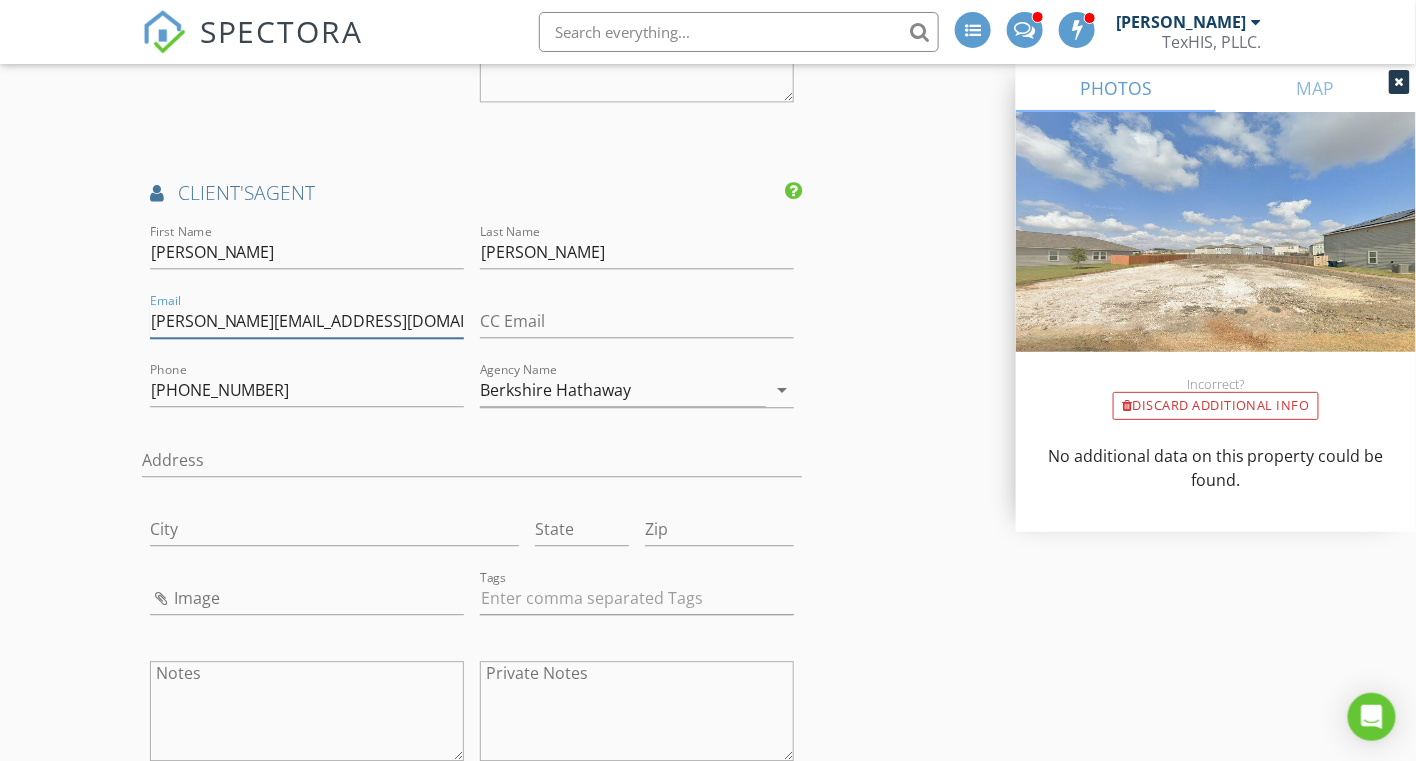 type on "[PERSON_NAME][EMAIL_ADDRESS][DOMAIN_NAME]" 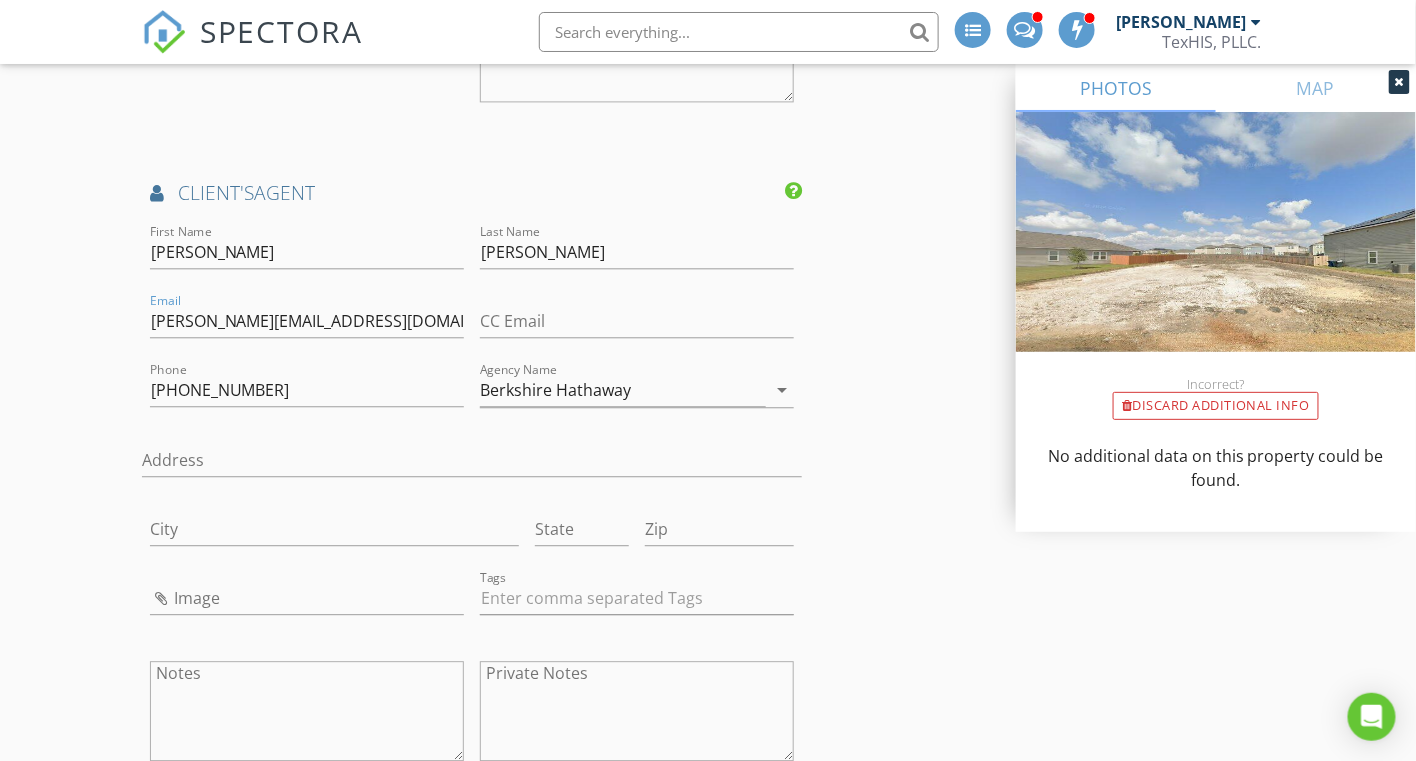 click on "INSPECTOR(S)
check_box   Larry Harvey   PRIMARY   Larry Harvey arrow_drop_down   check_box_outline_blank Larry Harvey specifically requested
Date/Time
07/14/2025 8:30 AM
Location
Address Search       Address 5215 Flying Hooves   Unit   City San Antonio   State TX   Zip 78222   County Bexar     Square Feet 2609   Year Built 2025   Foundation Slab arrow_drop_down     Larry Harvey     22.5 miles     (32 minutes)
client
check_box Enable Client CC email for this inspection   Client Search     check_box_outline_blank Client is a Company/Organization     First Name Paula   Last Name Dodd   Email pcdodd42@gmail.com   CC Email   Phone 830-214-5726   Address   City   State   Zip     Tags         Notes   Private Notes
client
Client Search     check_box_outline_blank Client is a Company/Organization     First Name William   Dodd" at bounding box center [708, -403] 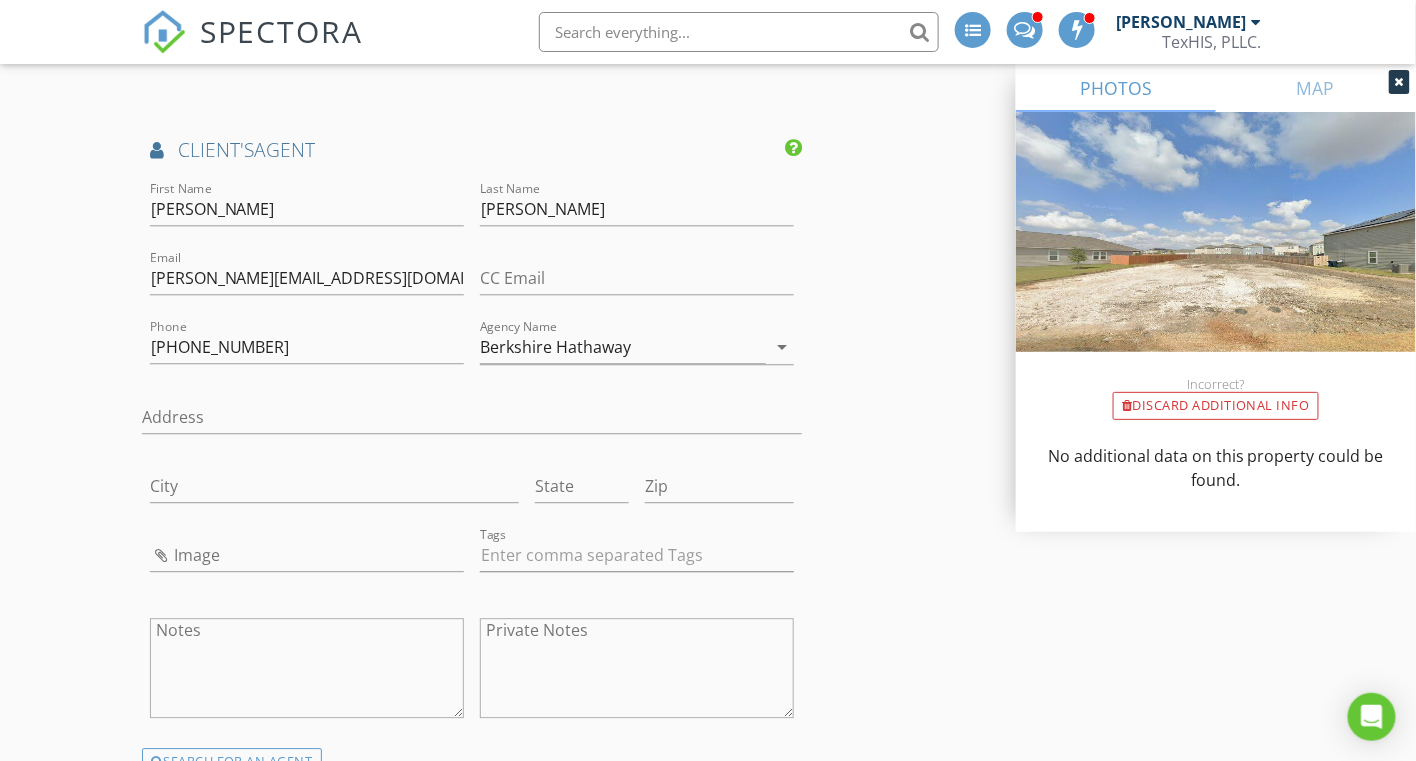 scroll, scrollTop: 3987, scrollLeft: 0, axis: vertical 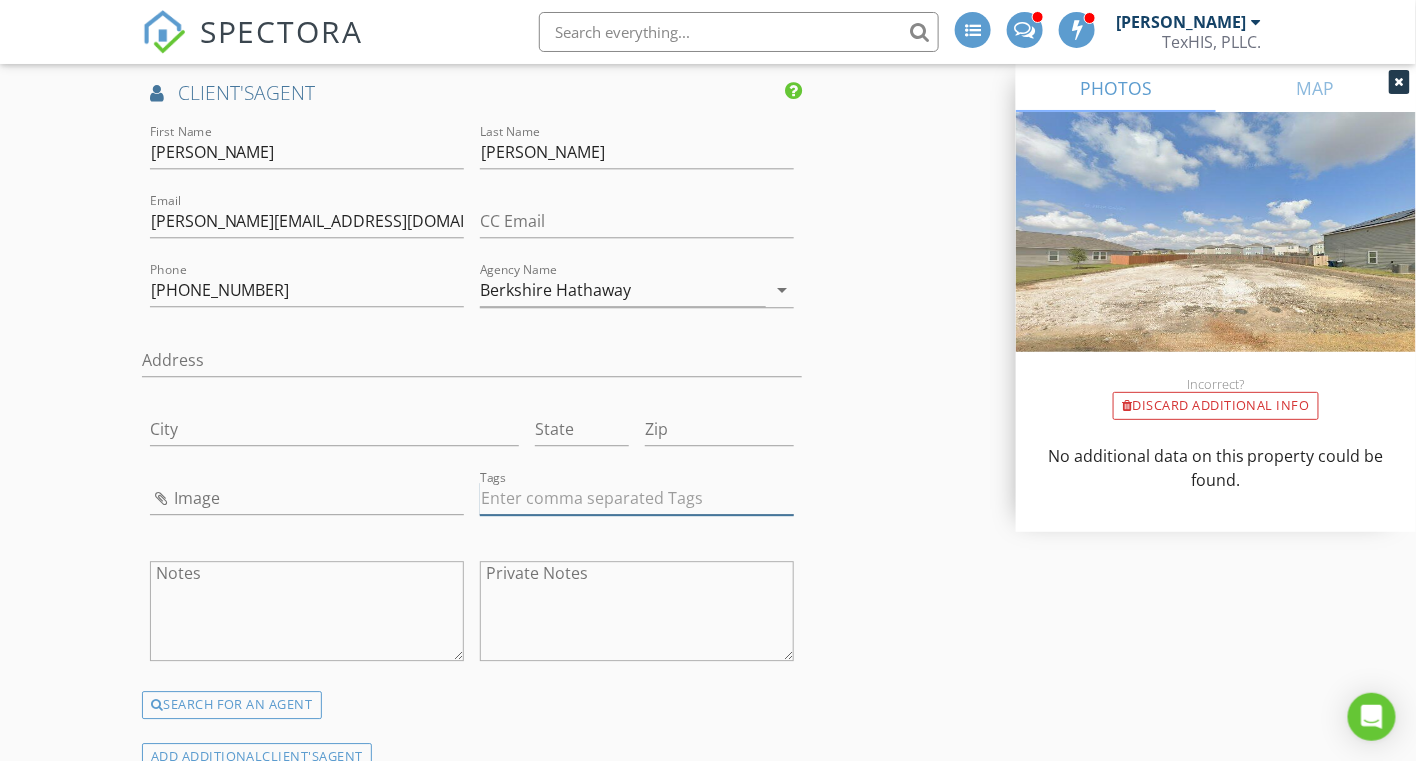 click at bounding box center (637, 498) 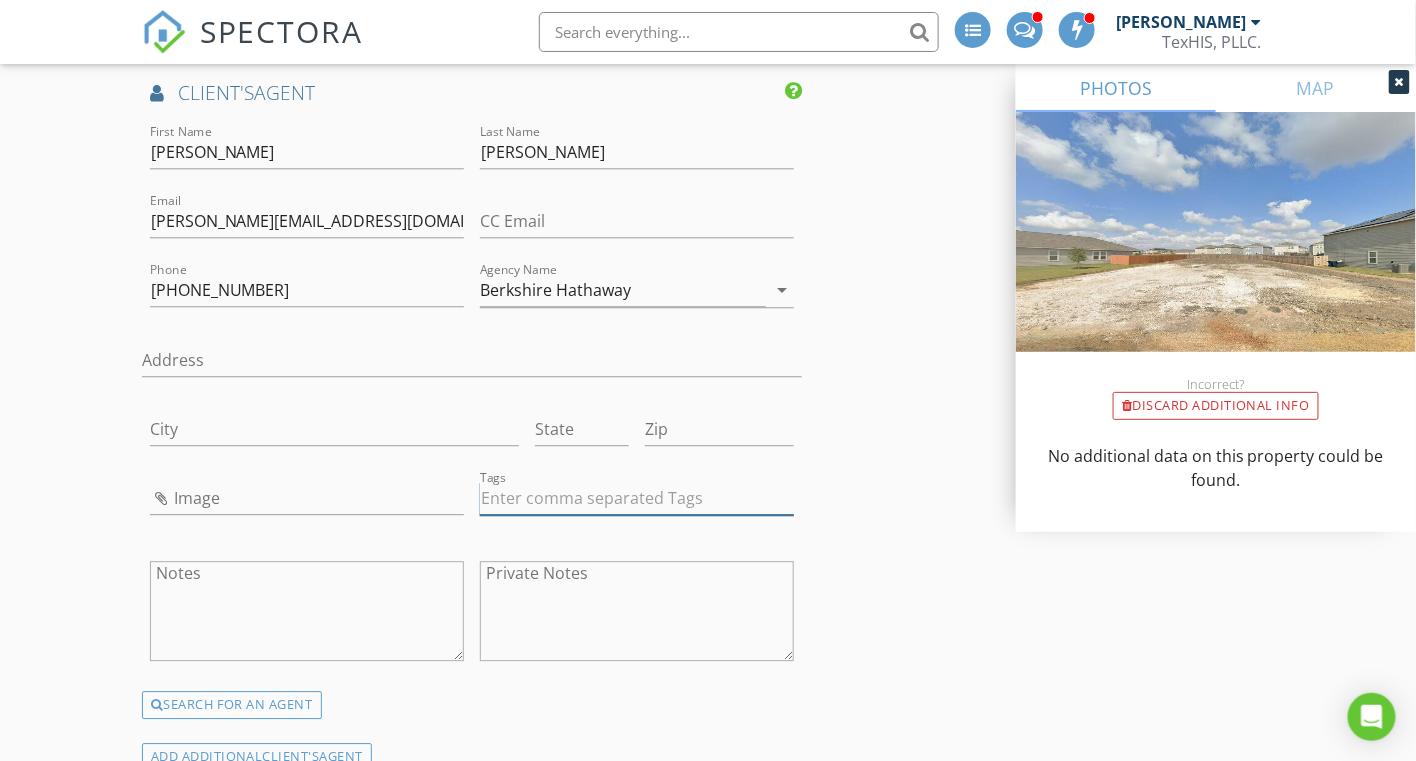 type on "&nbsp;" 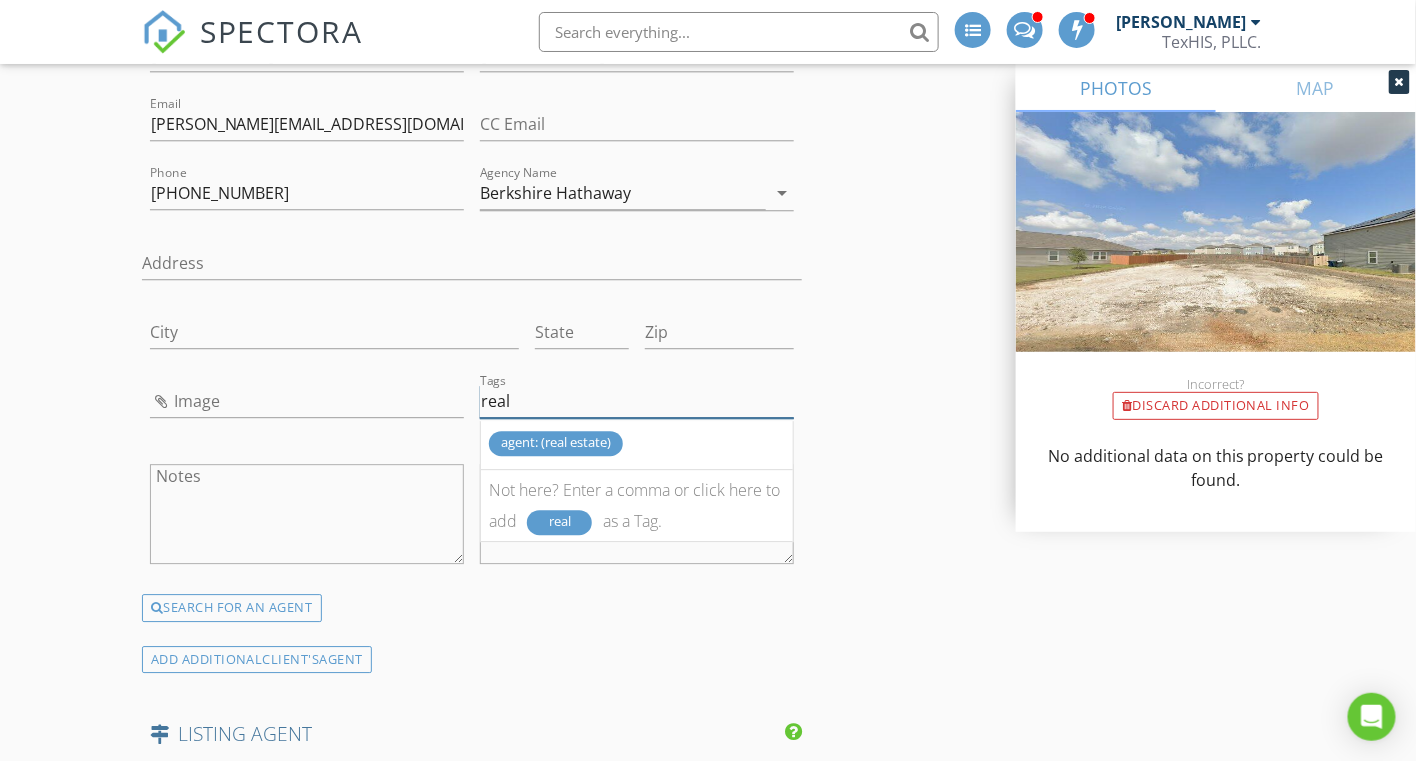 scroll, scrollTop: 4087, scrollLeft: 0, axis: vertical 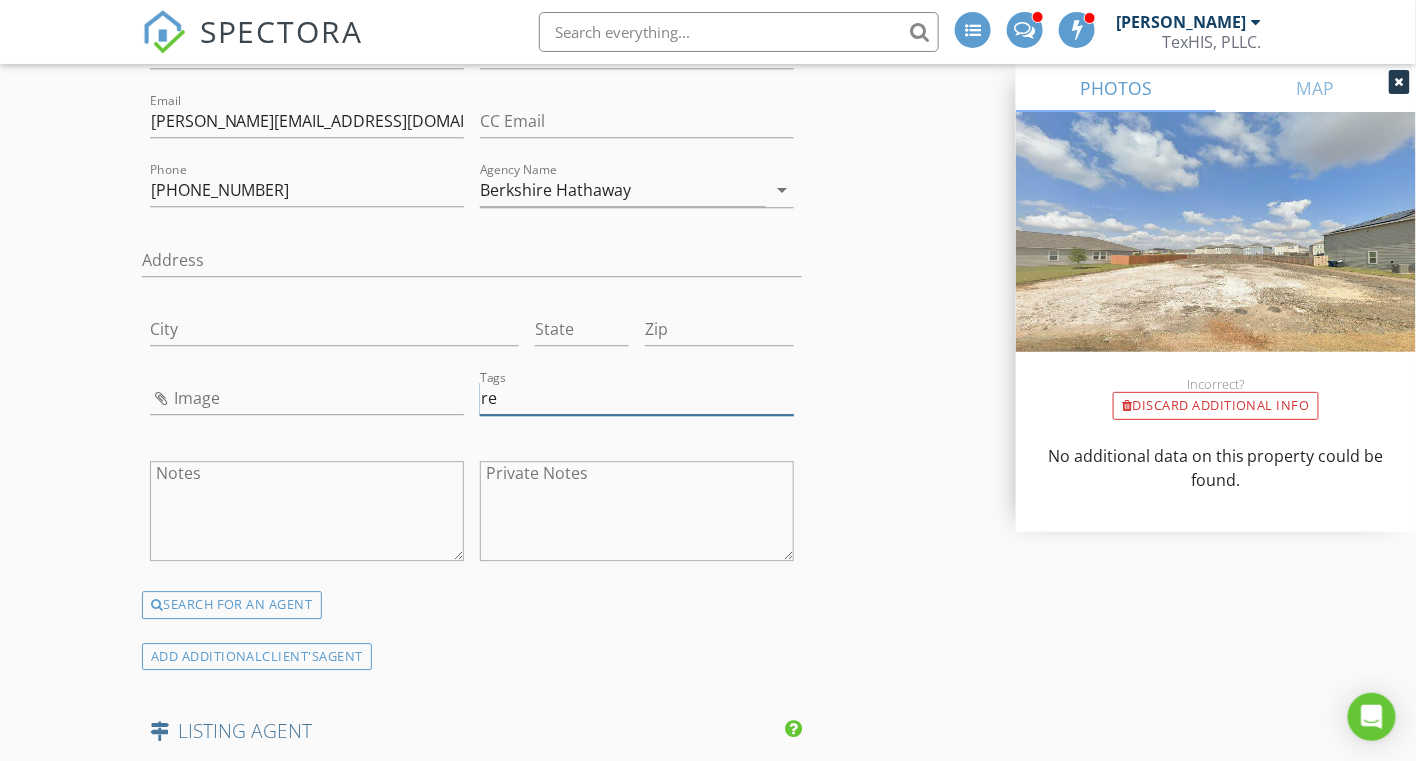 type on "r" 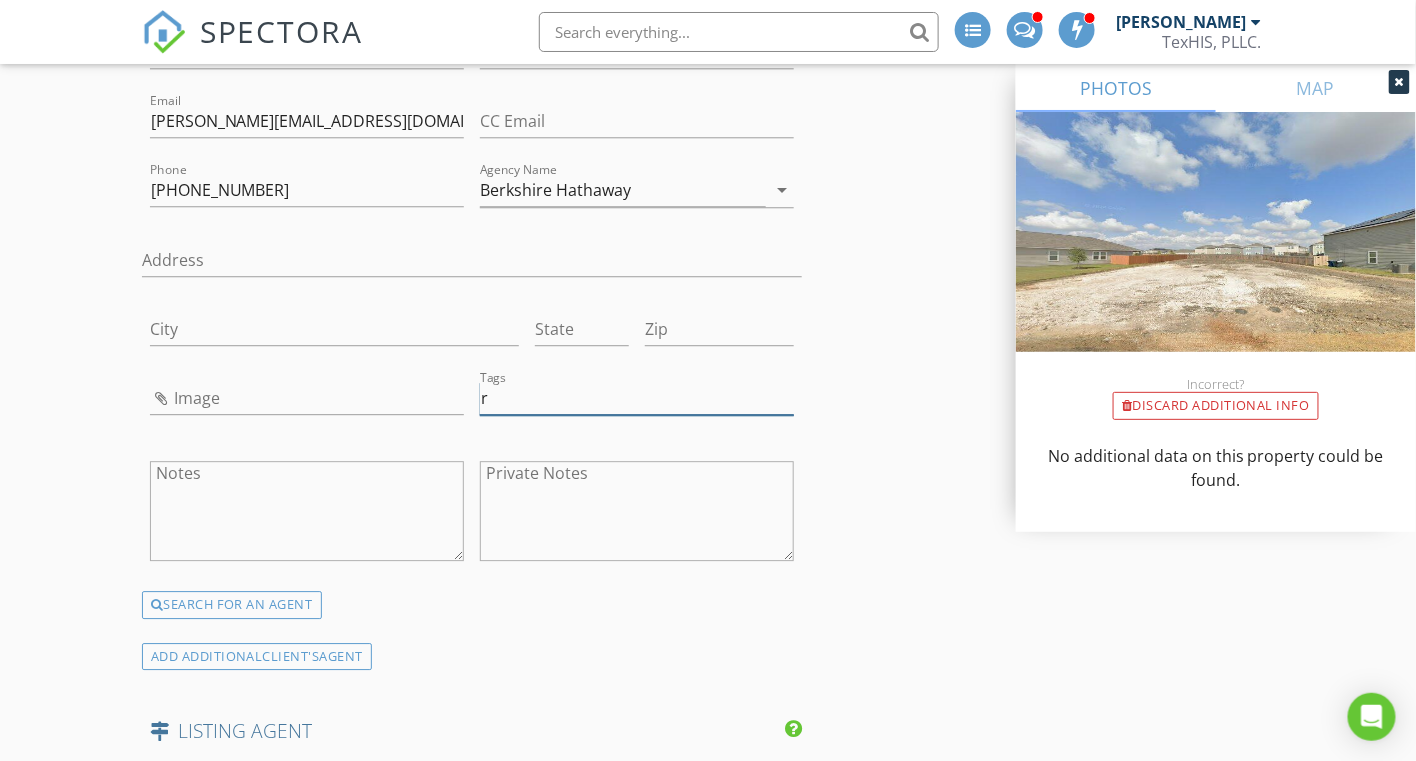 type 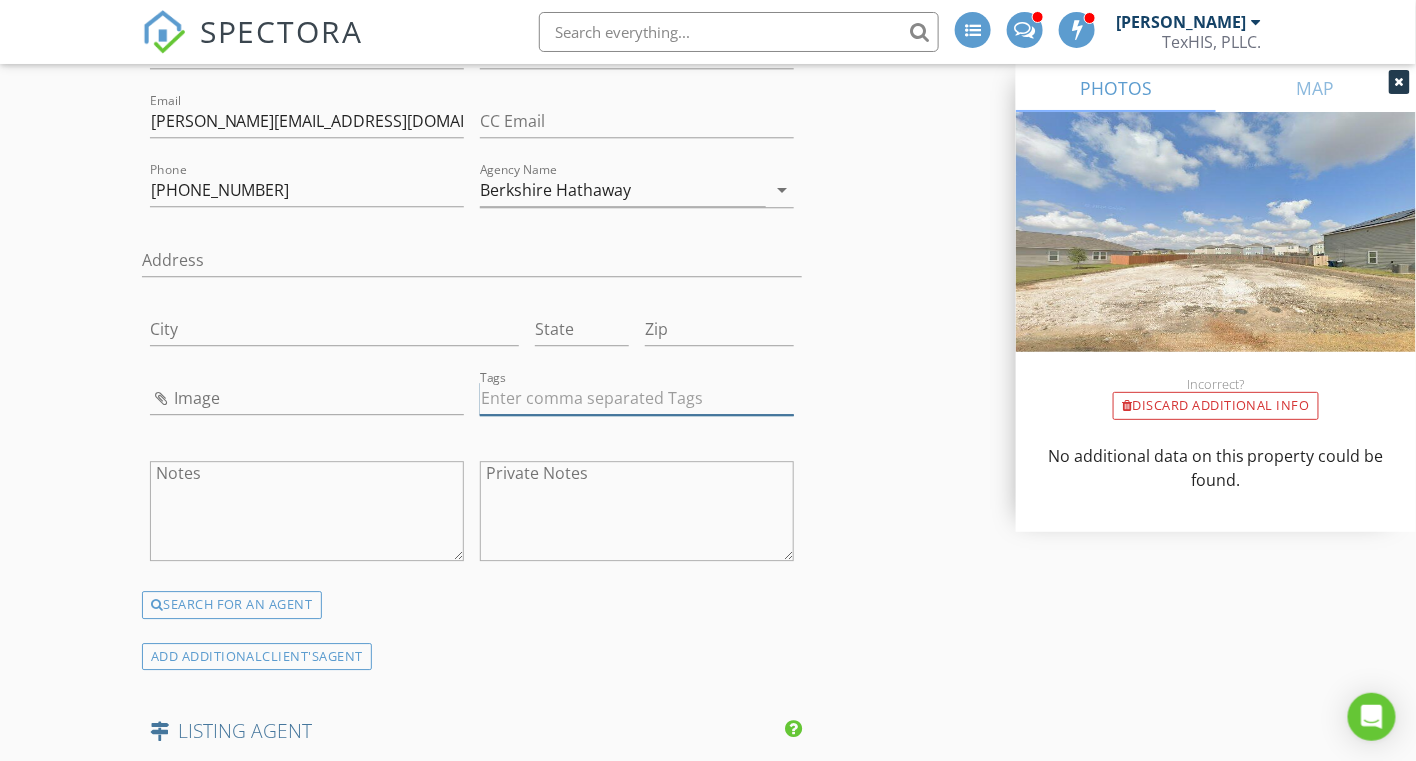 type on "&nbsp;" 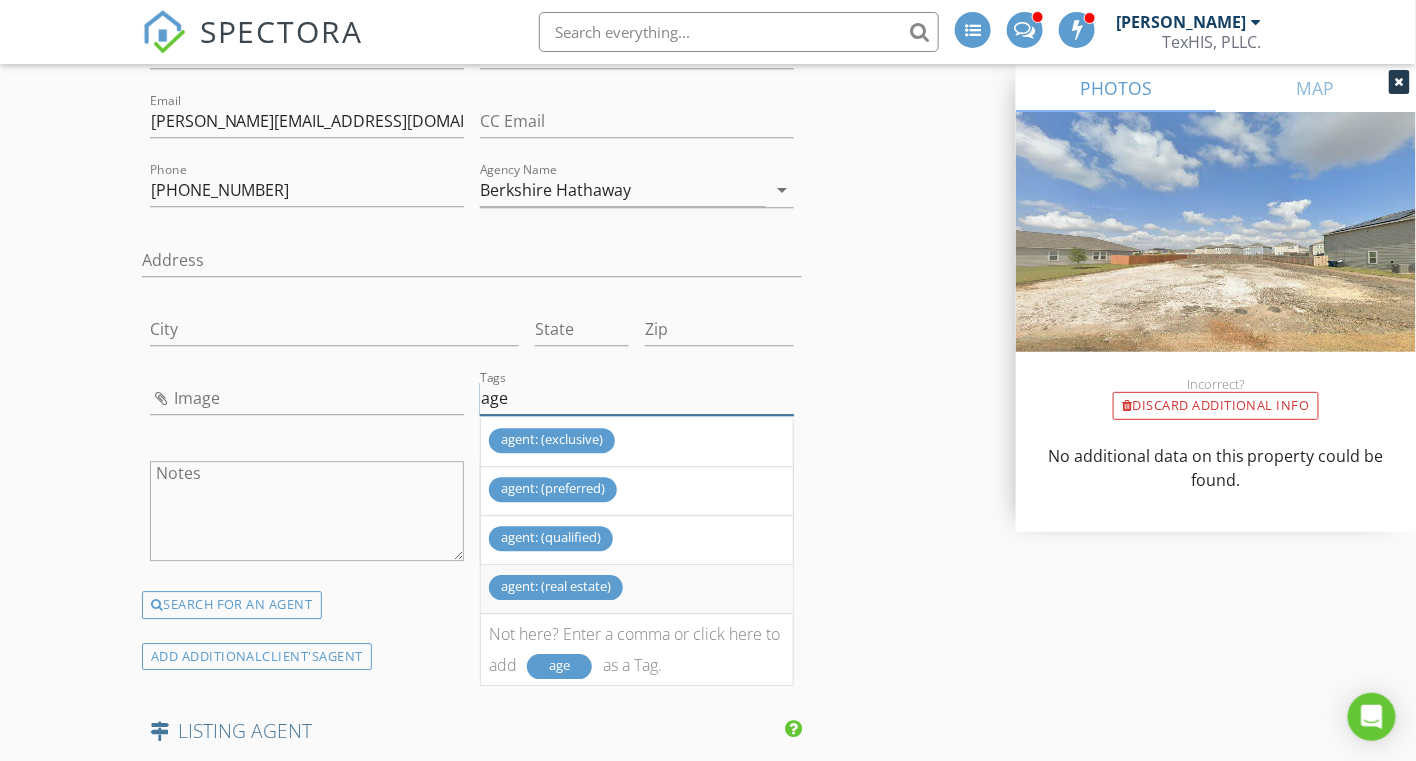 type on "age" 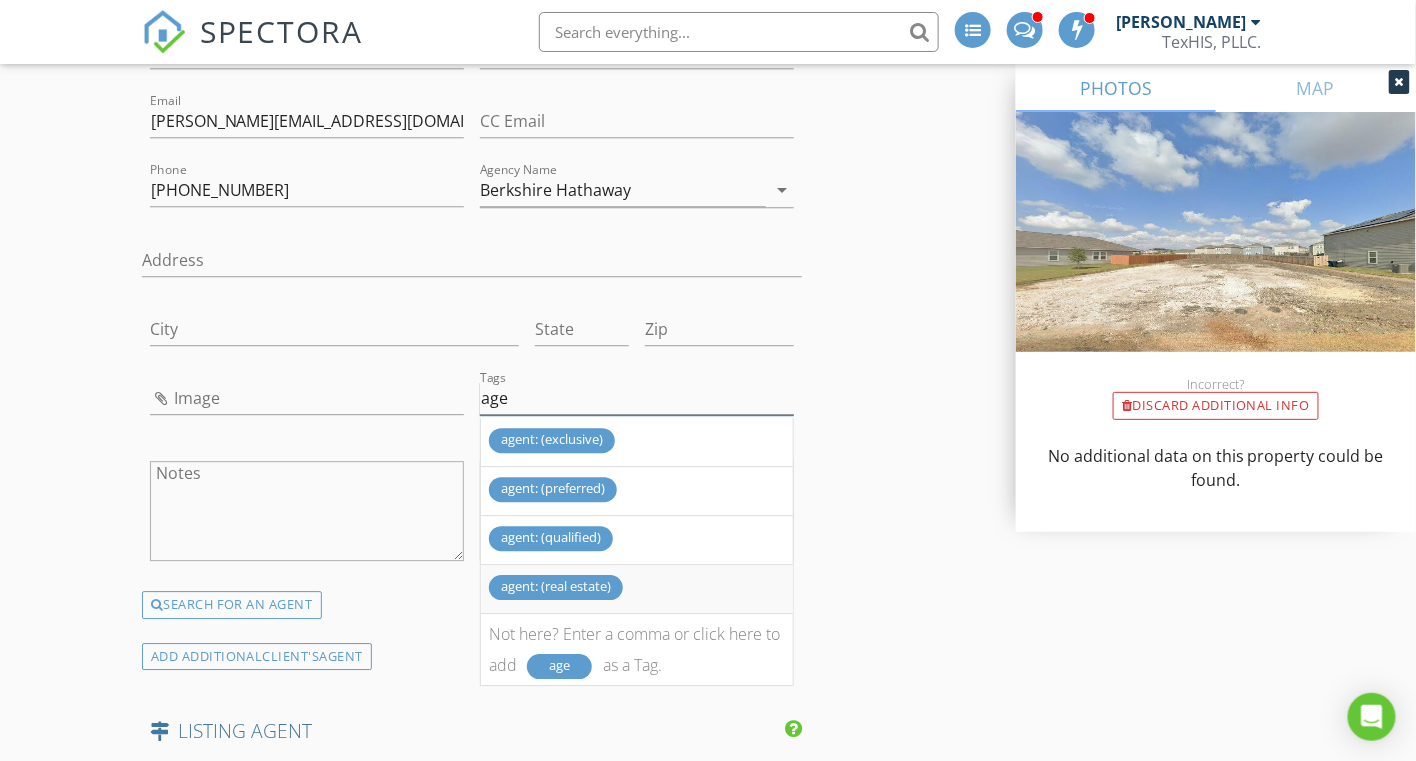 click on "agent: (real estate)" at bounding box center [556, 587] 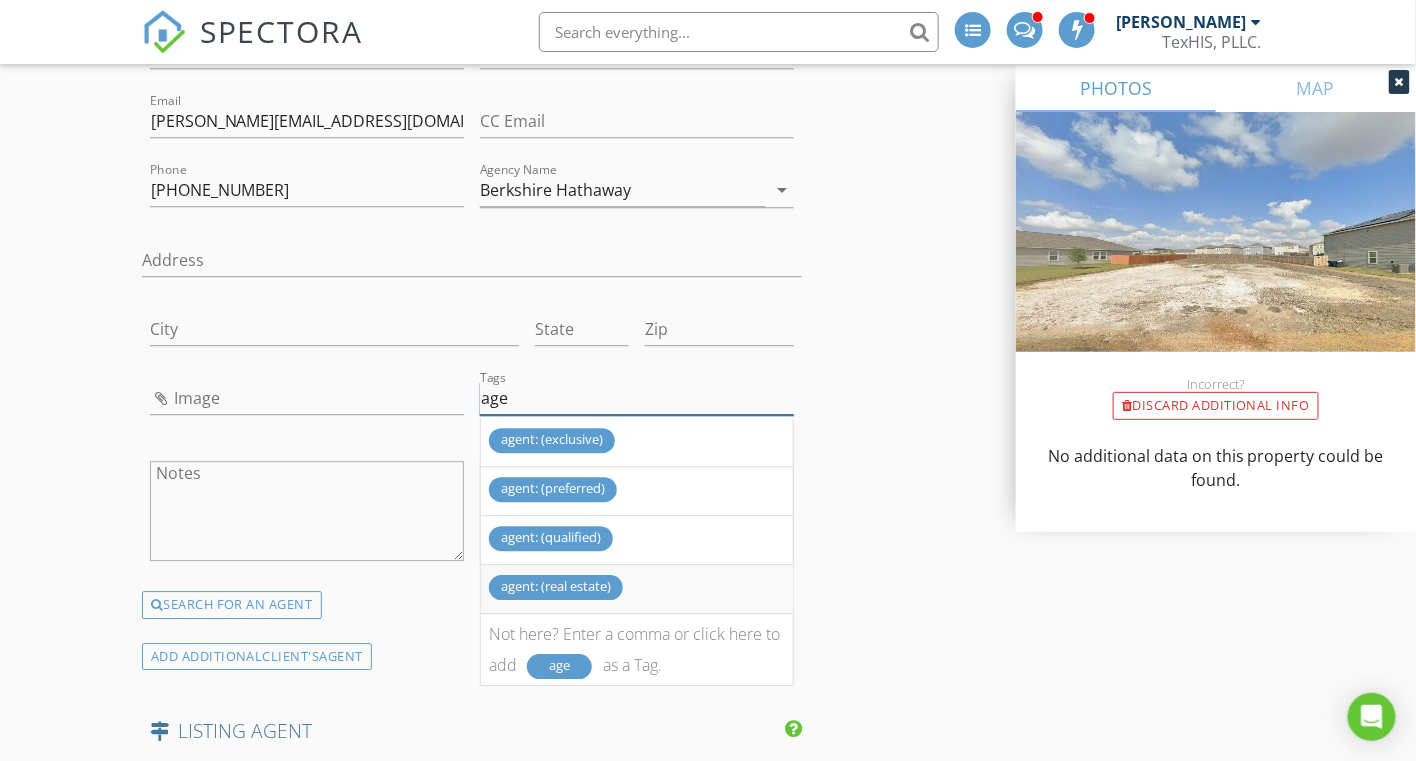 type 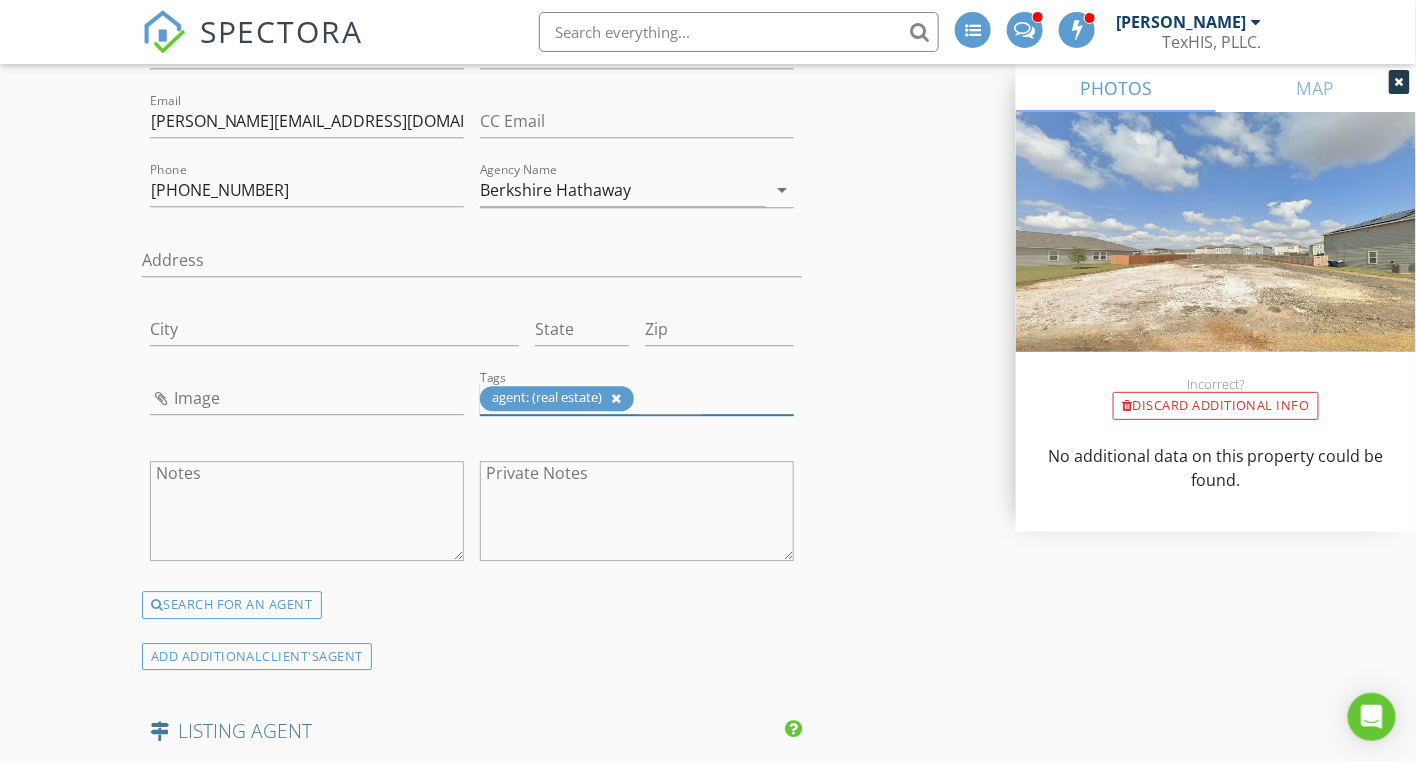 click on "INSPECTOR(S)
check_box   Larry Harvey   PRIMARY   Larry Harvey arrow_drop_down   check_box_outline_blank Larry Harvey specifically requested
Date/Time
07/14/2025 8:30 AM
Location
Address Search       Address 5215 Flying Hooves   Unit   City San Antonio   State TX   Zip 78222   County Bexar     Square Feet 2609   Year Built 2025   Foundation Slab arrow_drop_down     Larry Harvey     22.5 miles     (32 minutes)
client
check_box Enable Client CC email for this inspection   Client Search     check_box_outline_blank Client is a Company/Organization     First Name Paula   Last Name Dodd   Email pcdodd42@gmail.com   CC Email   Phone 830-214-5726   Address   City   State   Zip     Tags         Notes   Private Notes
client
Client Search     check_box_outline_blank Client is a Company/Organization     First Name William   Dodd" at bounding box center (708, -603) 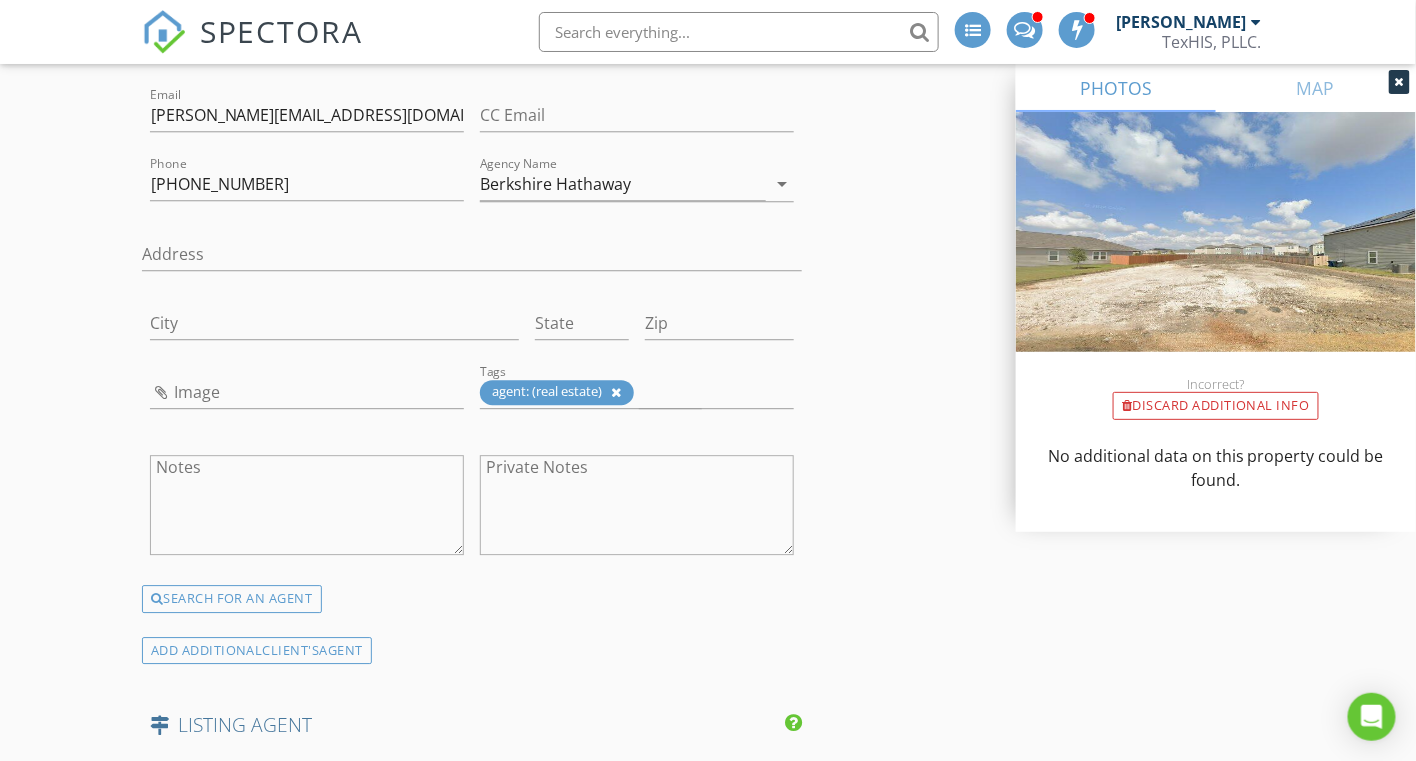 scroll, scrollTop: 4087, scrollLeft: 0, axis: vertical 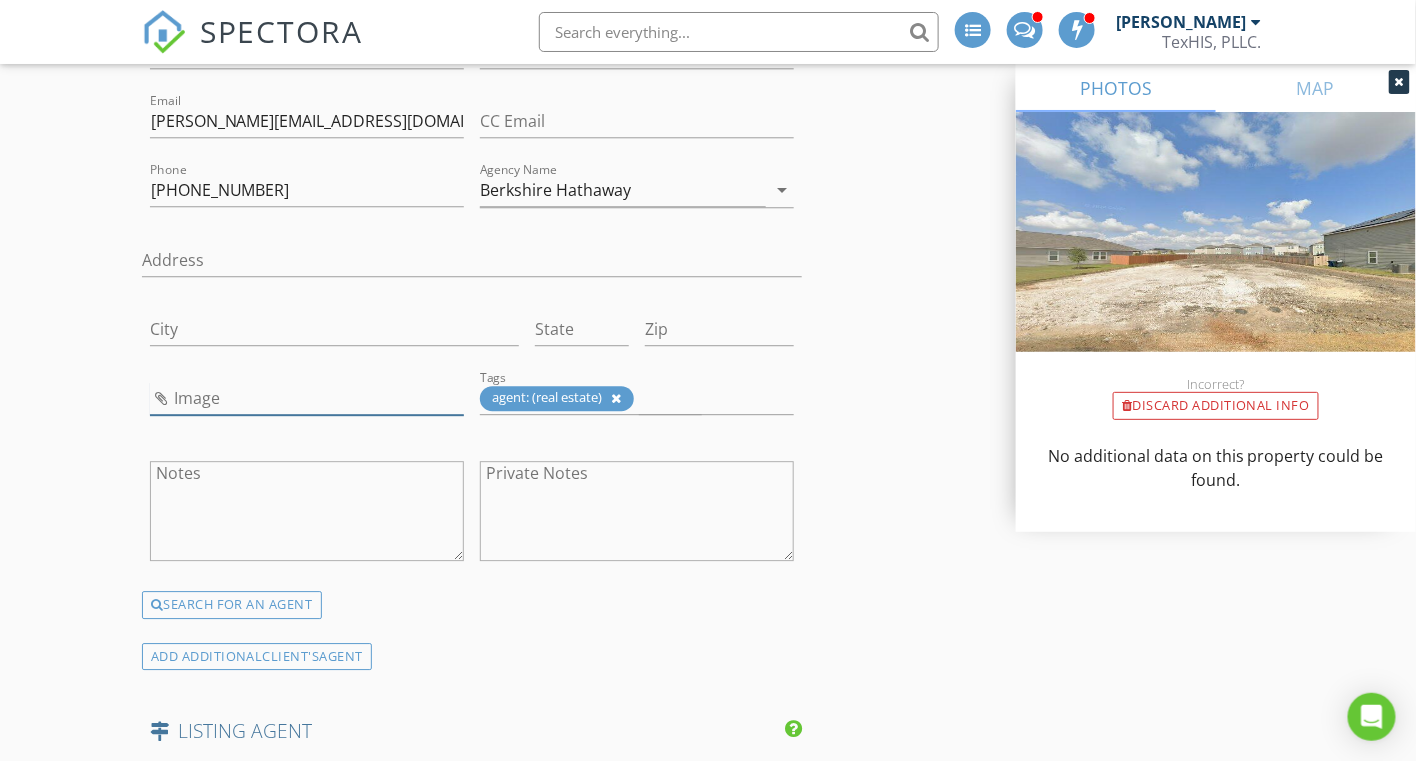 click at bounding box center [307, 398] 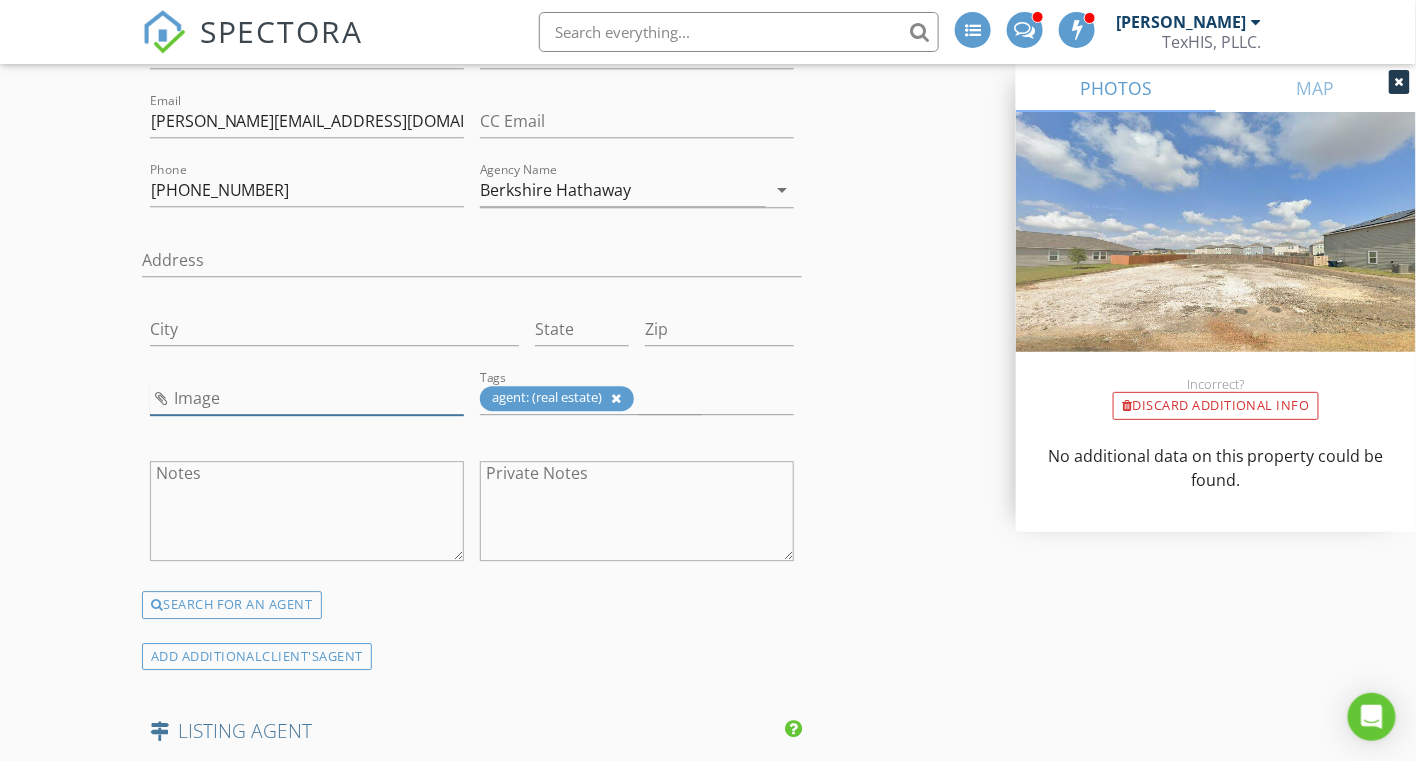 type on "paul.jpg" 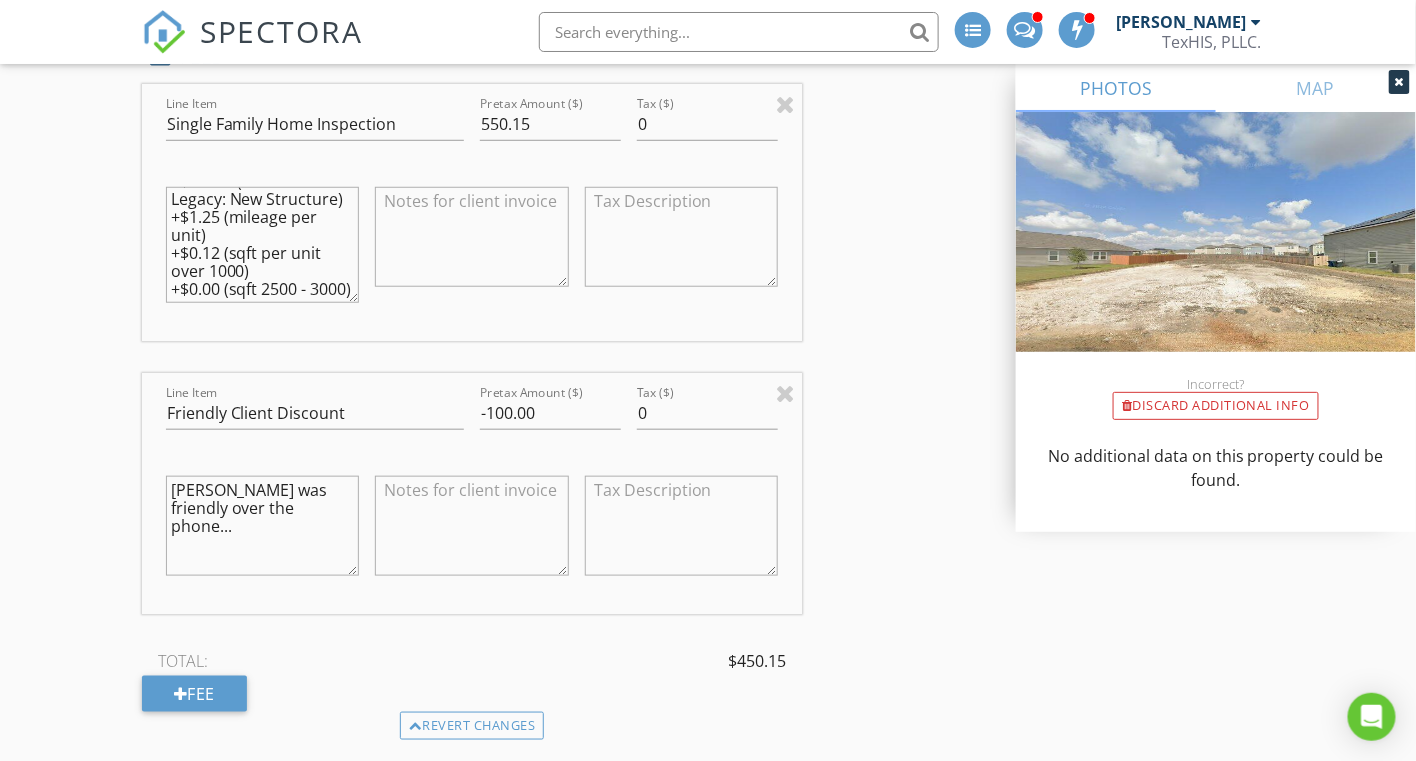scroll, scrollTop: 2683, scrollLeft: 0, axis: vertical 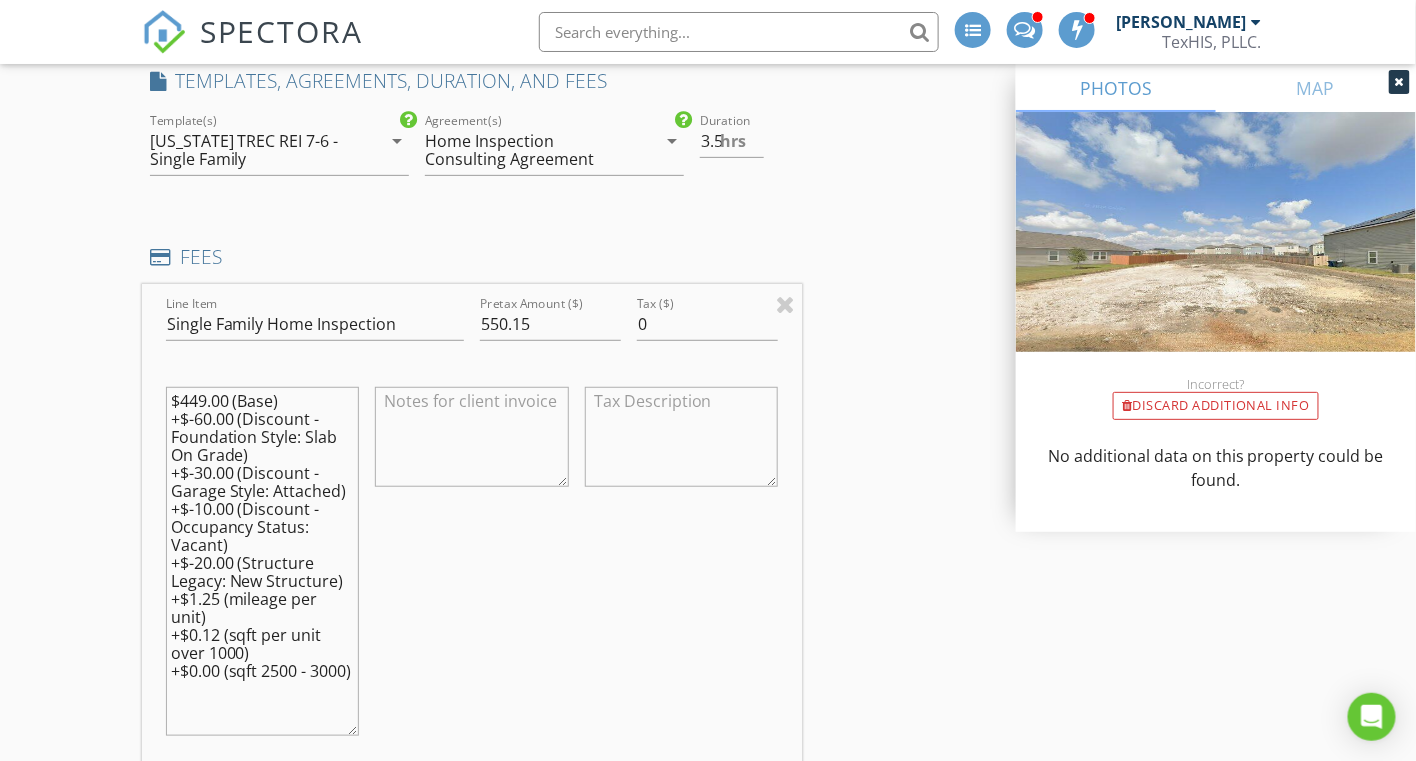 drag, startPoint x: 356, startPoint y: 491, endPoint x: 342, endPoint y: 724, distance: 233.42023 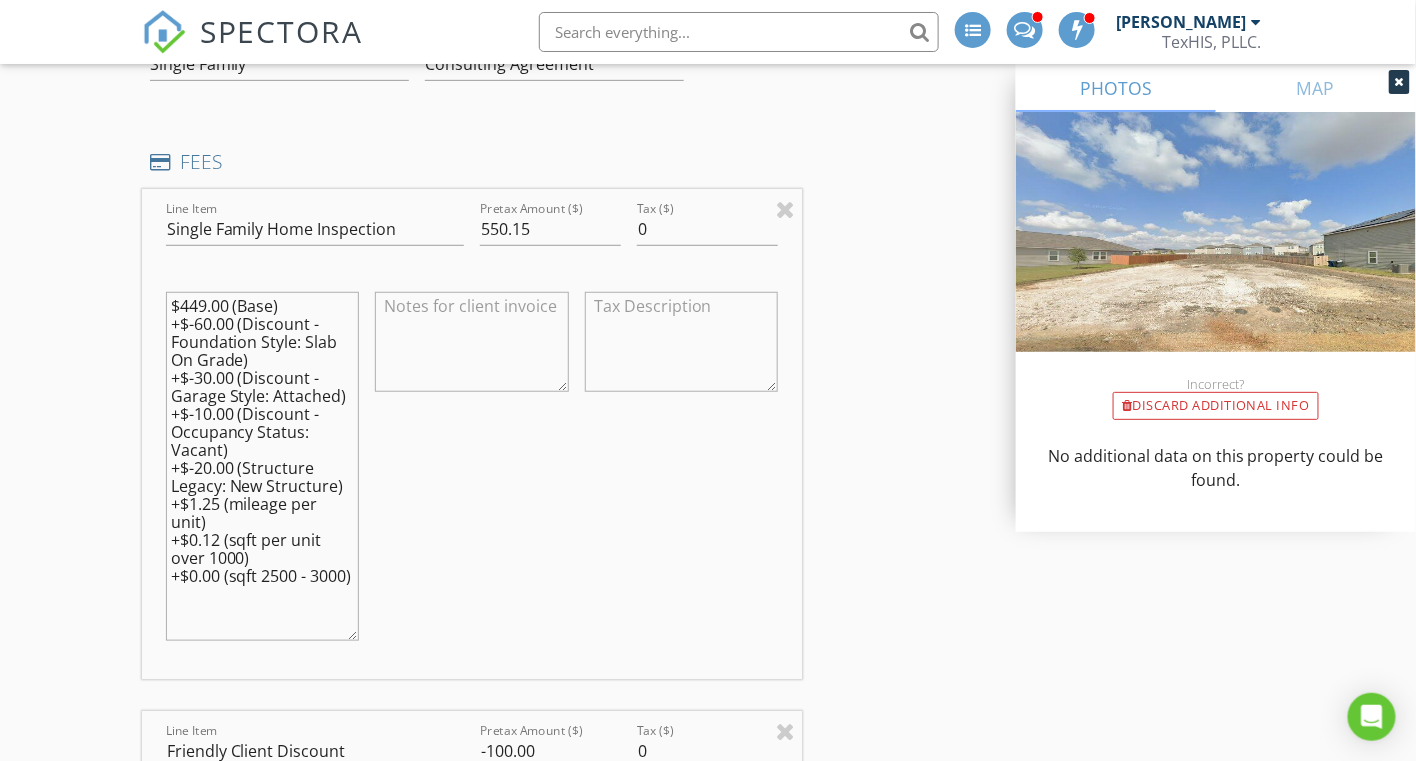 scroll, scrollTop: 2783, scrollLeft: 0, axis: vertical 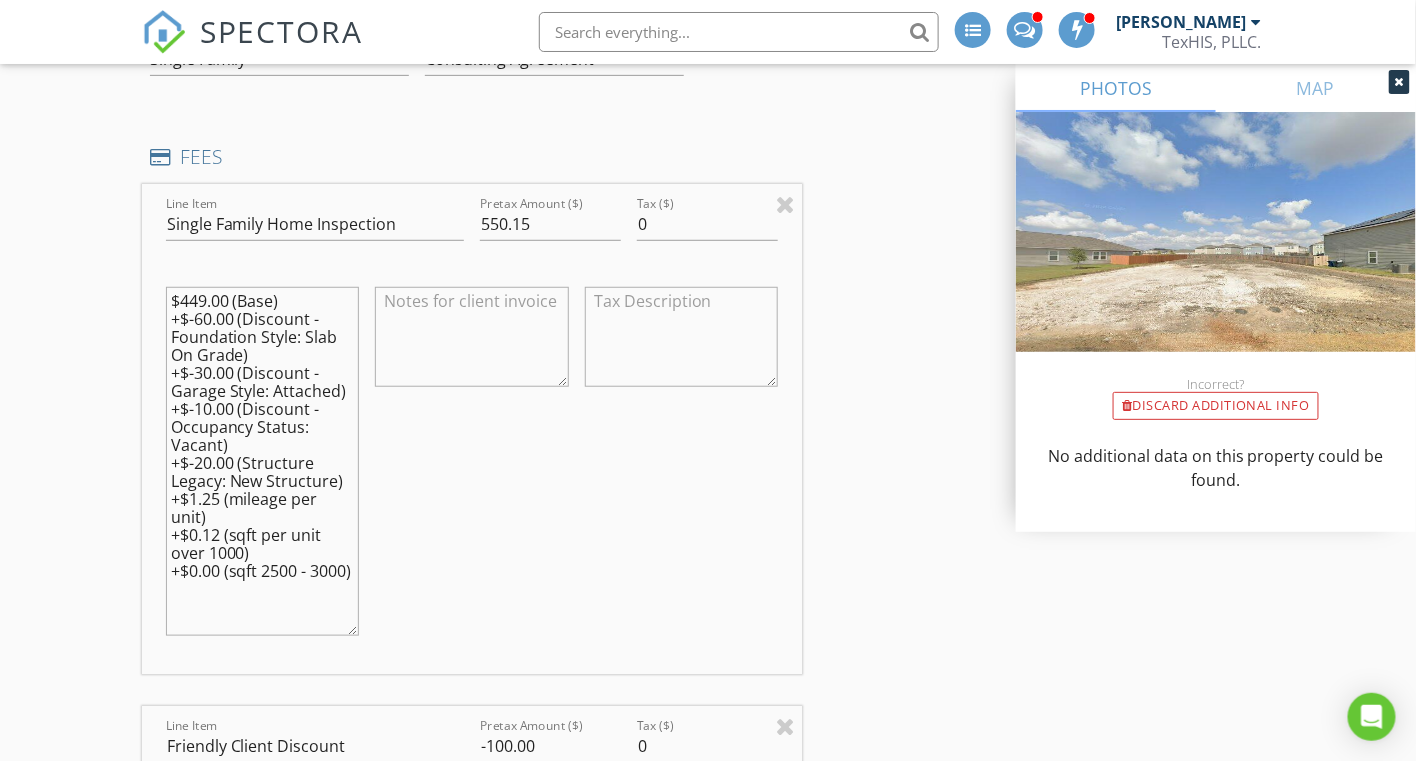 drag, startPoint x: 228, startPoint y: 592, endPoint x: 257, endPoint y: 562, distance: 41.725292 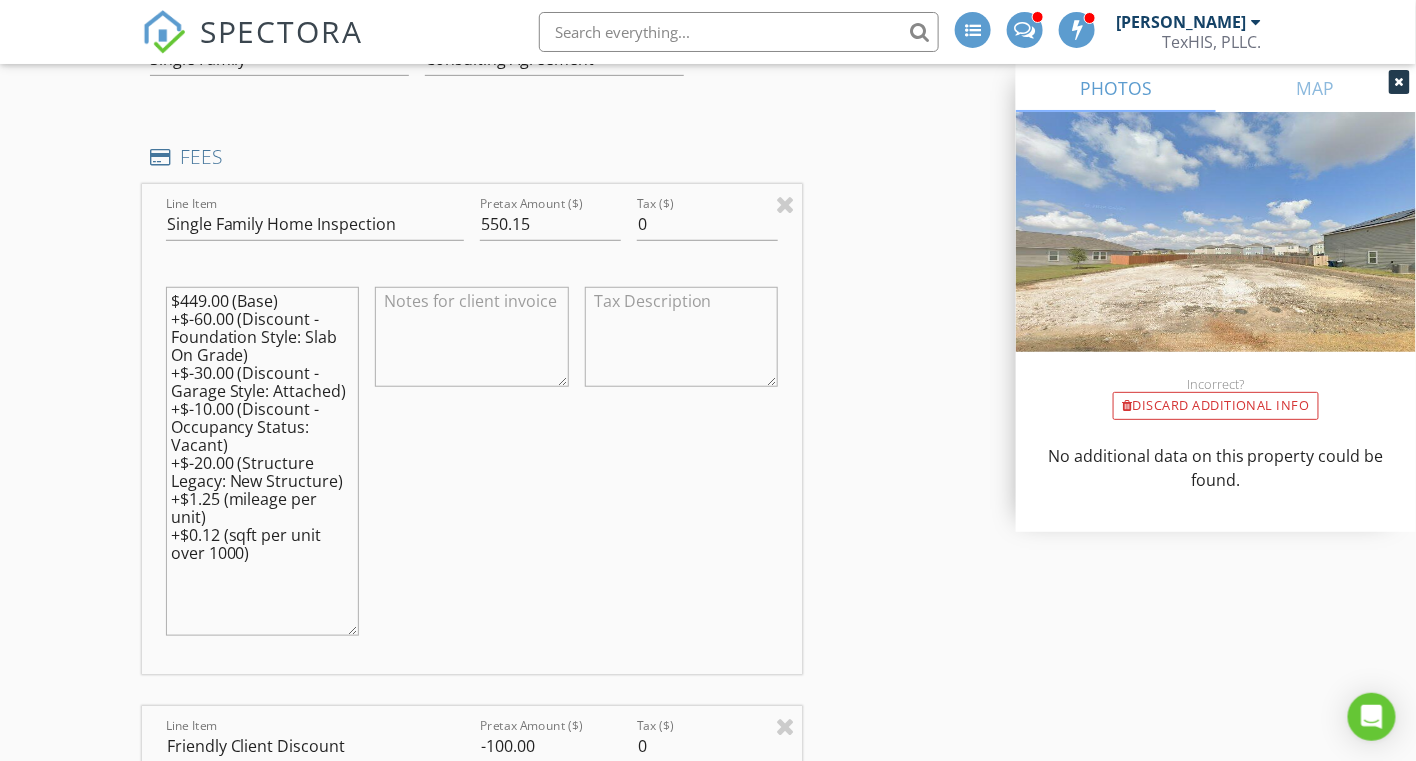 scroll, scrollTop: 0, scrollLeft: 0, axis: both 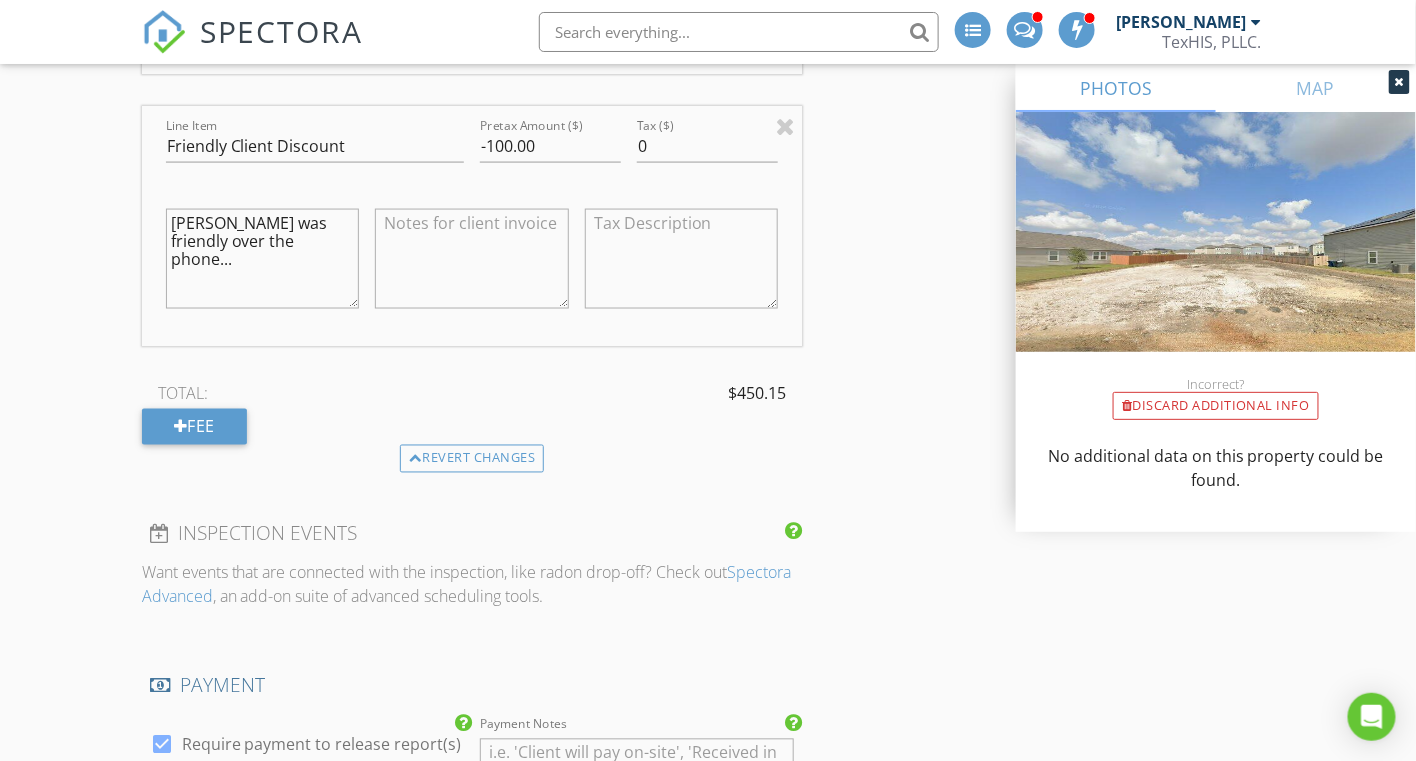 click on "Tony was friendly over the phone..." at bounding box center (263, 259) 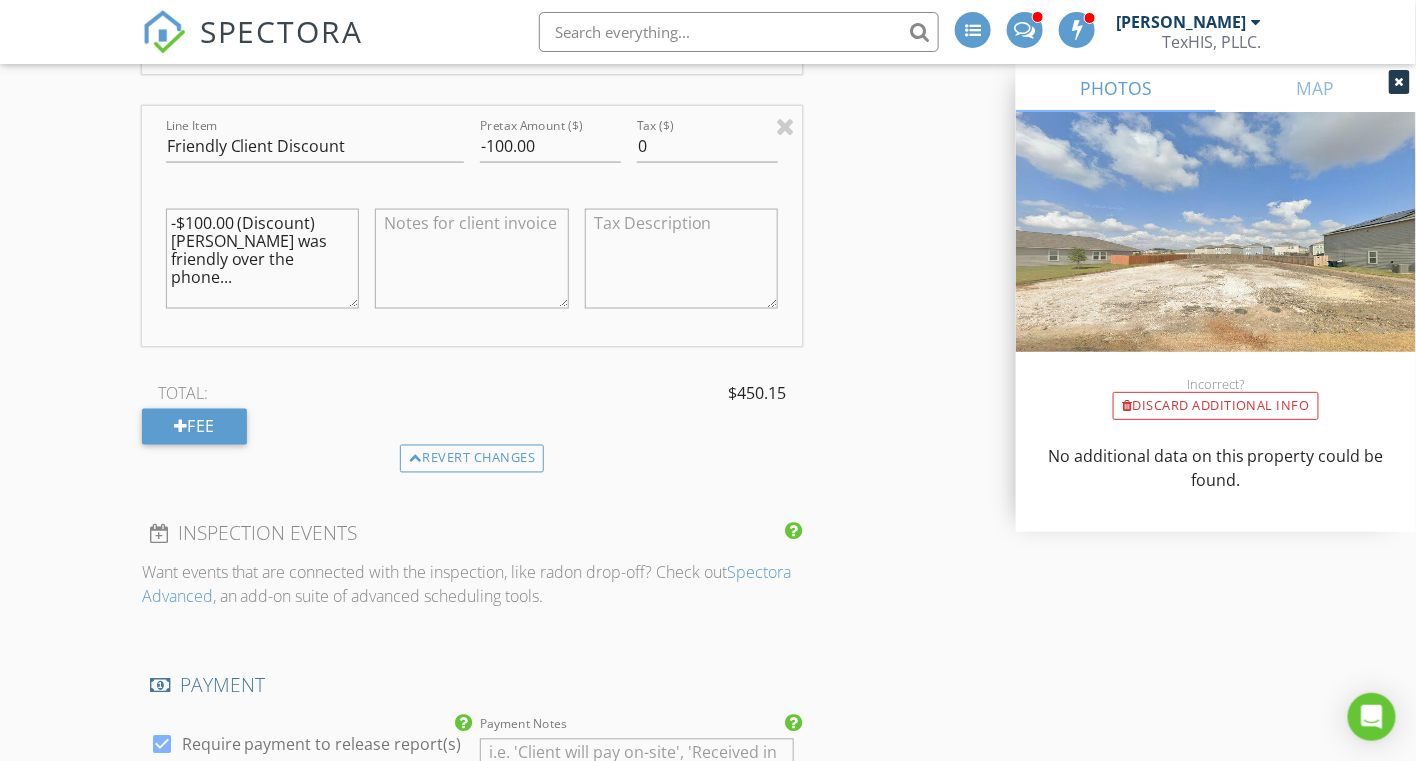 type on "-$100.00 (Discount) [PERSON_NAME] was friendly over the phone..." 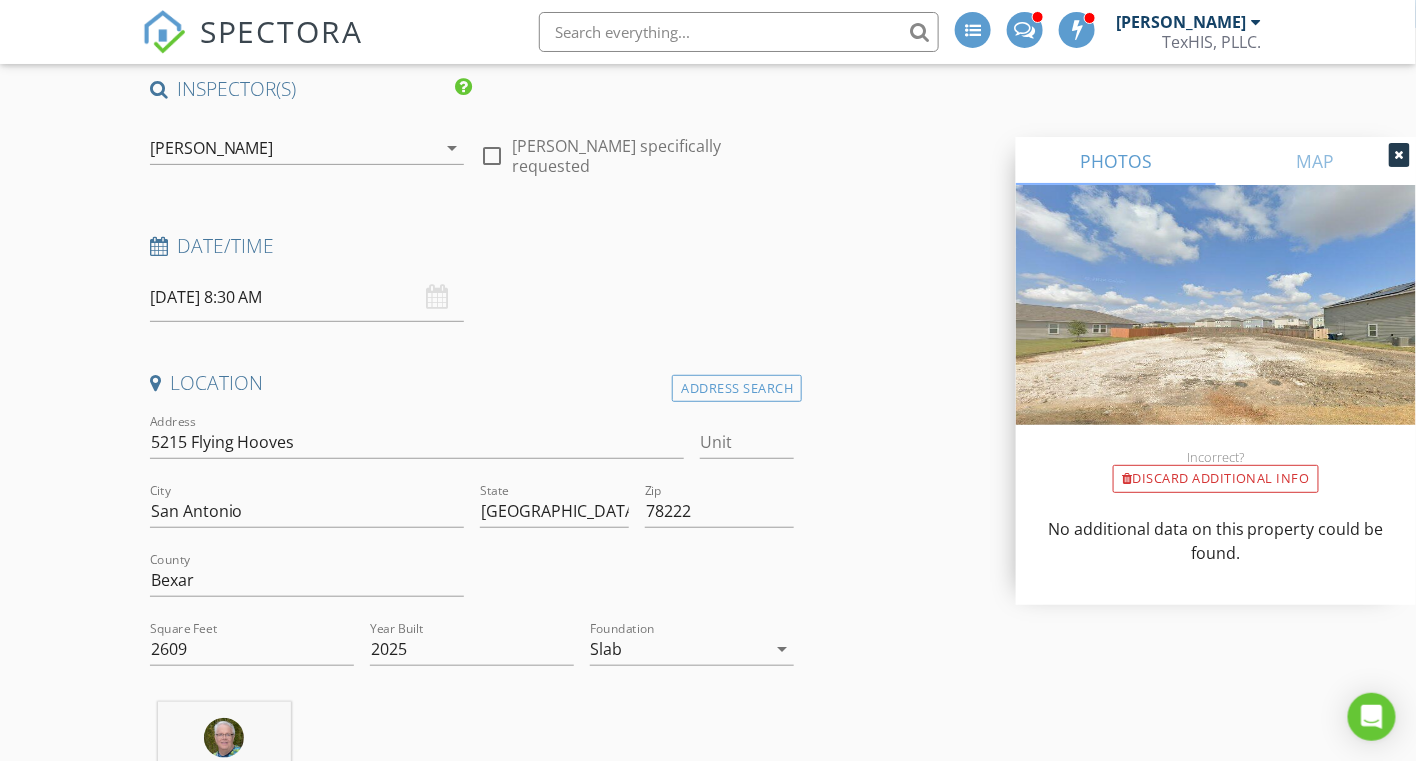 scroll, scrollTop: 200, scrollLeft: 0, axis: vertical 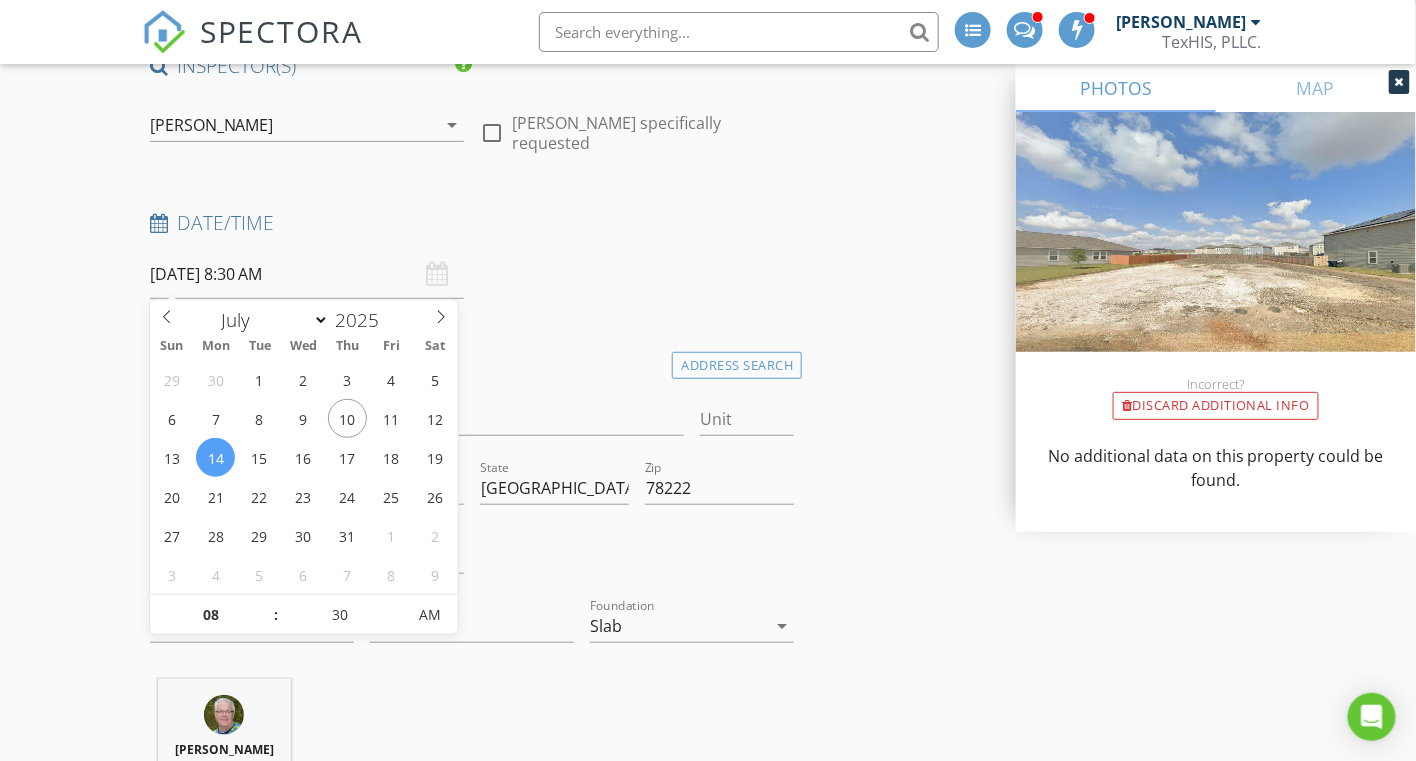 click on "07/14/2025 8:30 AM" at bounding box center [307, 274] 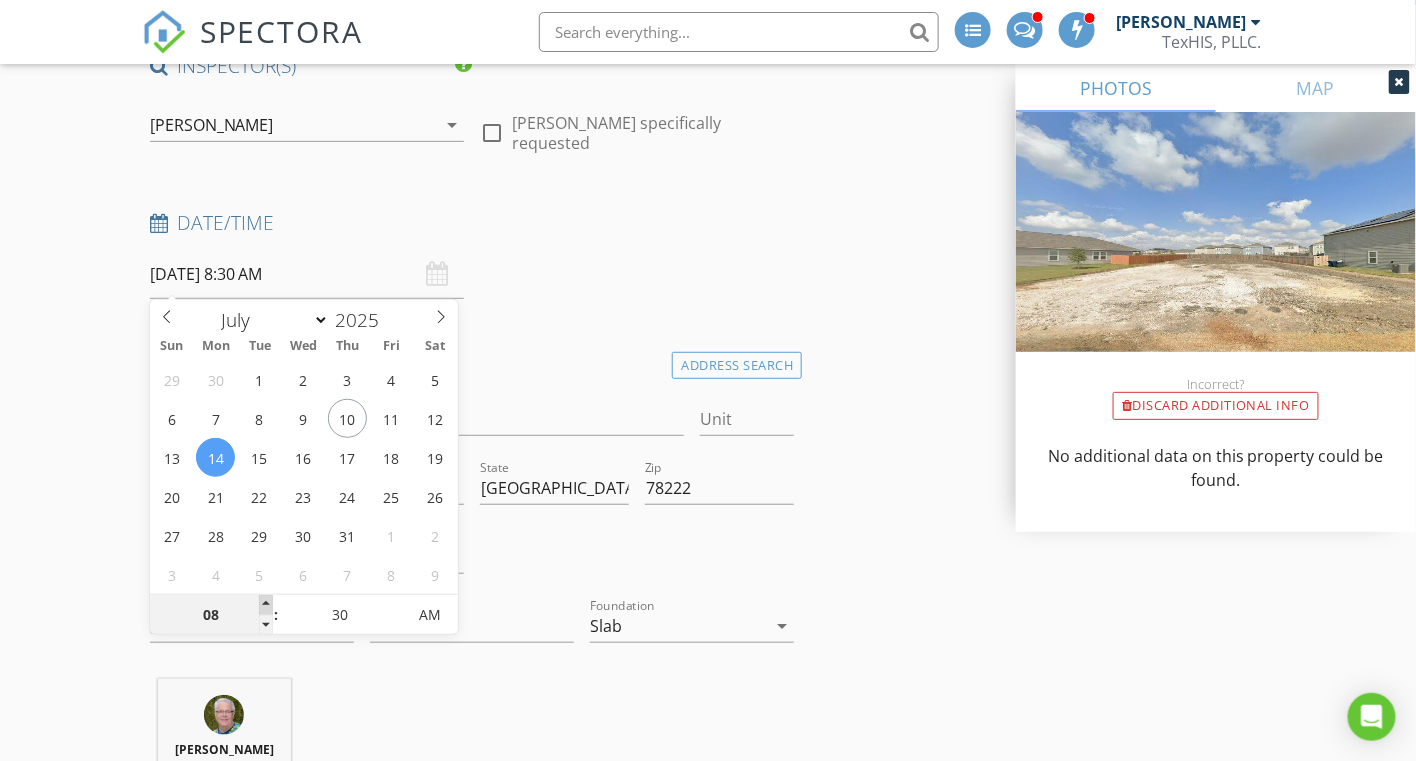 type on "09" 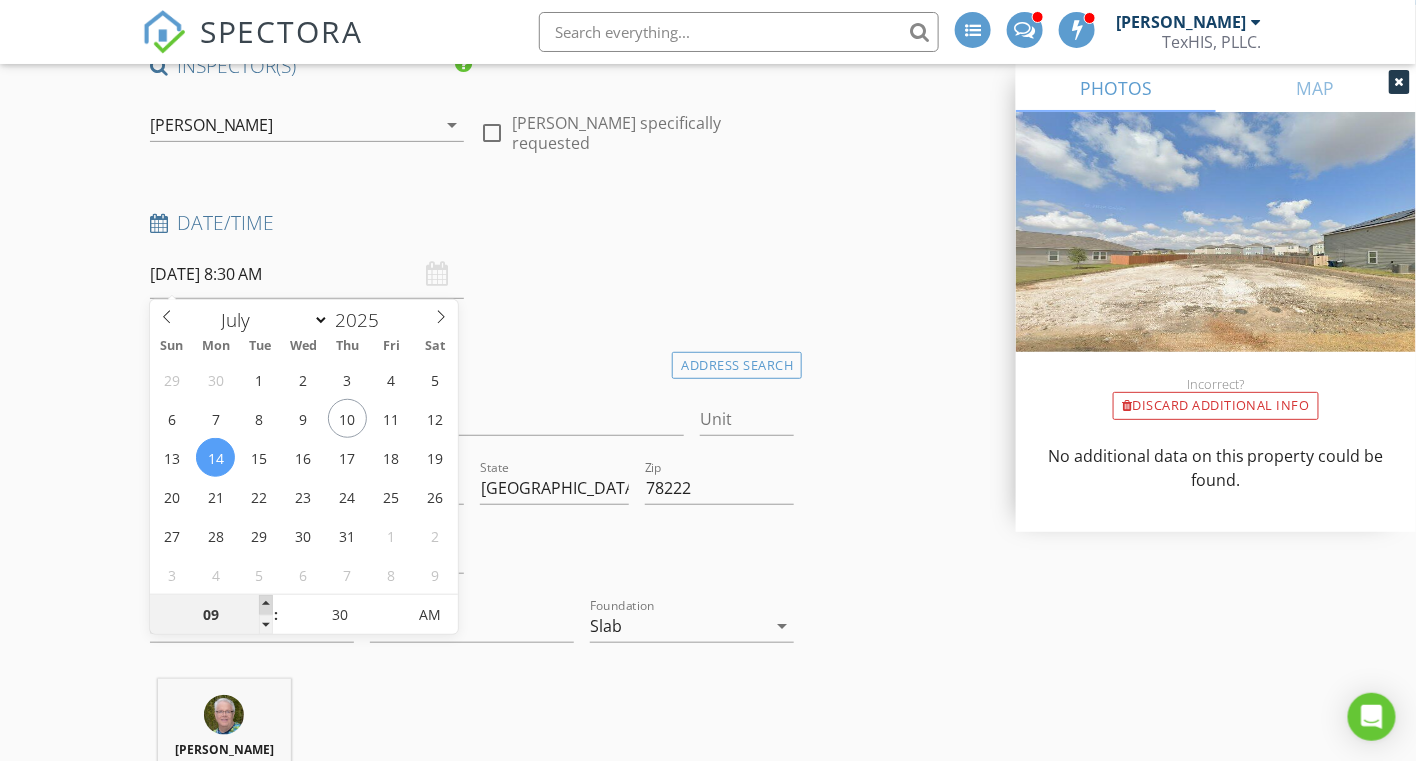 type on "[DATE] 9:30 AM" 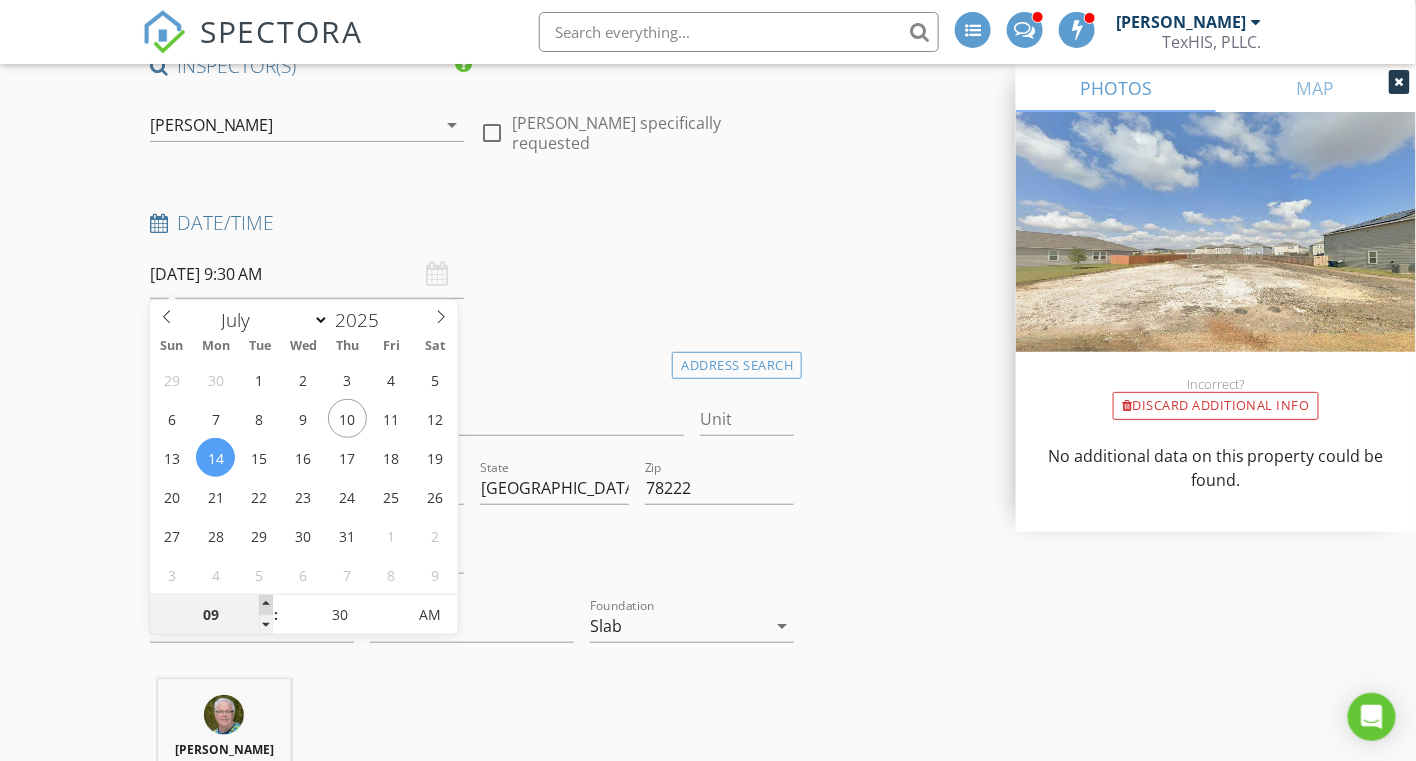 click at bounding box center (266, 605) 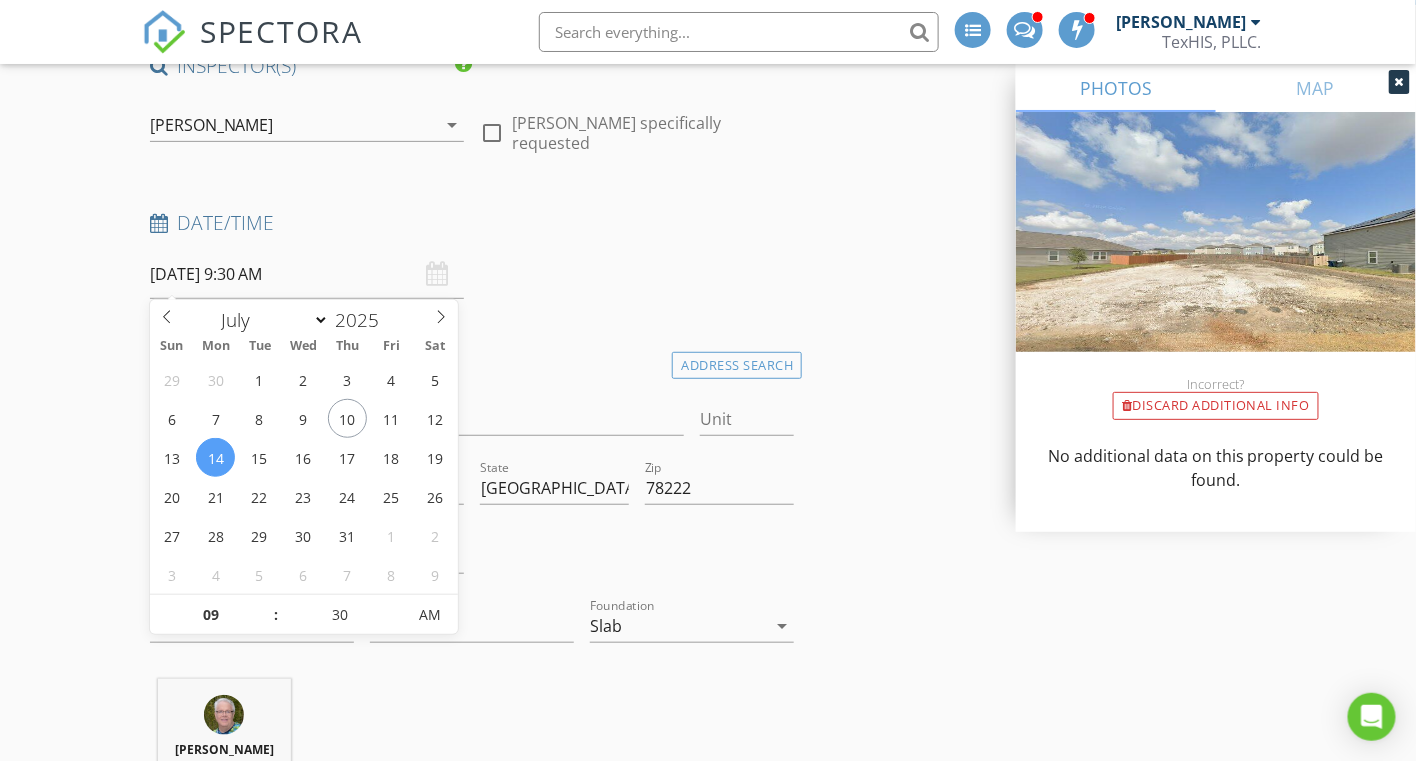click on "INSPECTOR(S)
check_box   Larry Harvey   PRIMARY   Larry Harvey arrow_drop_down   check_box_outline_blank Larry Harvey specifically requested
Date/Time
07/14/2025 9:30 AM
Location
Address Search       Address 5215 Flying Hooves   Unit   City San Antonio   State TX   Zip 78222   County Bexar     Square Feet 2609   Year Built 2025   Foundation Slab arrow_drop_down     Larry Harvey     22.5 miles     (32 minutes)
client
check_box Enable Client CC email for this inspection   Client Search     check_box_outline_blank Client is a Company/Organization     First Name Paula   Last Name Dodd   Email pcdodd42@gmail.com   CC Email   Phone 830-214-5726   Address   City   State   Zip     Tags         Notes   Private Notes
client
Client Search     check_box_outline_blank Client is a Company/Organization     First Name William   Dodd" at bounding box center [708, 3400] 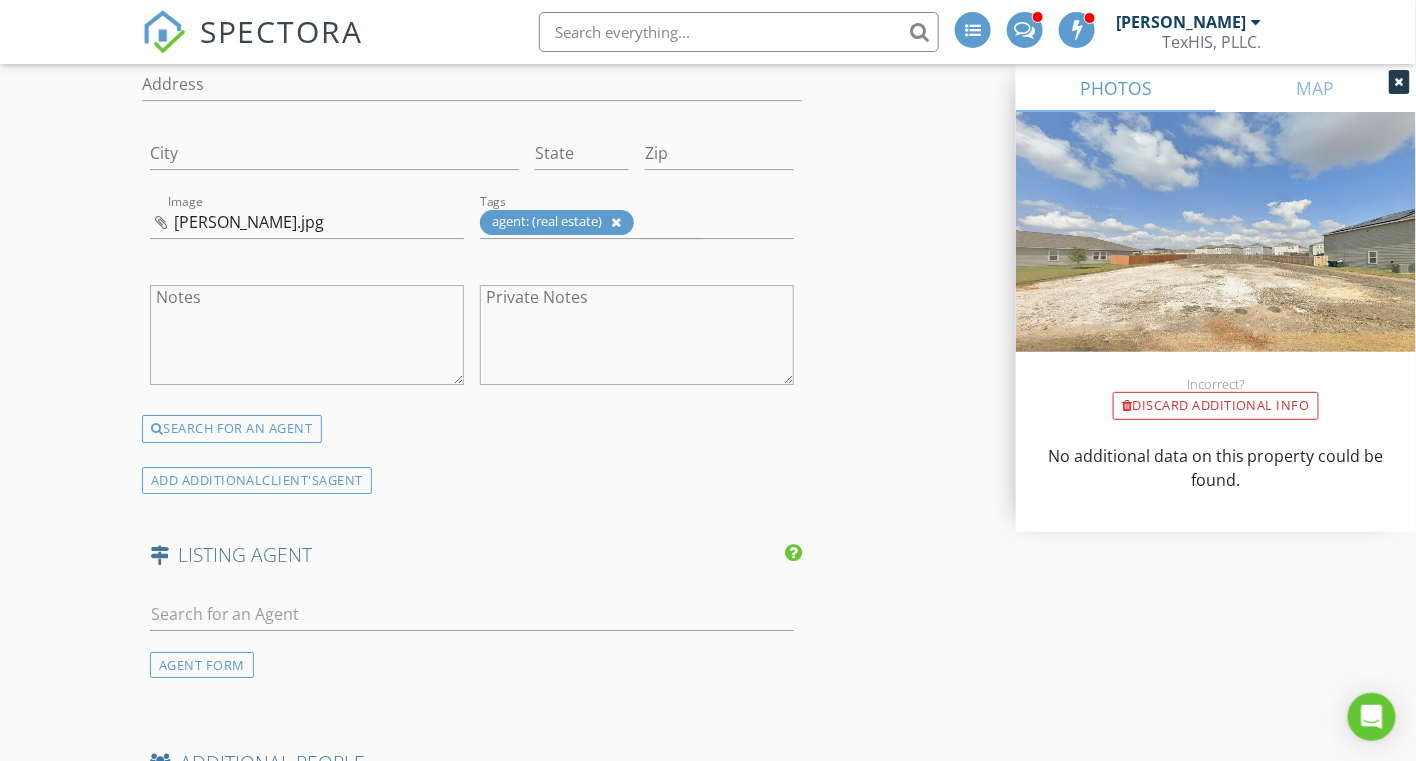 scroll, scrollTop: 4900, scrollLeft: 0, axis: vertical 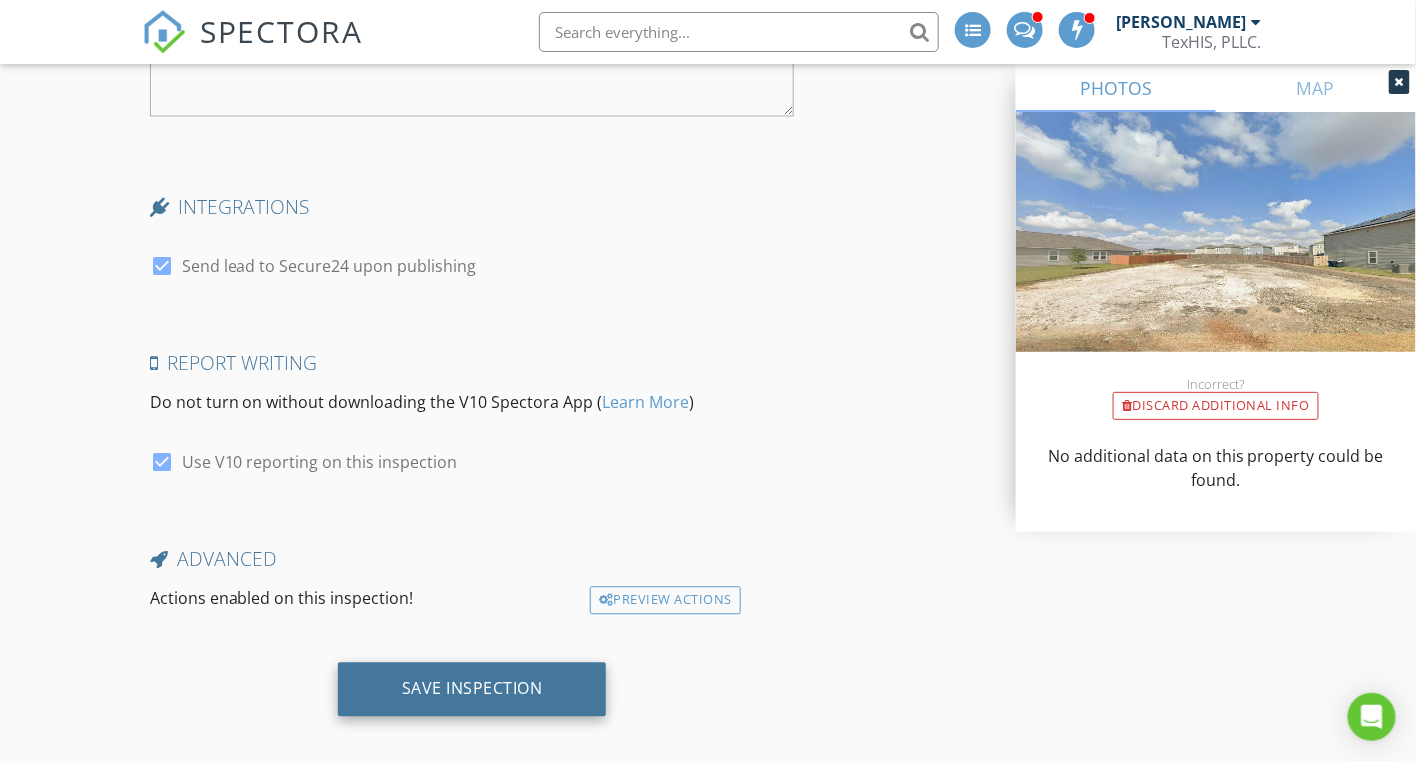click on "Save Inspection" at bounding box center [472, 688] 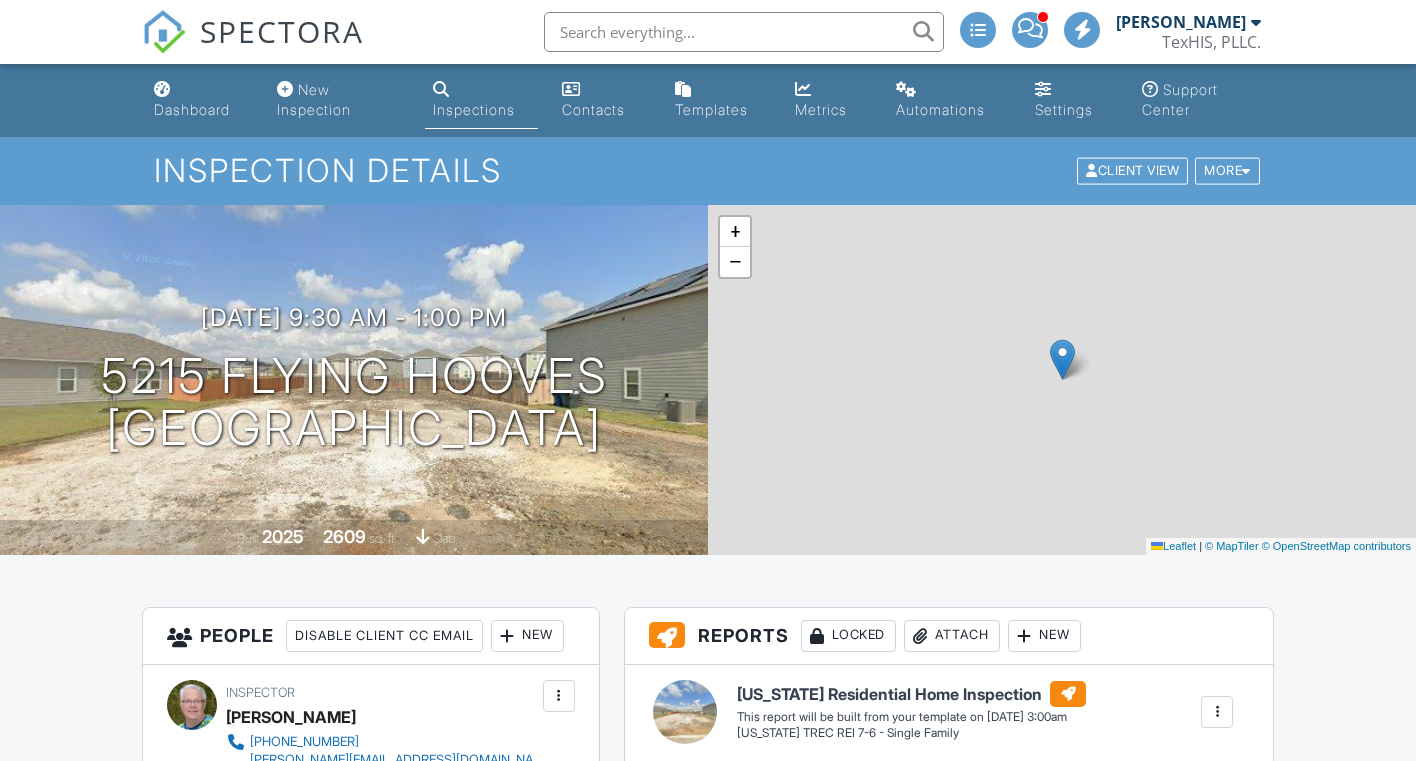 scroll, scrollTop: 0, scrollLeft: 0, axis: both 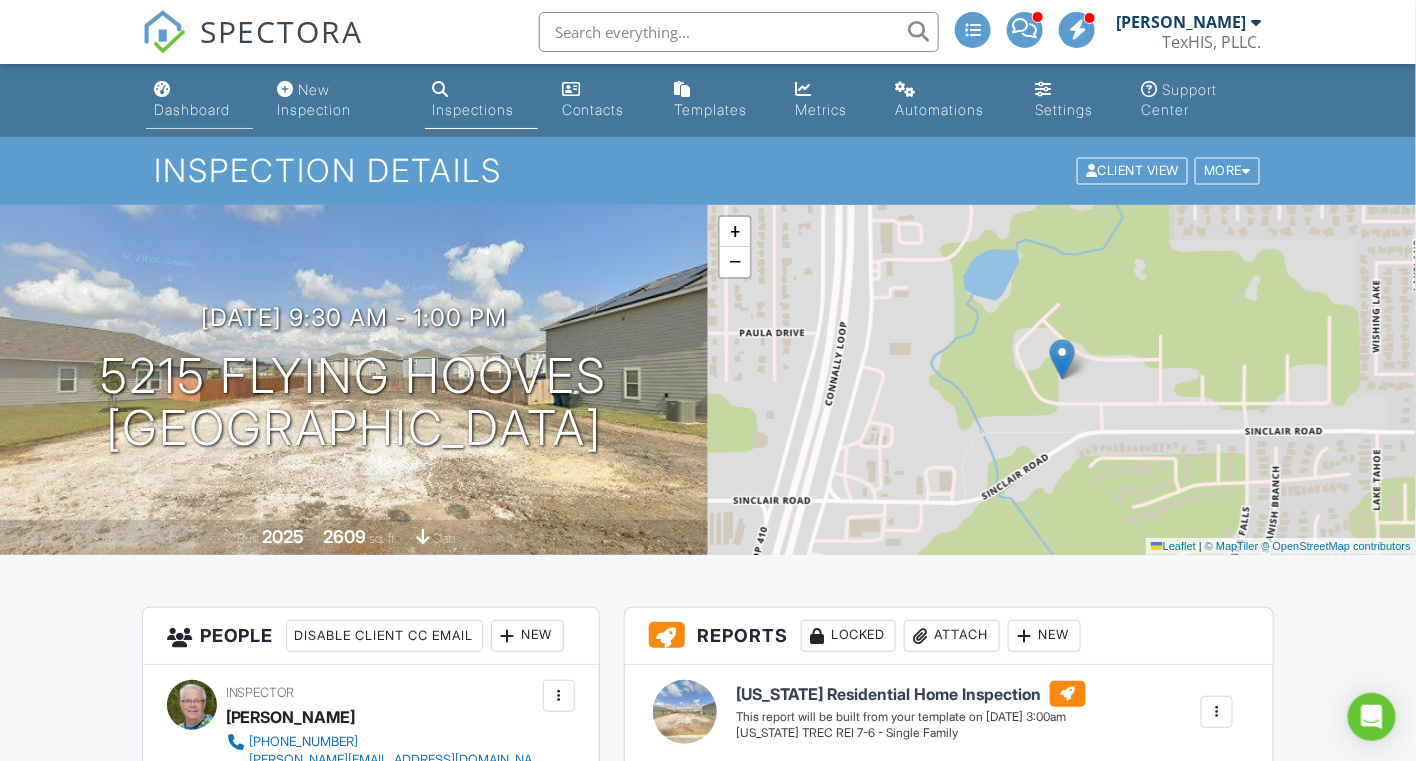 click on "Dashboard" at bounding box center [192, 109] 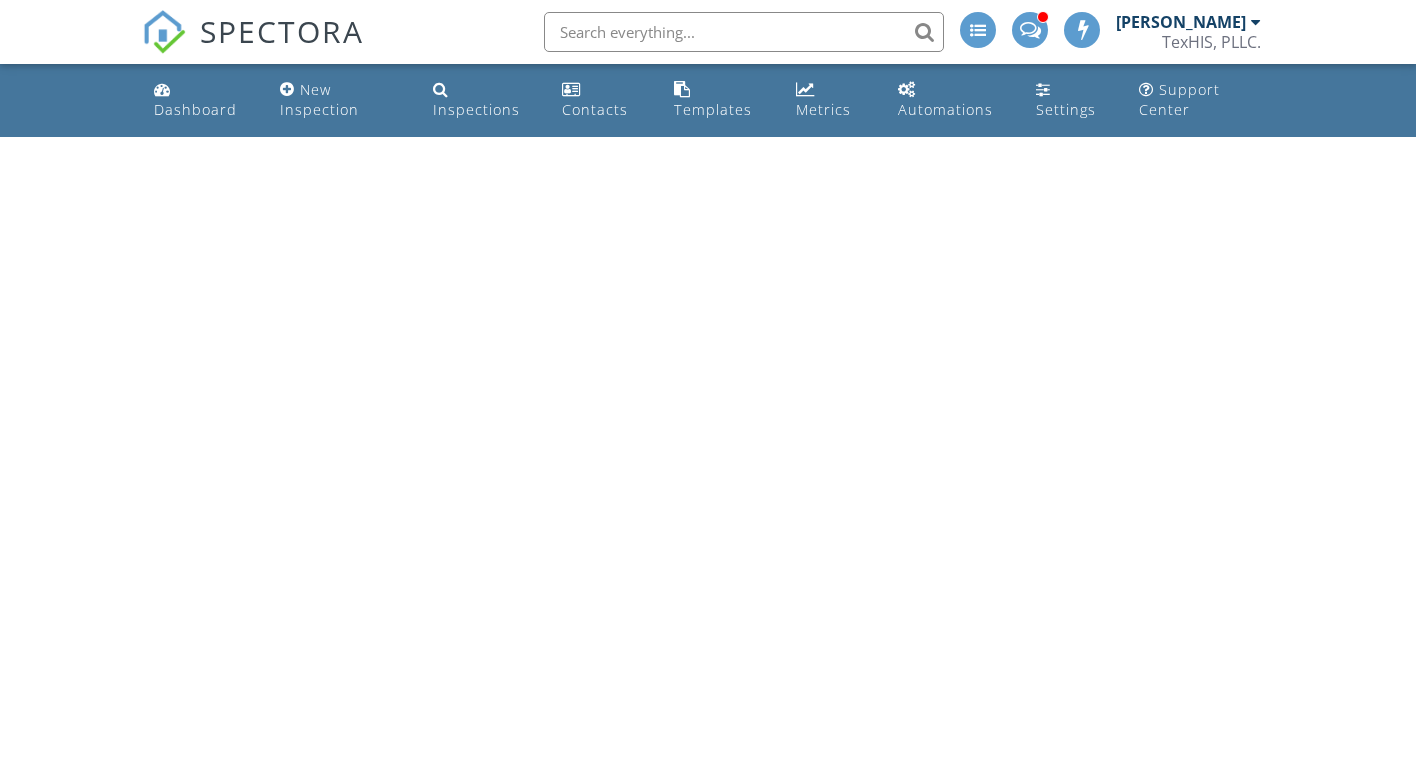 scroll, scrollTop: 0, scrollLeft: 0, axis: both 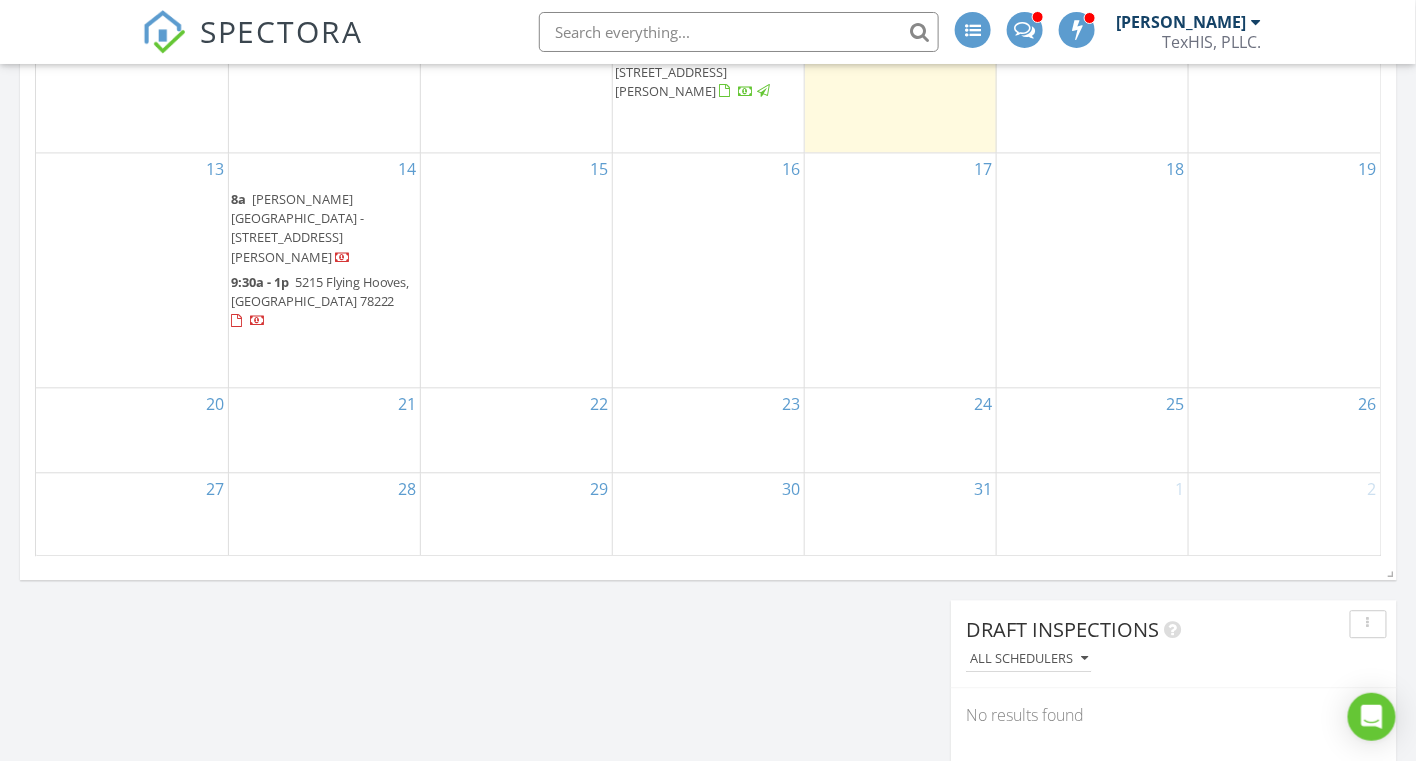 click on "5215 Flying Hooves, San Antonio 78222" at bounding box center (320, 290) 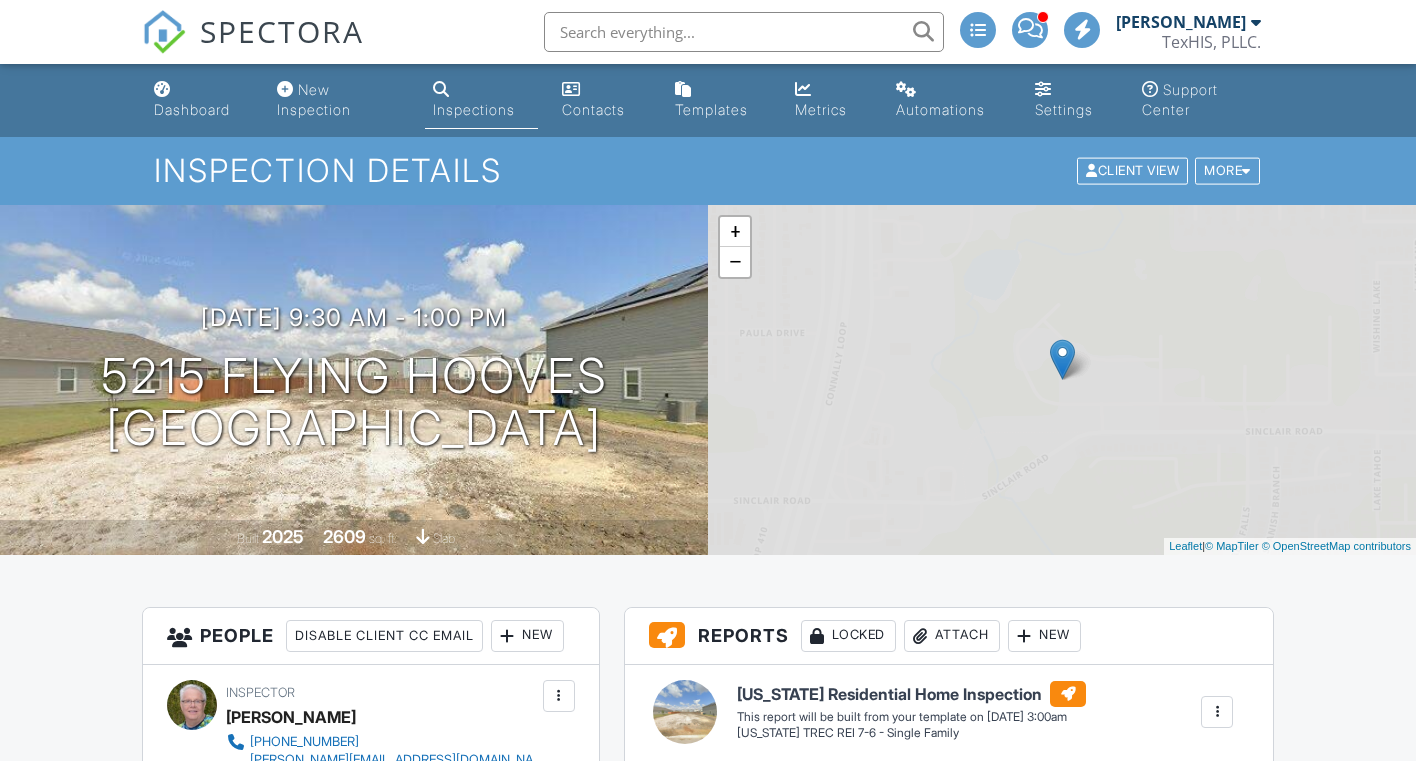 scroll, scrollTop: 0, scrollLeft: 0, axis: both 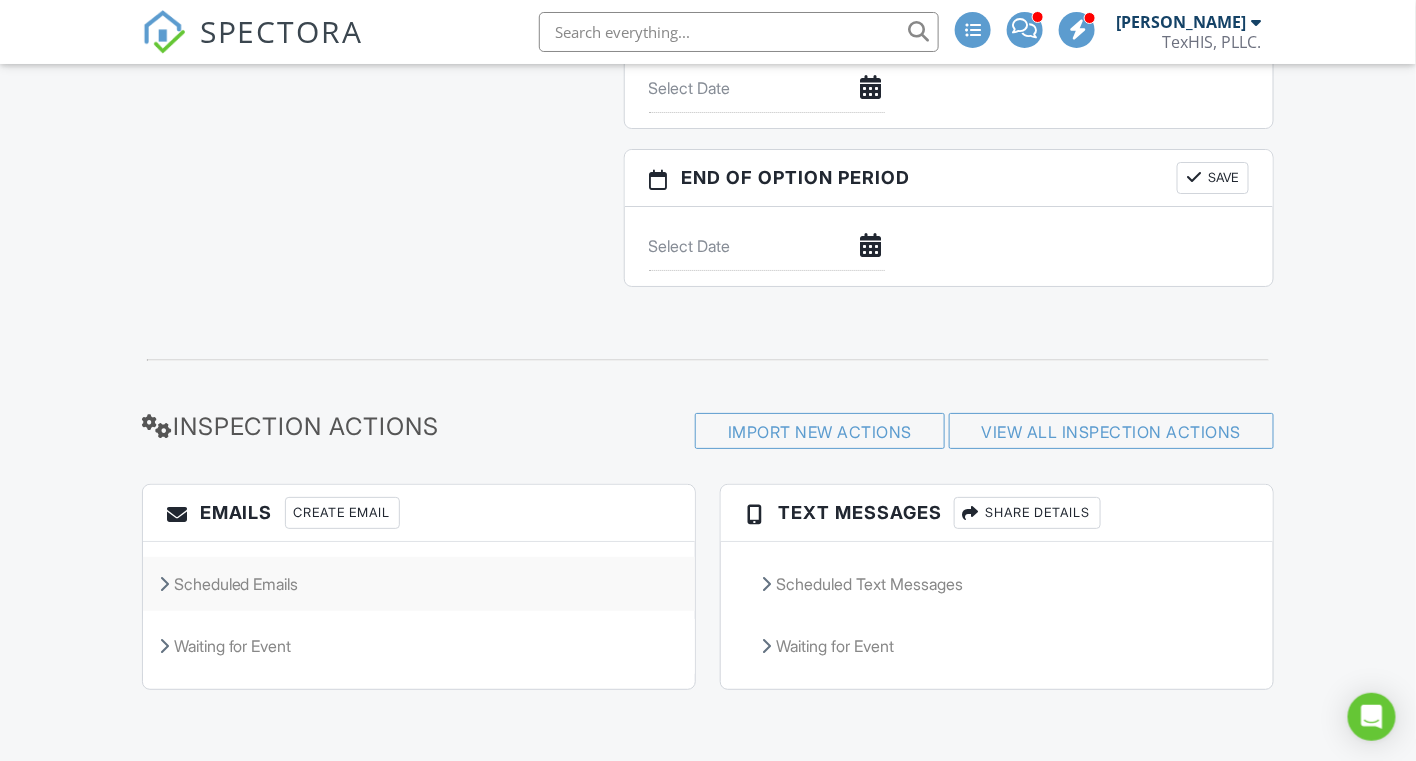 click at bounding box center (164, 584) 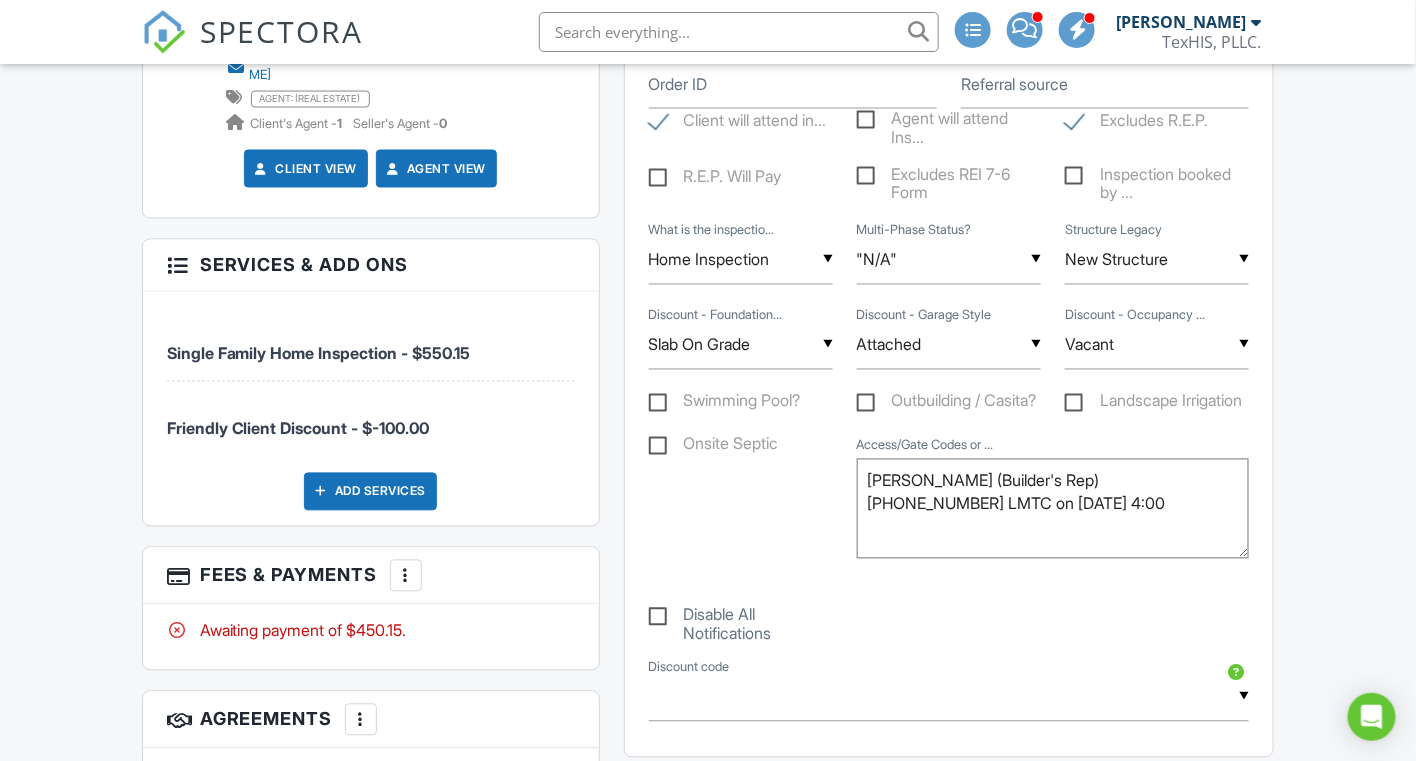 scroll, scrollTop: 1007, scrollLeft: 0, axis: vertical 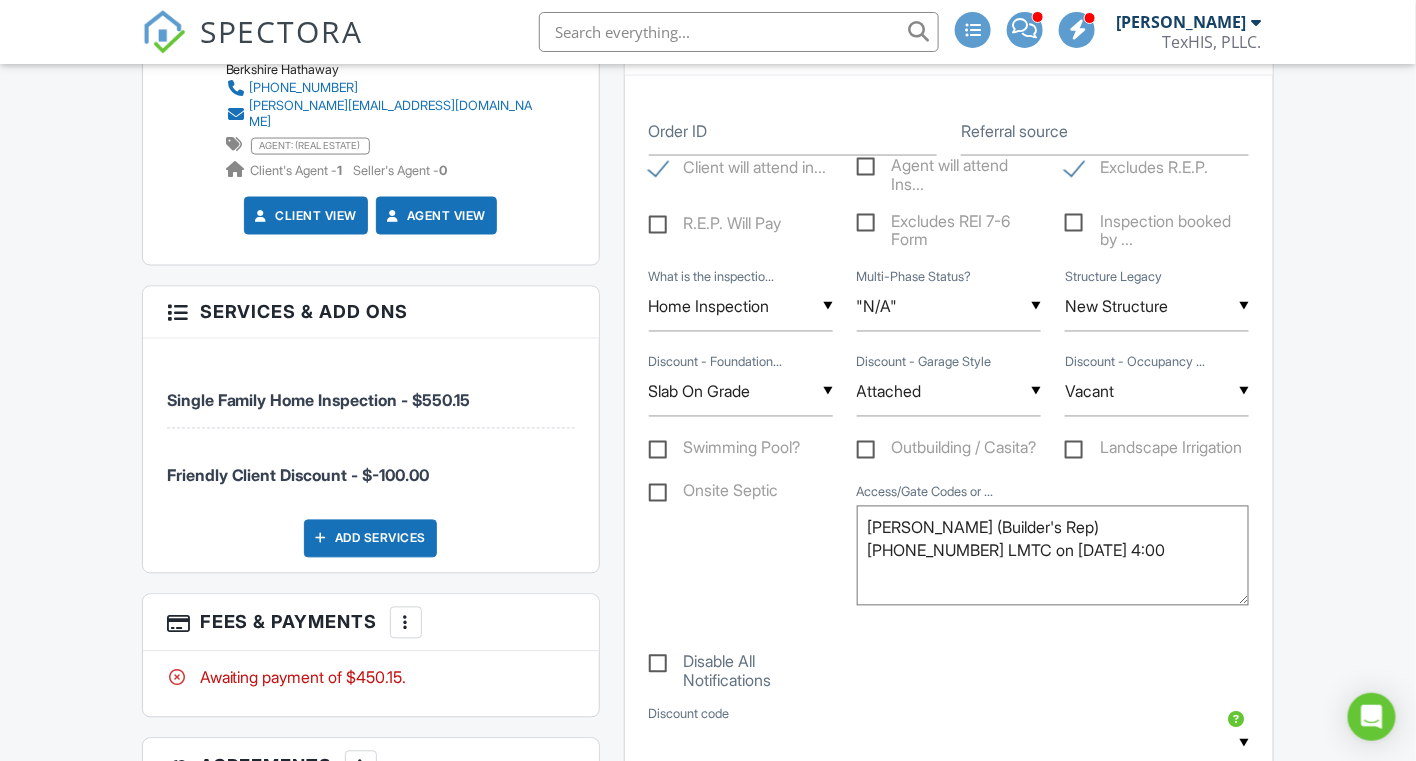 click on "Excludes R.E.P." at bounding box center [1136, 170] 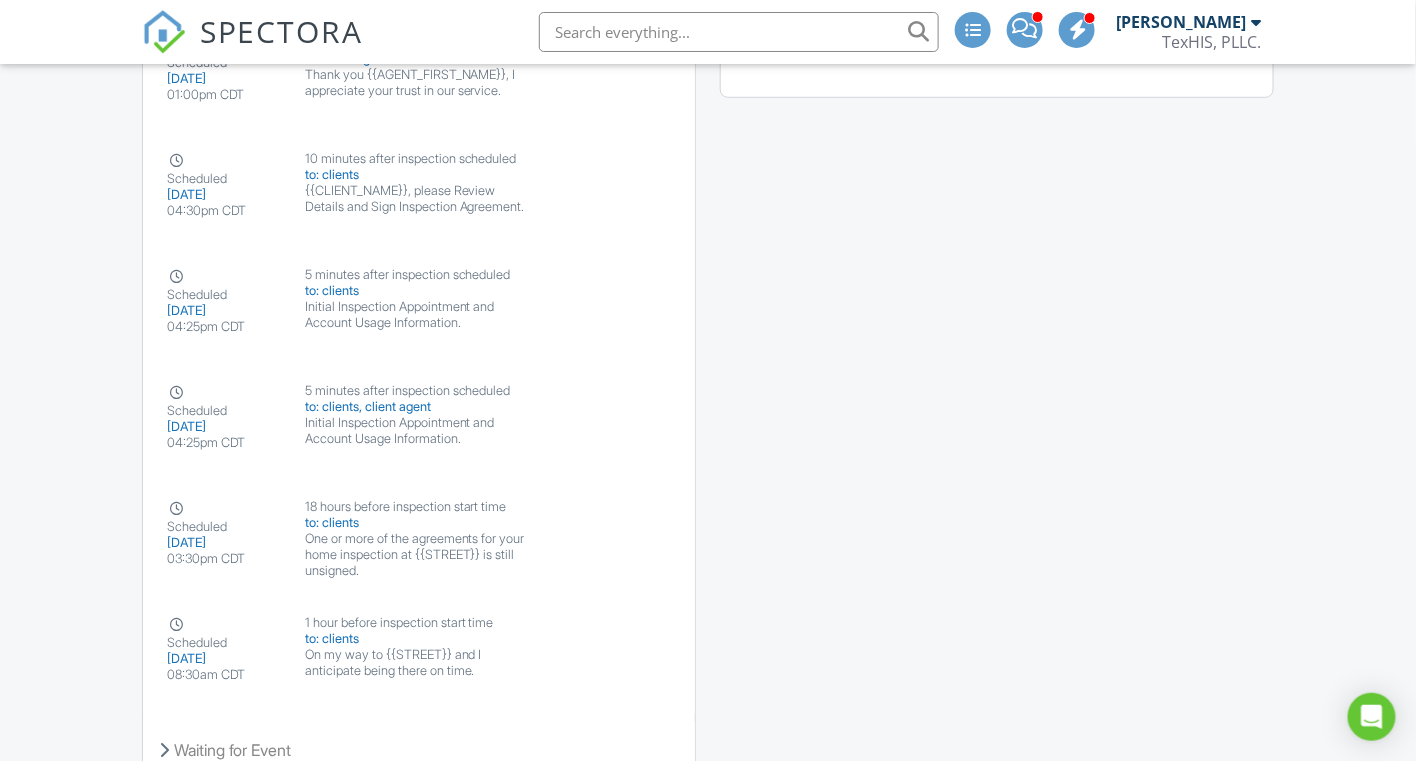scroll, scrollTop: 2907, scrollLeft: 0, axis: vertical 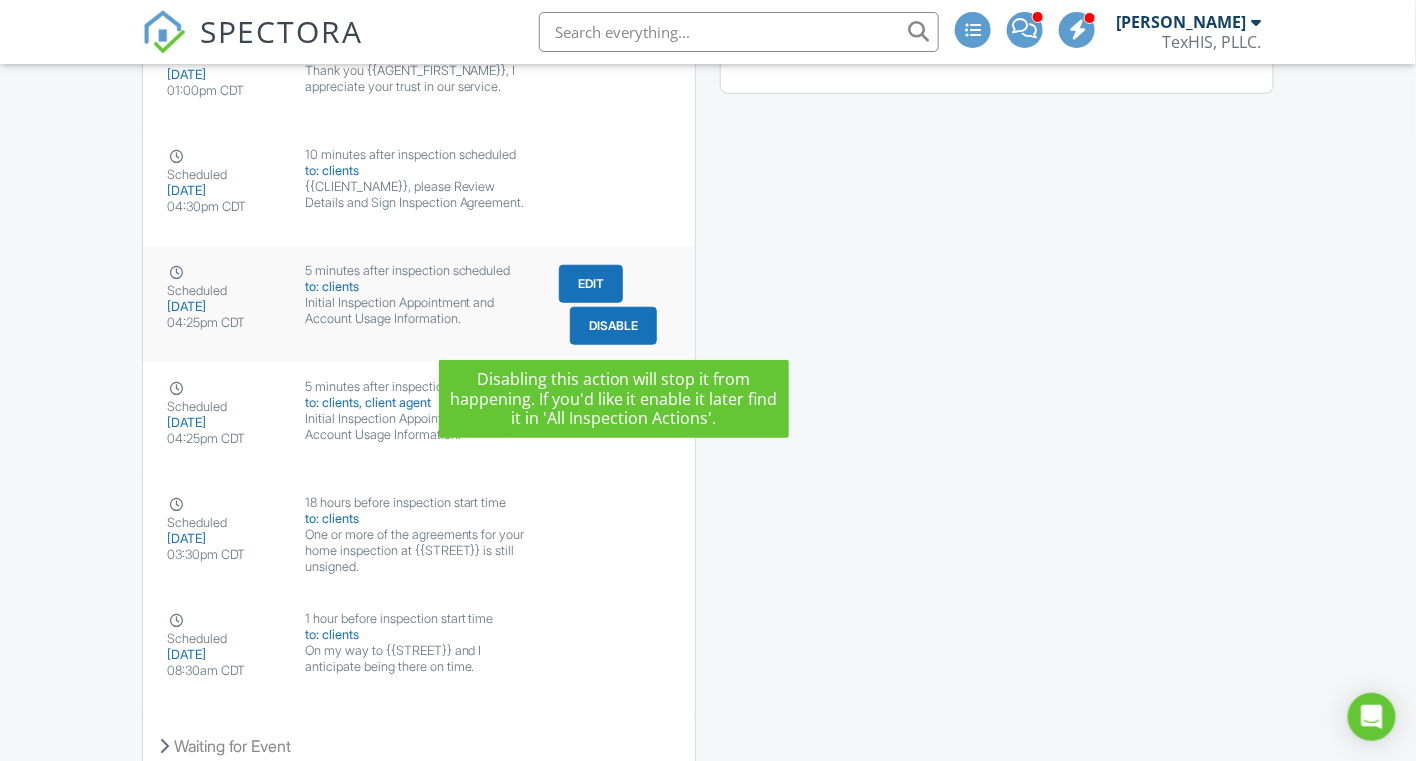 click on "Disable" at bounding box center (613, 326) 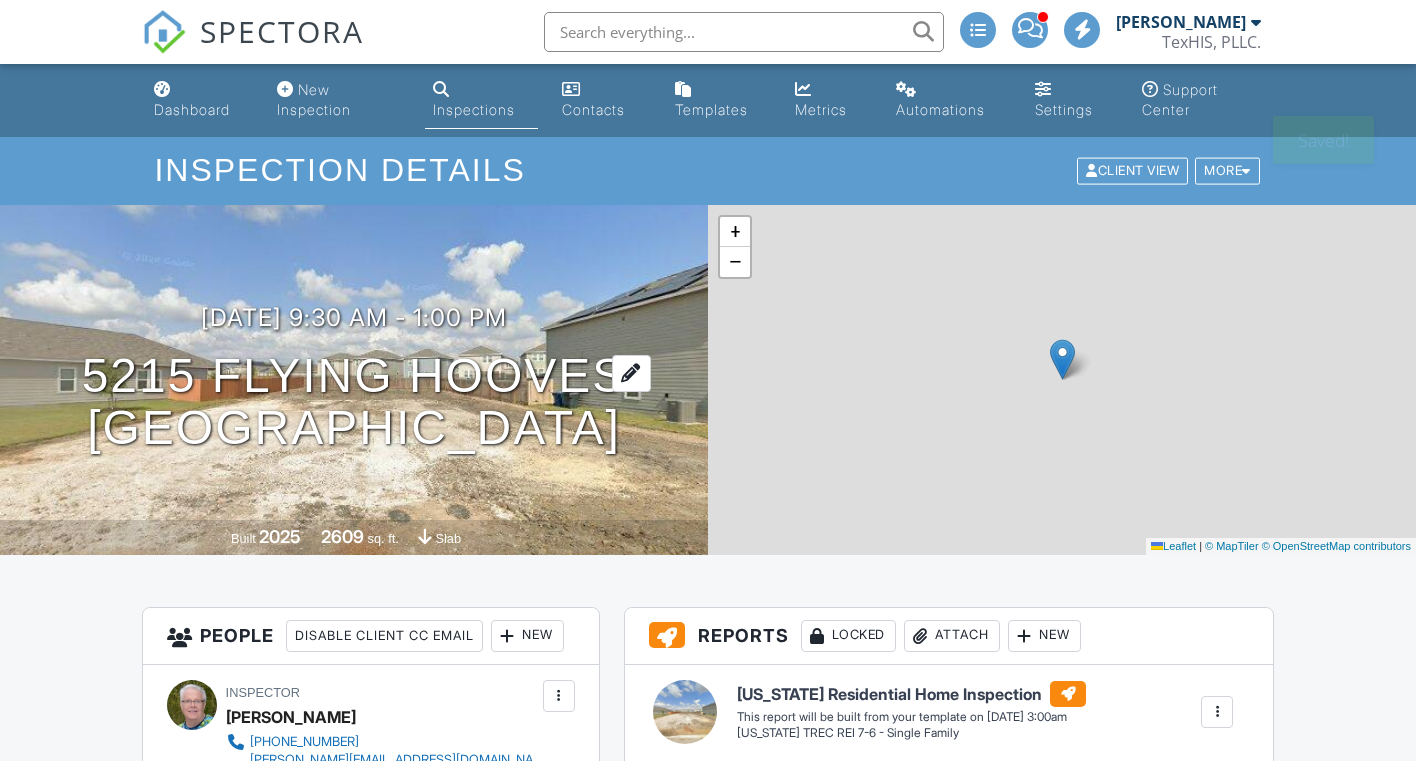 scroll, scrollTop: 0, scrollLeft: 0, axis: both 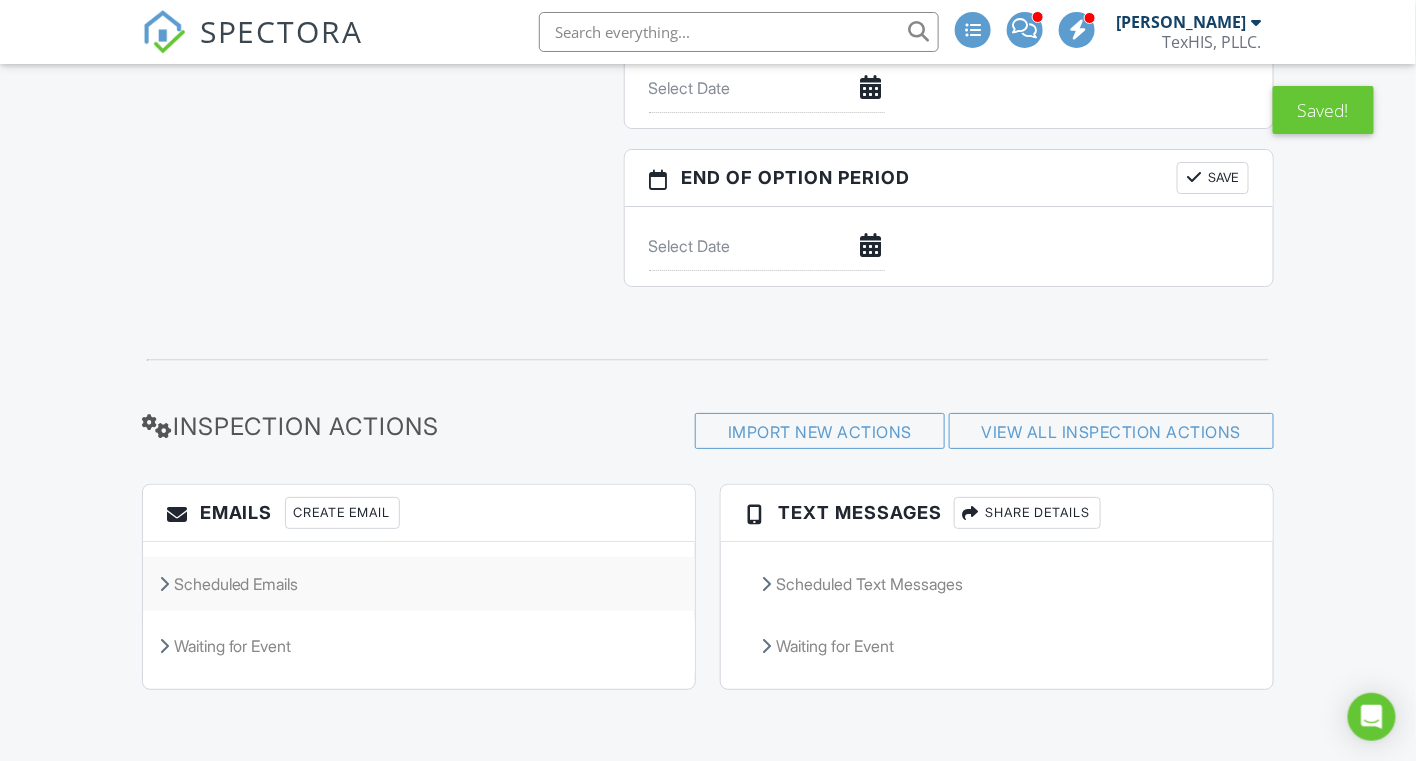 click on "Scheduled Emails" at bounding box center (419, 584) 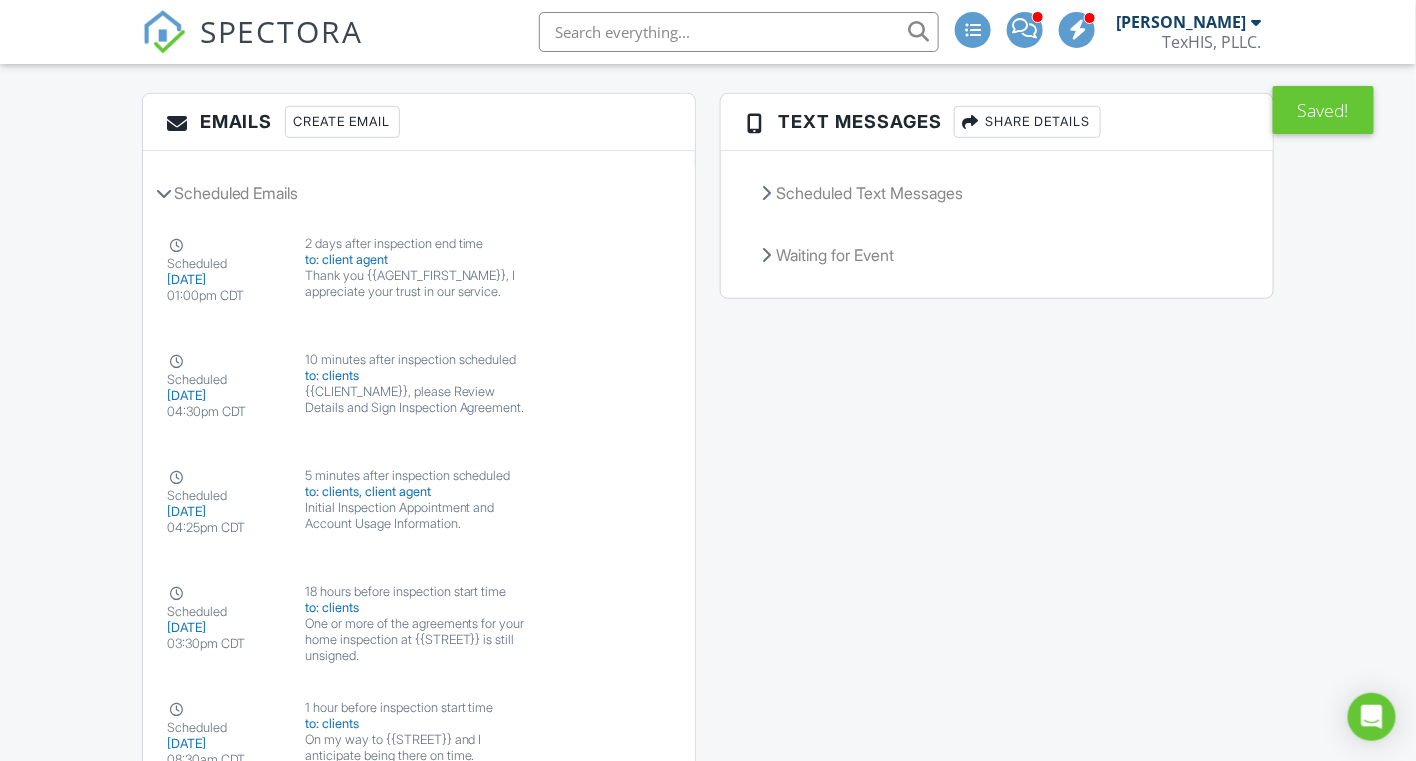 scroll, scrollTop: 2711, scrollLeft: 0, axis: vertical 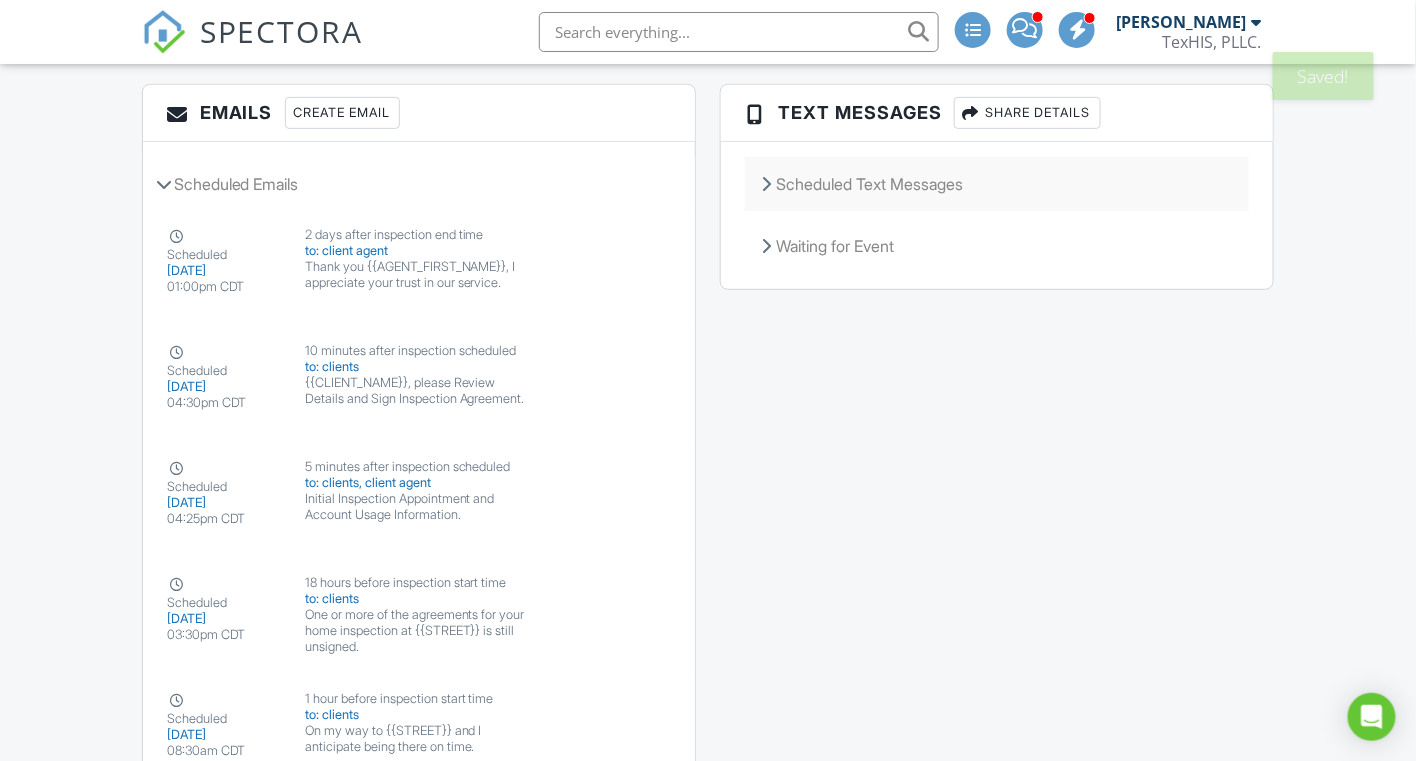click at bounding box center (766, 184) 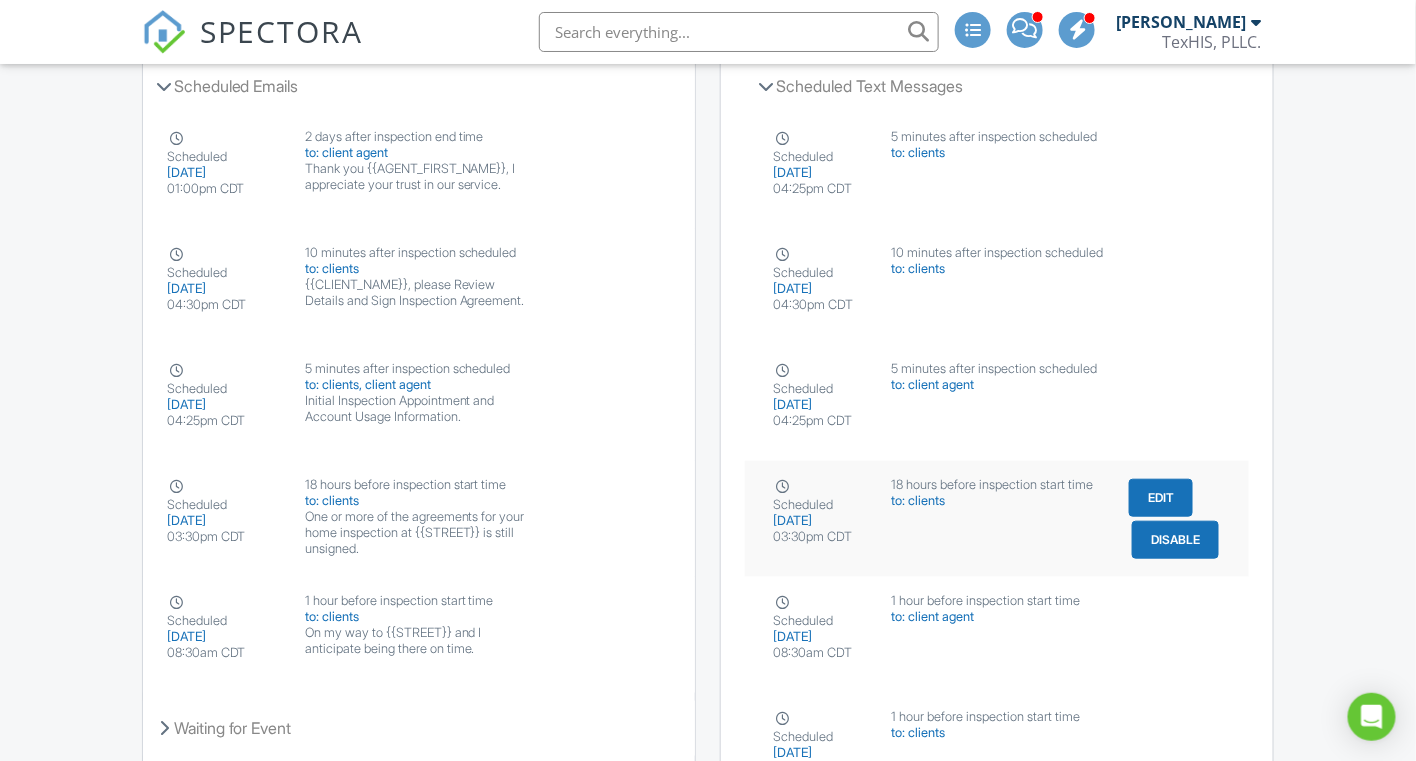 scroll, scrollTop: 2811, scrollLeft: 0, axis: vertical 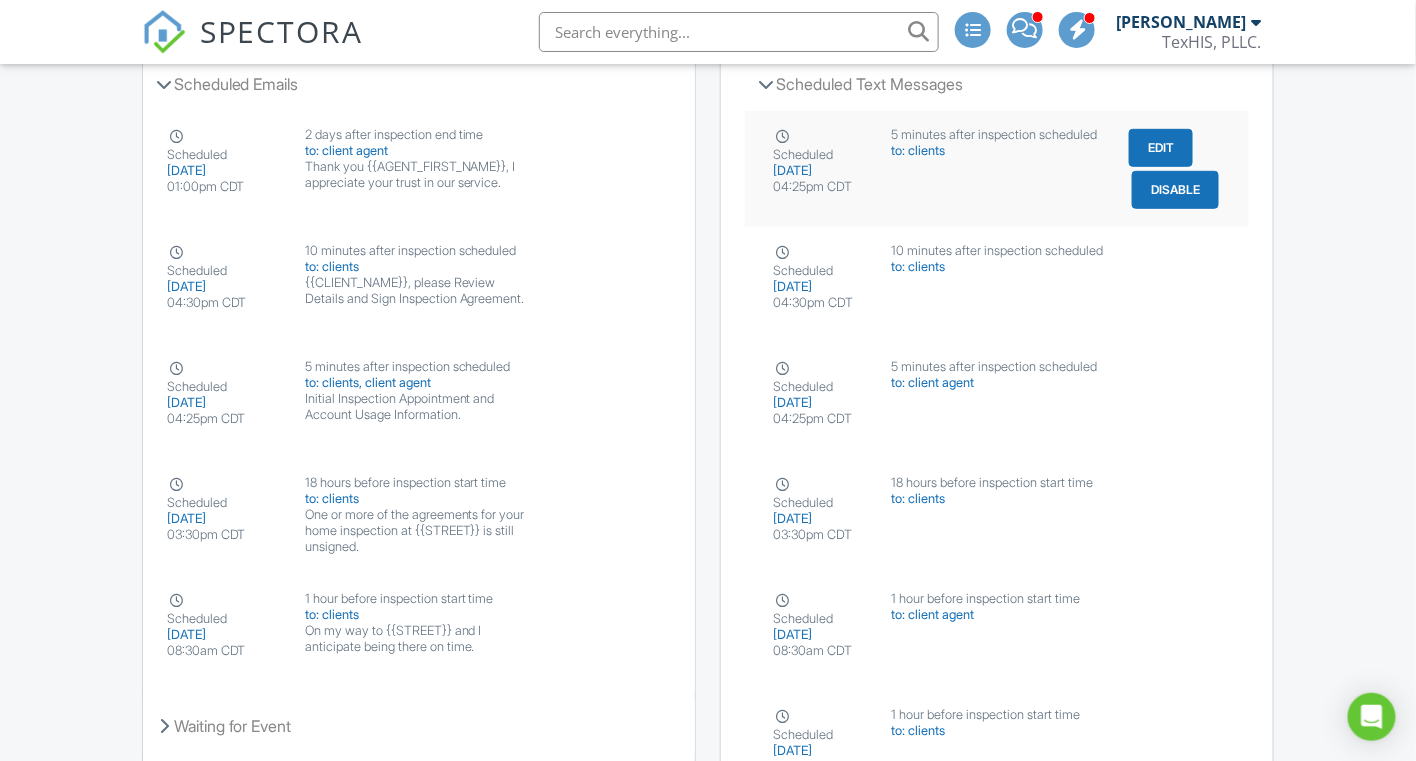 click on "5 minutes after inspection scheduled" at bounding box center (997, 135) 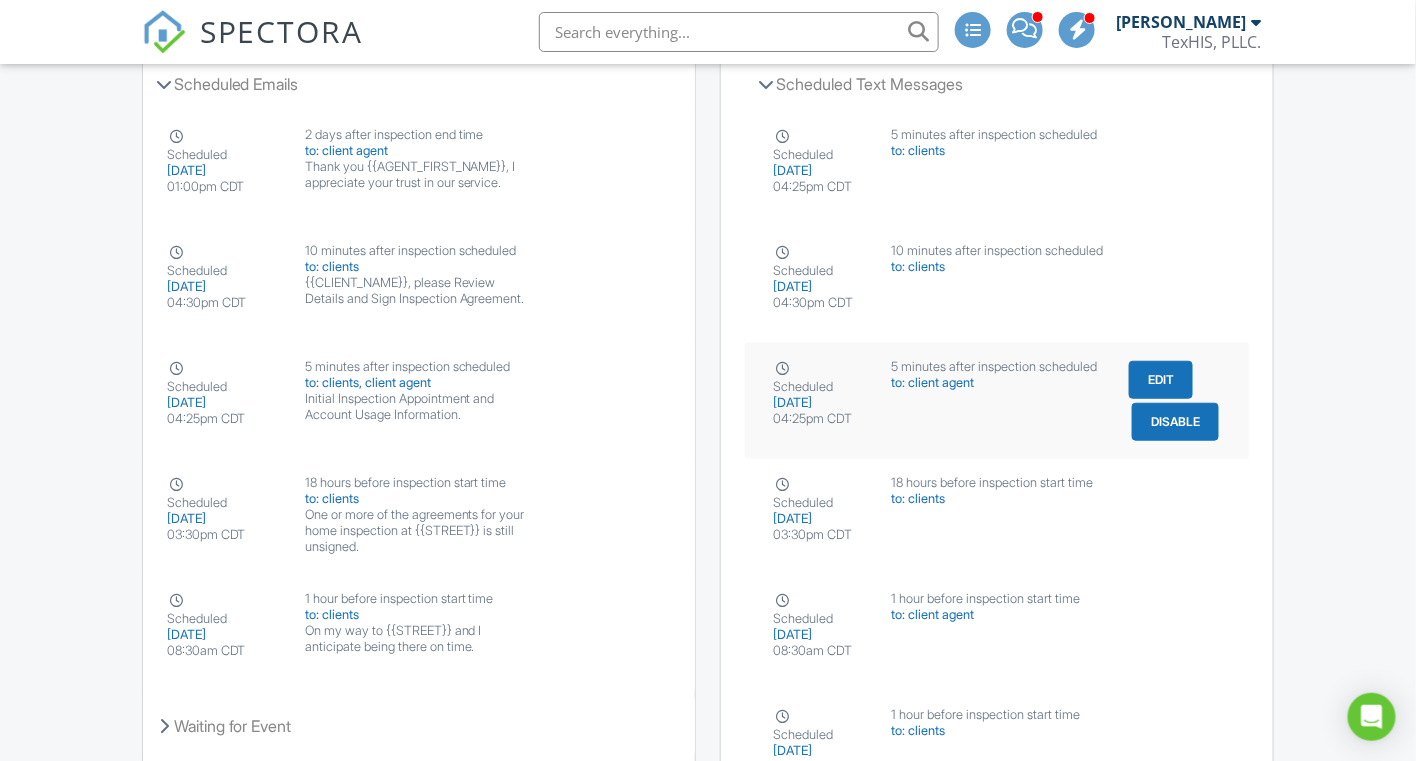 click on "5 minutes after inspection scheduled" at bounding box center (997, 367) 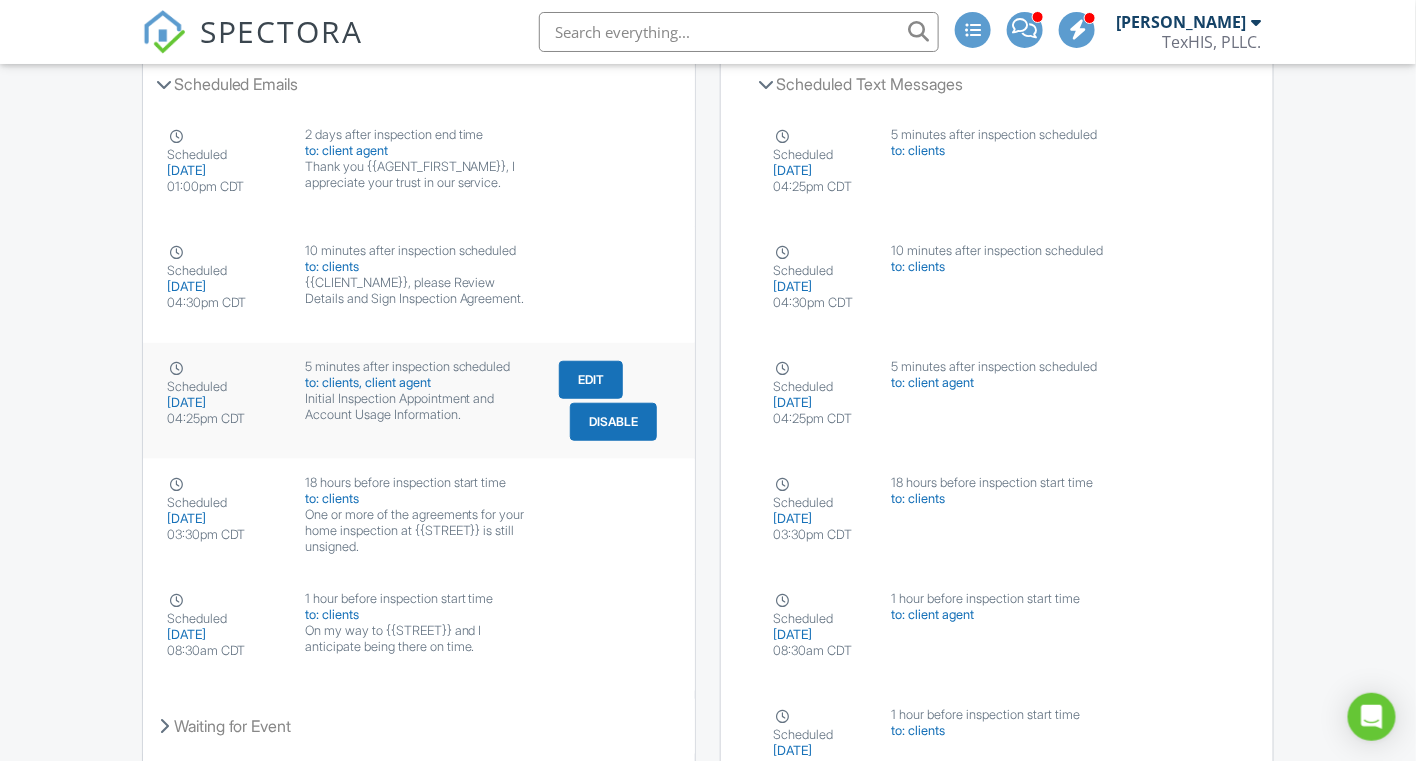 click on "Initial Inspection Appointment and Account Usage Information." at bounding box center (419, 407) 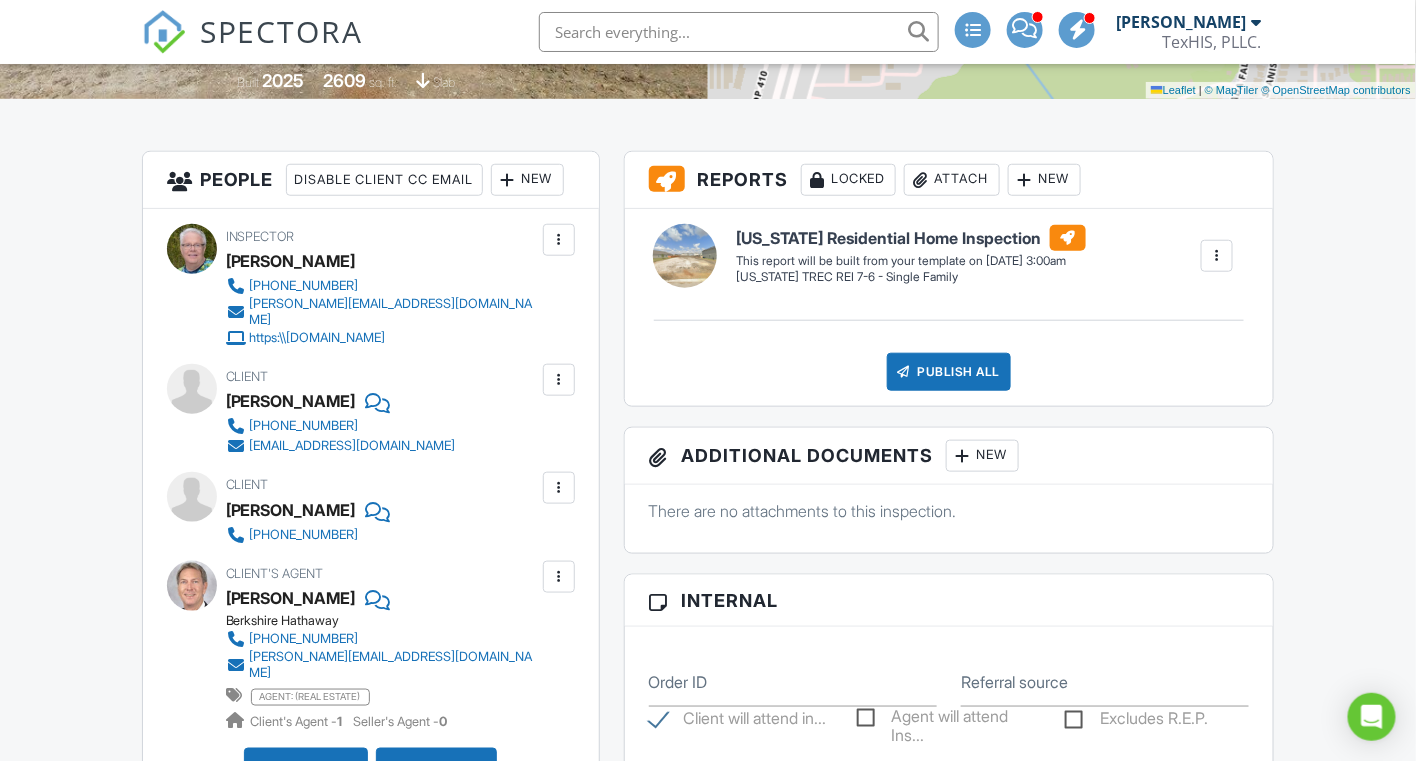 scroll, scrollTop: 211, scrollLeft: 0, axis: vertical 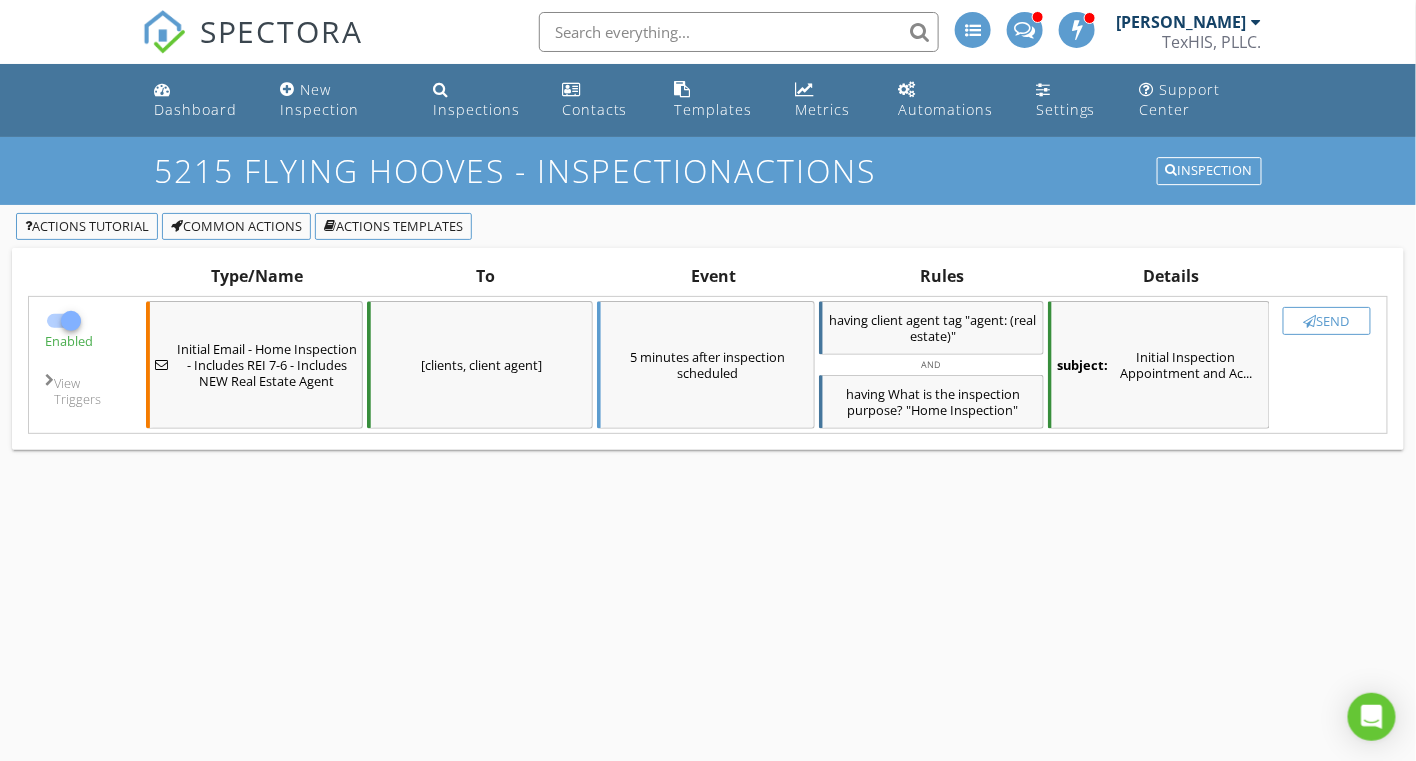 click on "subject:
Initial Inspection Appointment and Ac..." at bounding box center [1159, 365] 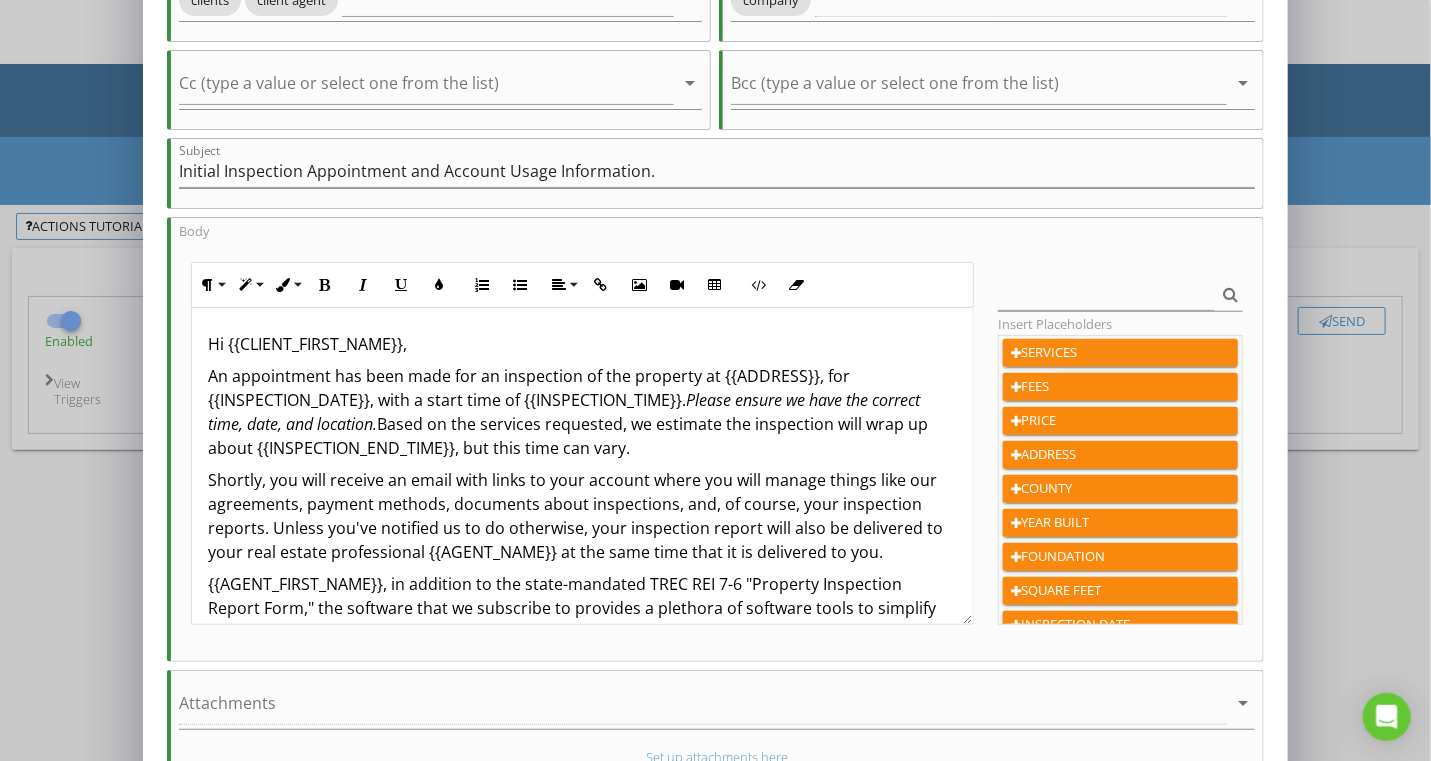 scroll, scrollTop: 200, scrollLeft: 0, axis: vertical 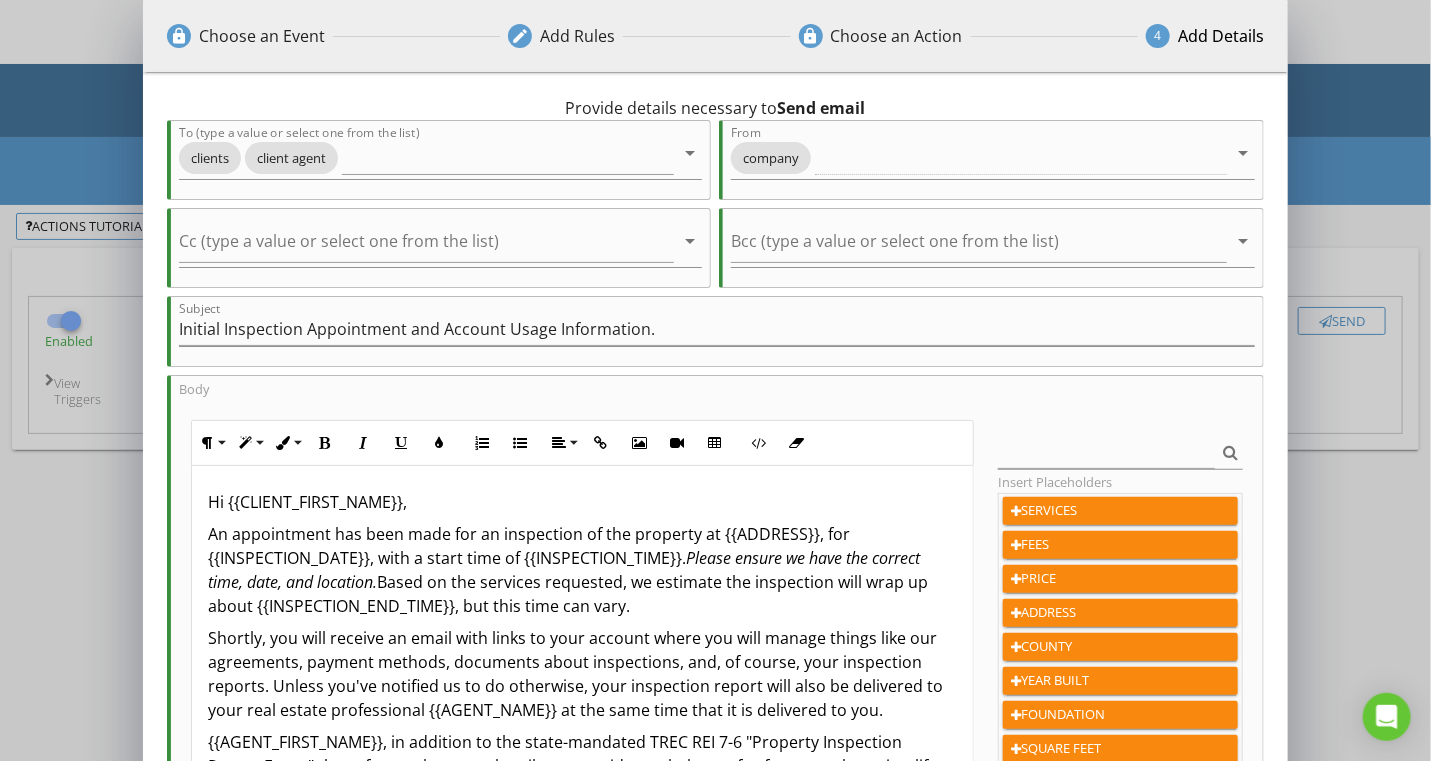 click on "lock
Choose an Event
edit
Add Rules
lock
Choose an Action
4
Add Details
5   minutes arrow_drop_down   After arrow_drop_down   Inspection scheduled arrow_drop_down   check_box Only trigger once (Cannot be changed after Action has applied to Inspection)     check_box_outline_blank Send even when notifications disabled   check_box_outline_blank Send during certain hours only     check_box_outline_blank Do not send on weekends   To trigger this Action   ALL arrow_drop_down   of the following must apply:   Has arrow_drop_down   Client agent tag arrow_drop_down           agent: (real estate) arrow_drop_down
AND
Has arrow_drop_down   Custom field arrow_drop_down       What is the inspection purpose? arrow_drop_down   Equals arrow_drop_down         Home Inspection arrow_drop_down
AND
+ Add Rule      Send email" at bounding box center (715, 526) 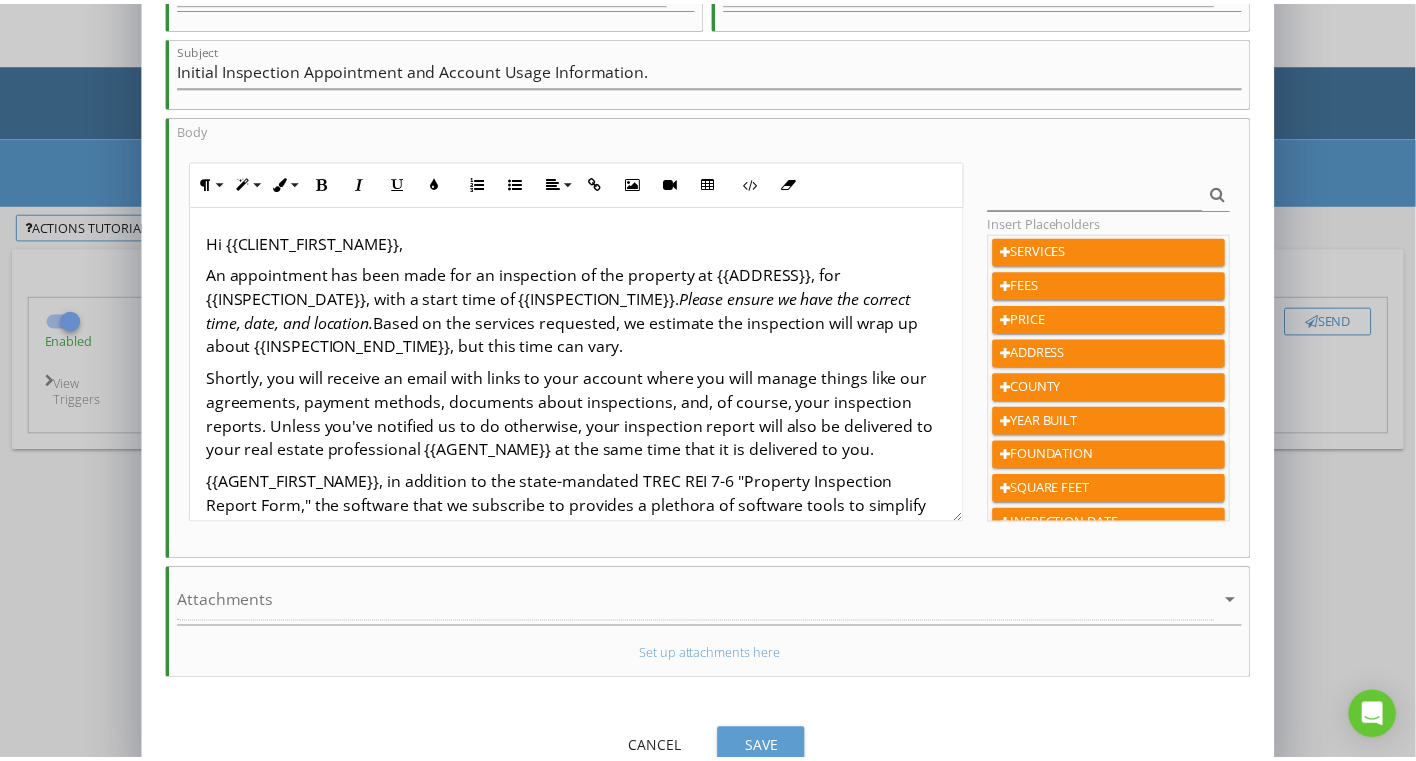 scroll, scrollTop: 285, scrollLeft: 0, axis: vertical 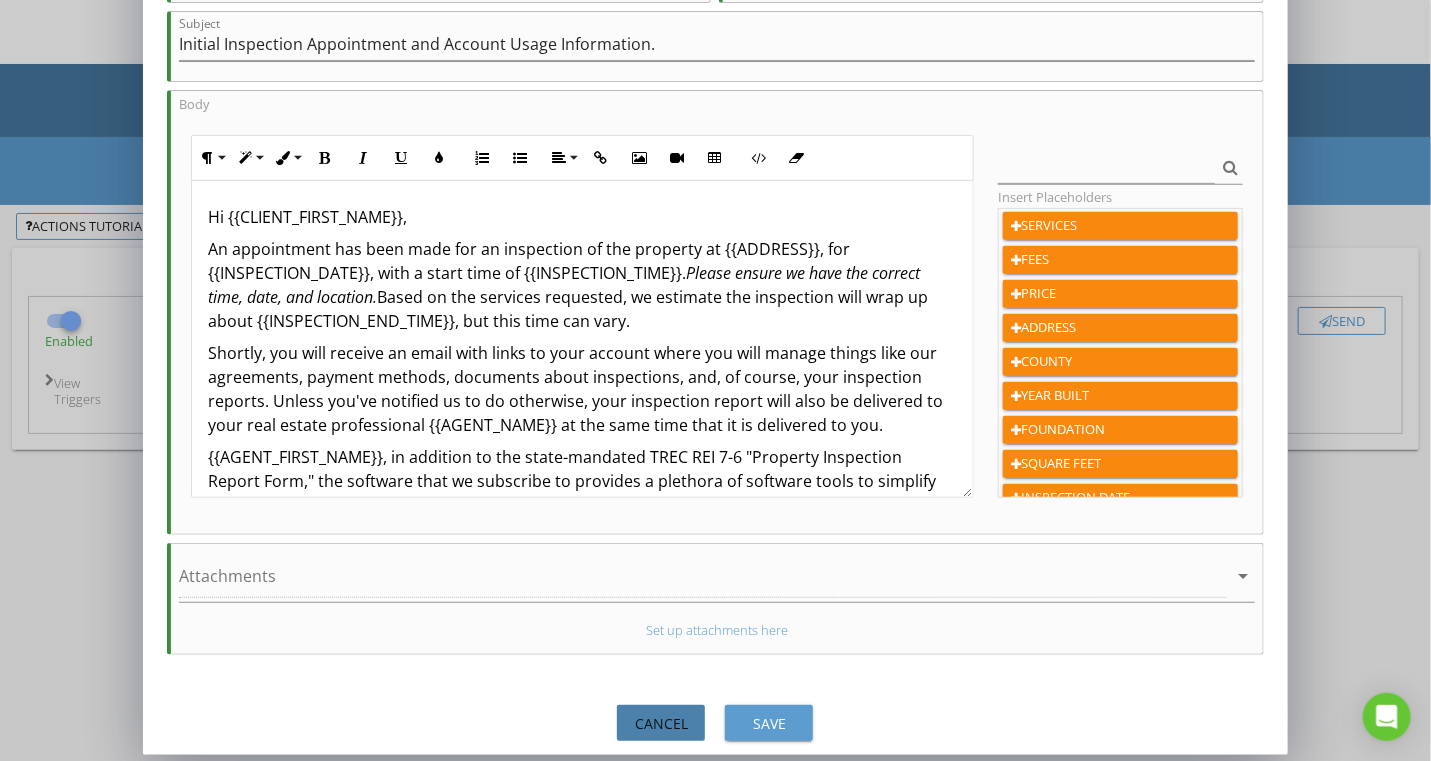 click on "Cancel" at bounding box center (661, 723) 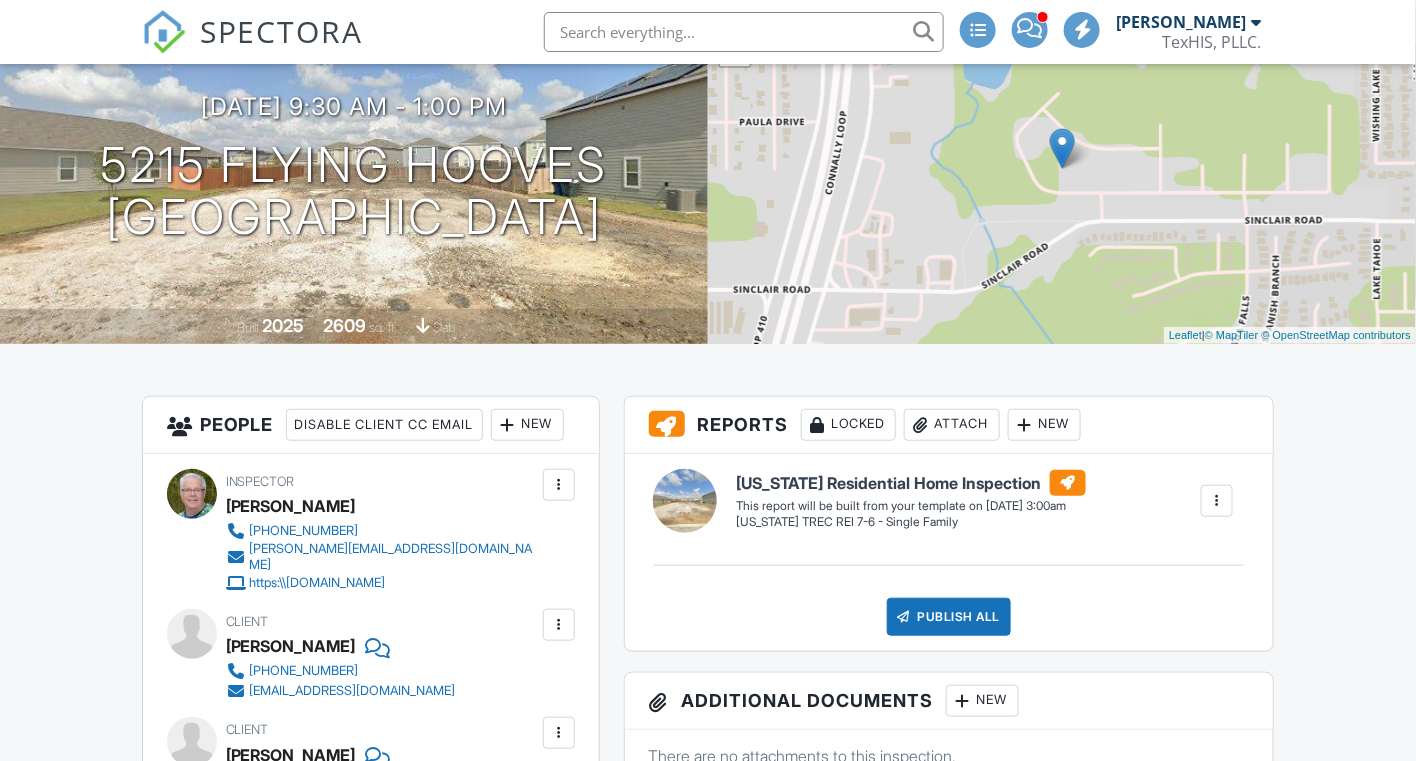 scroll, scrollTop: 1210, scrollLeft: 0, axis: vertical 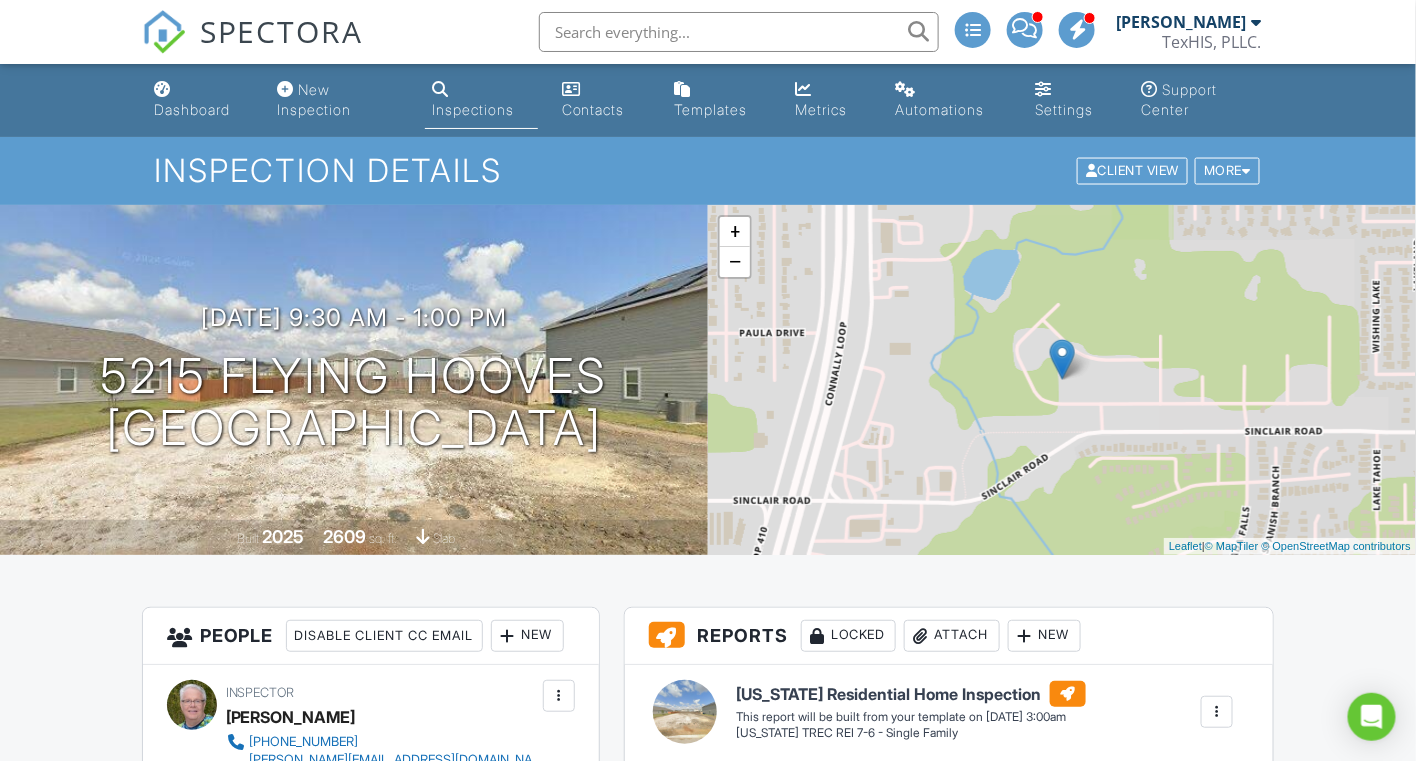 click at bounding box center (1025, 30) 